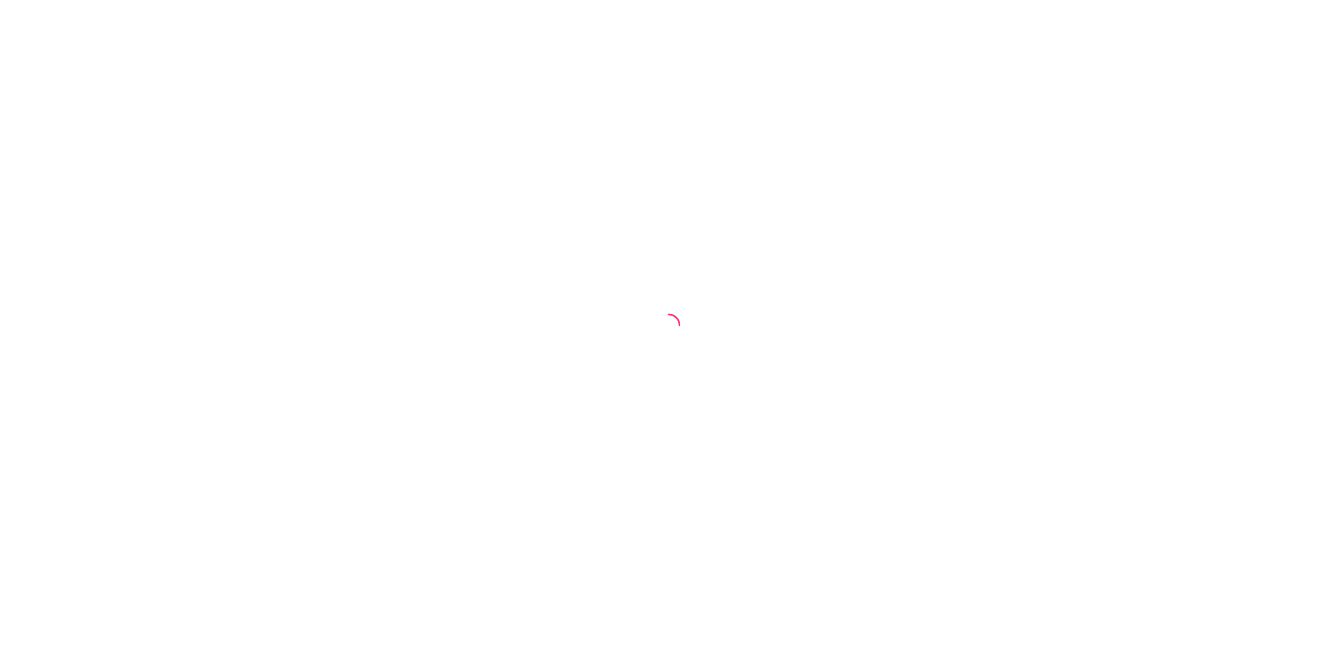 scroll, scrollTop: 0, scrollLeft: 0, axis: both 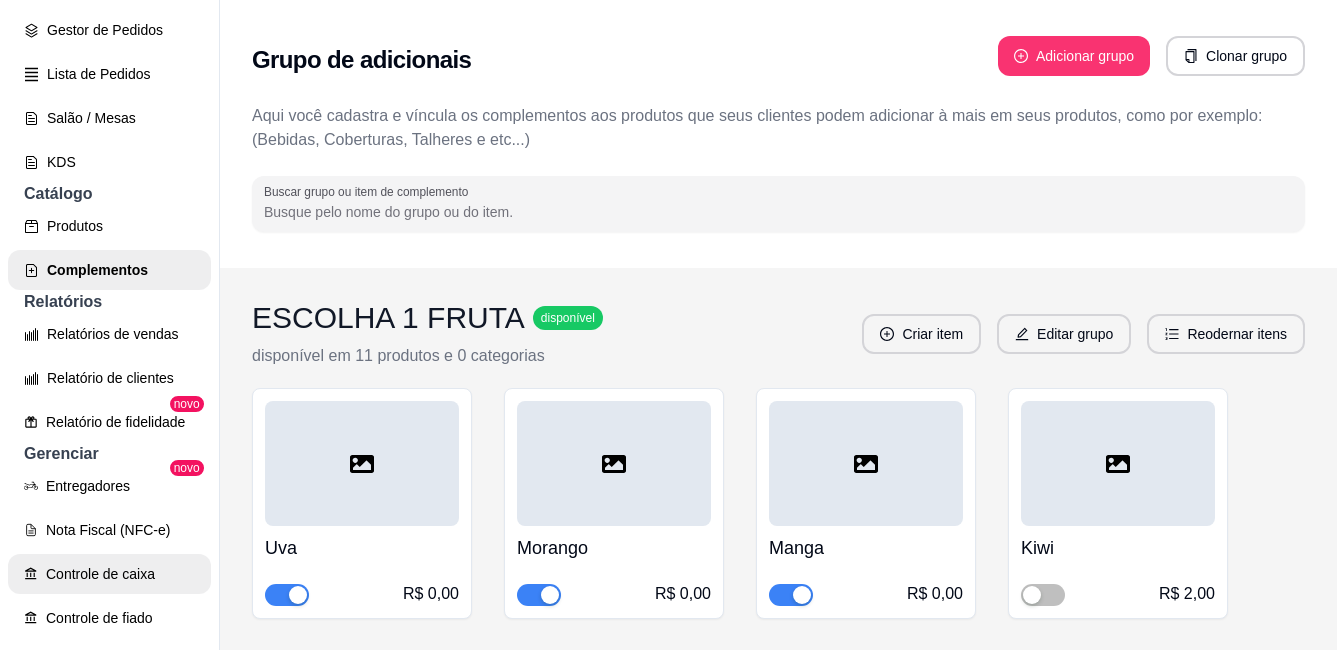 click on "Controle de caixa" at bounding box center (109, 574) 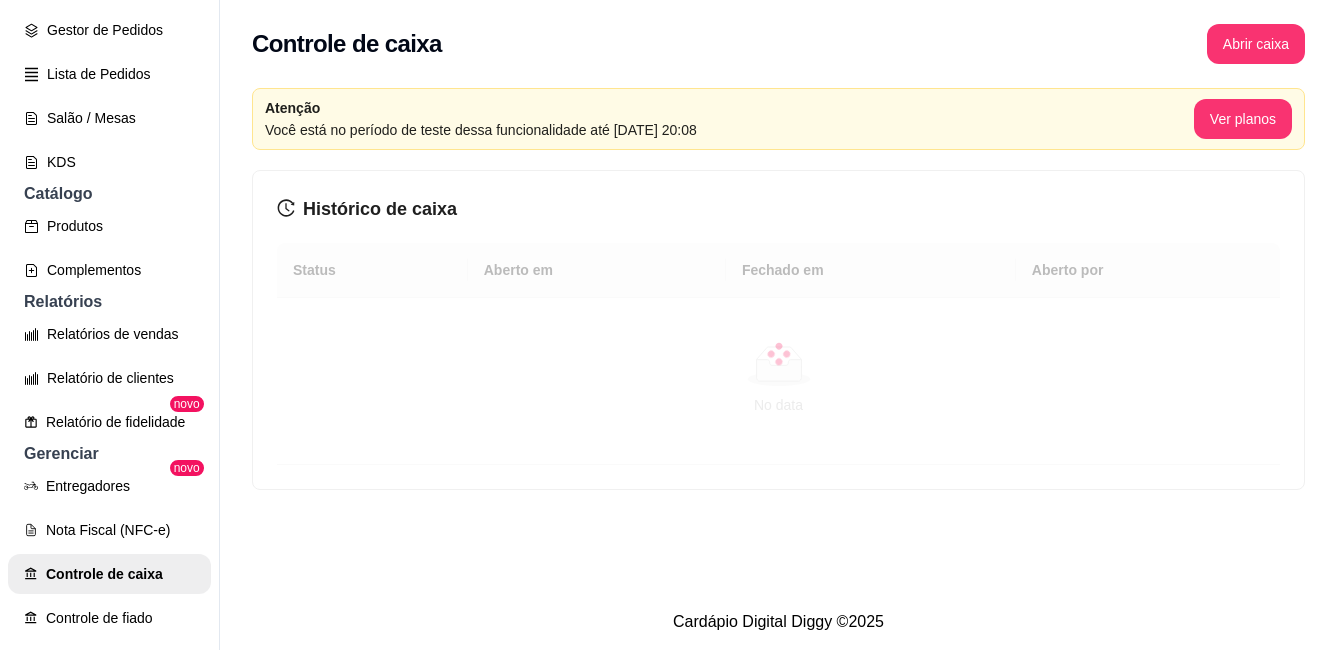 click on "Abrir caixa" at bounding box center [1256, 44] 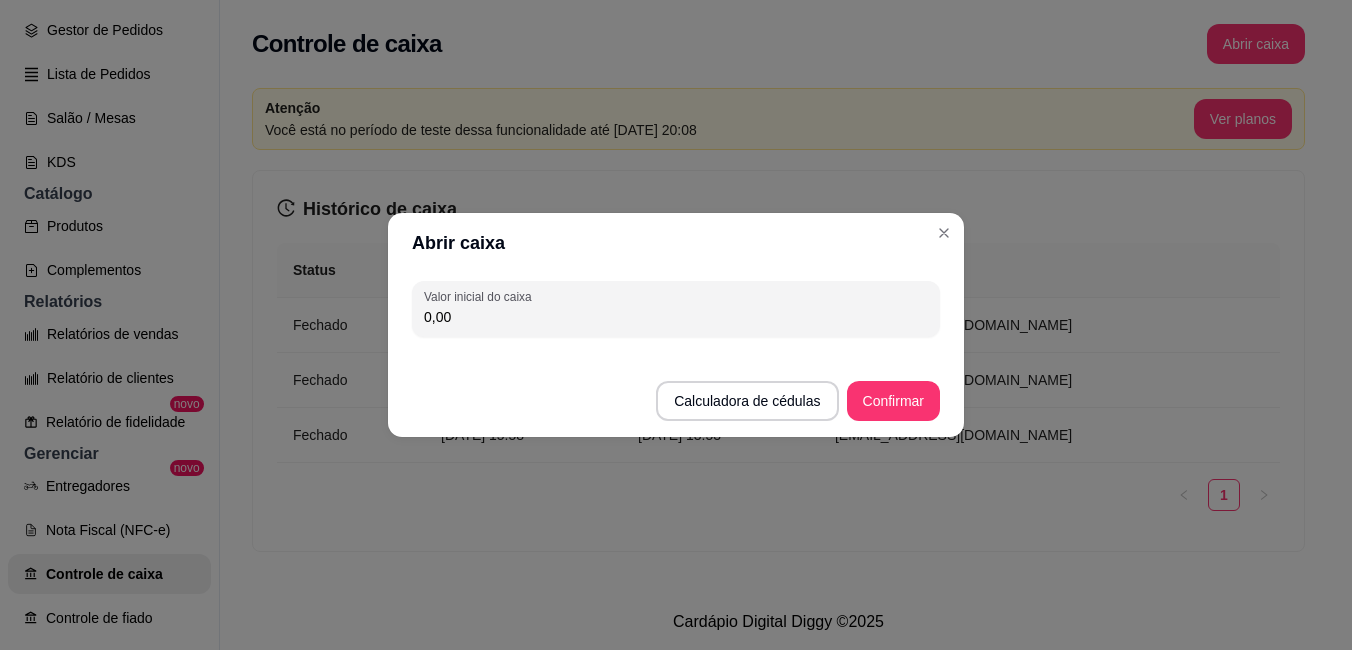 click on "Valor inicial do caixa 0,00" at bounding box center [676, 309] 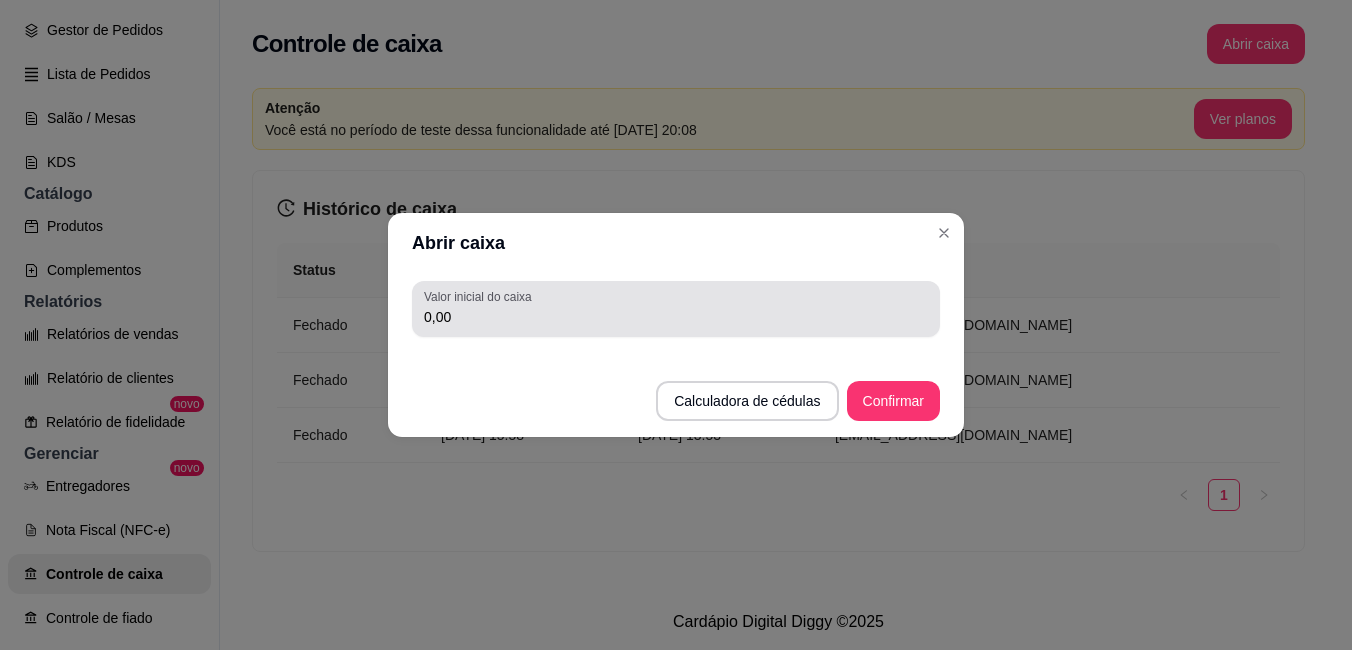 click on "0,00" at bounding box center (676, 309) 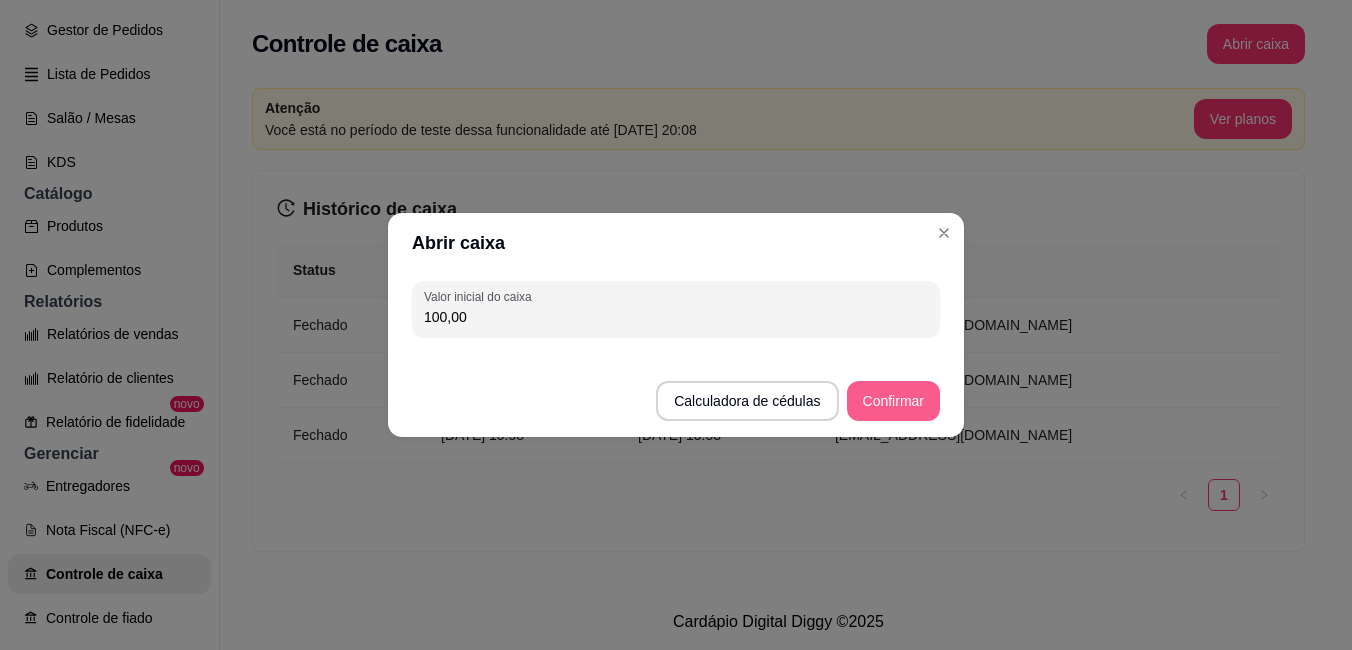 type on "100,00" 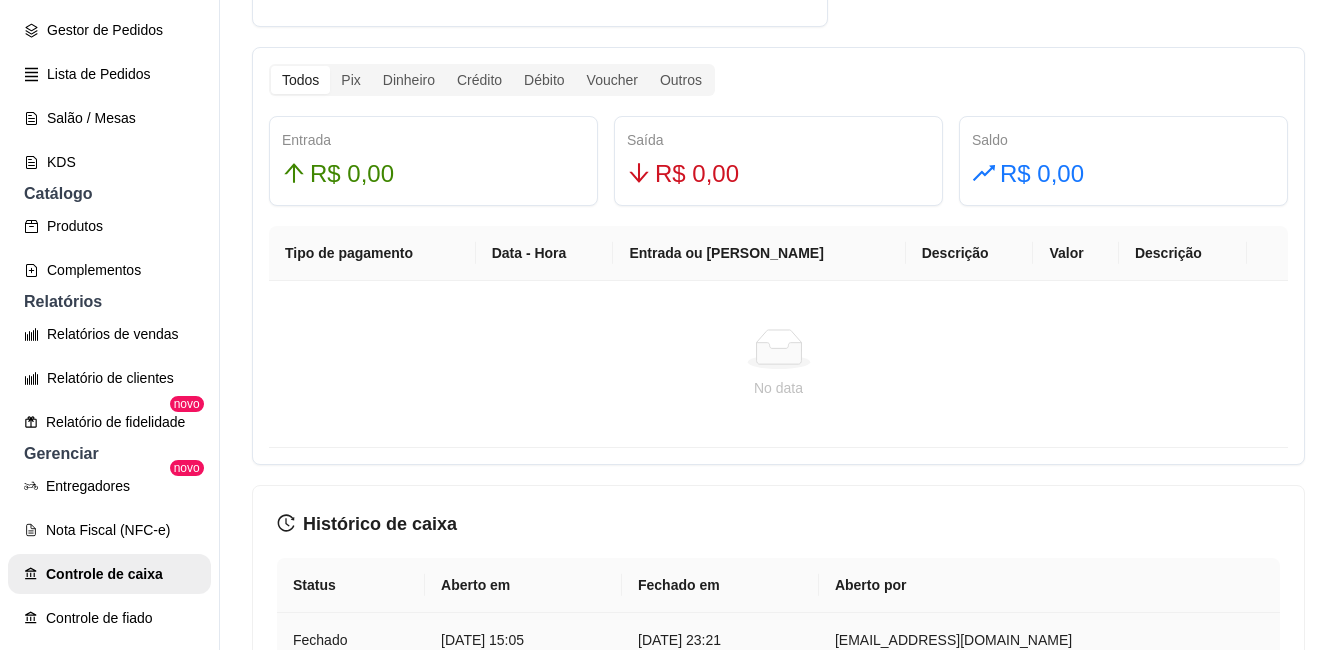 scroll, scrollTop: 1300, scrollLeft: 0, axis: vertical 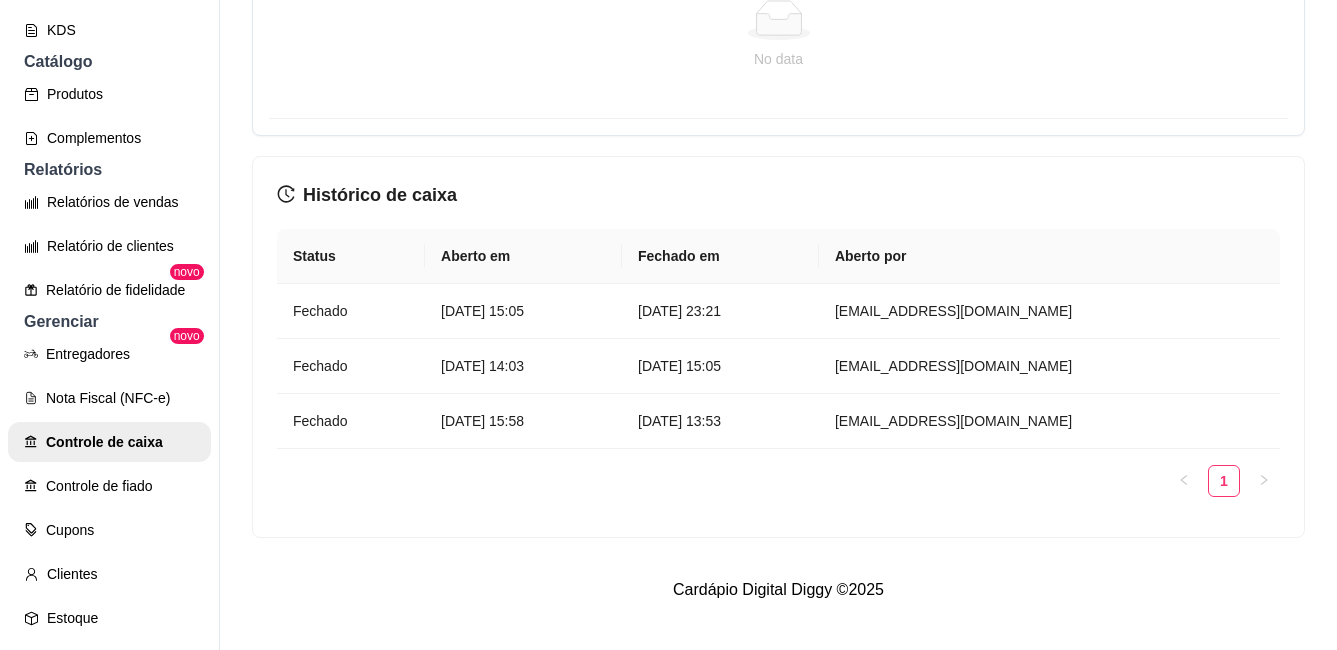 click 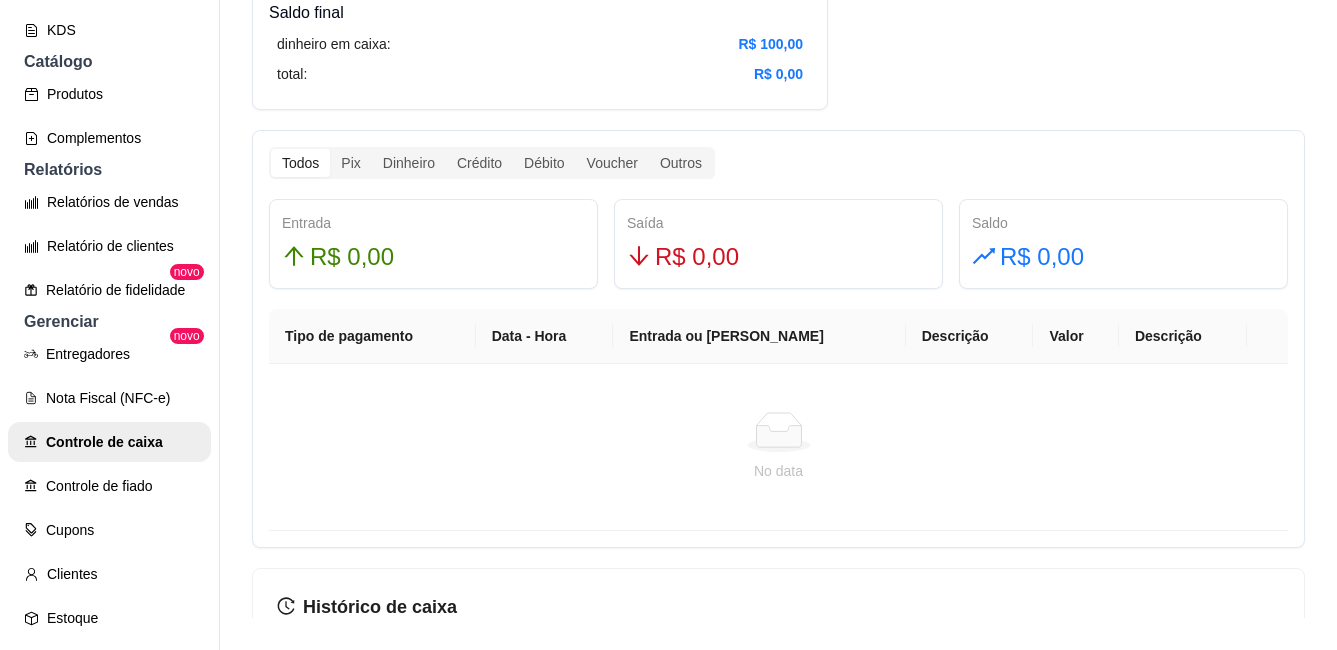 scroll, scrollTop: 1012, scrollLeft: 0, axis: vertical 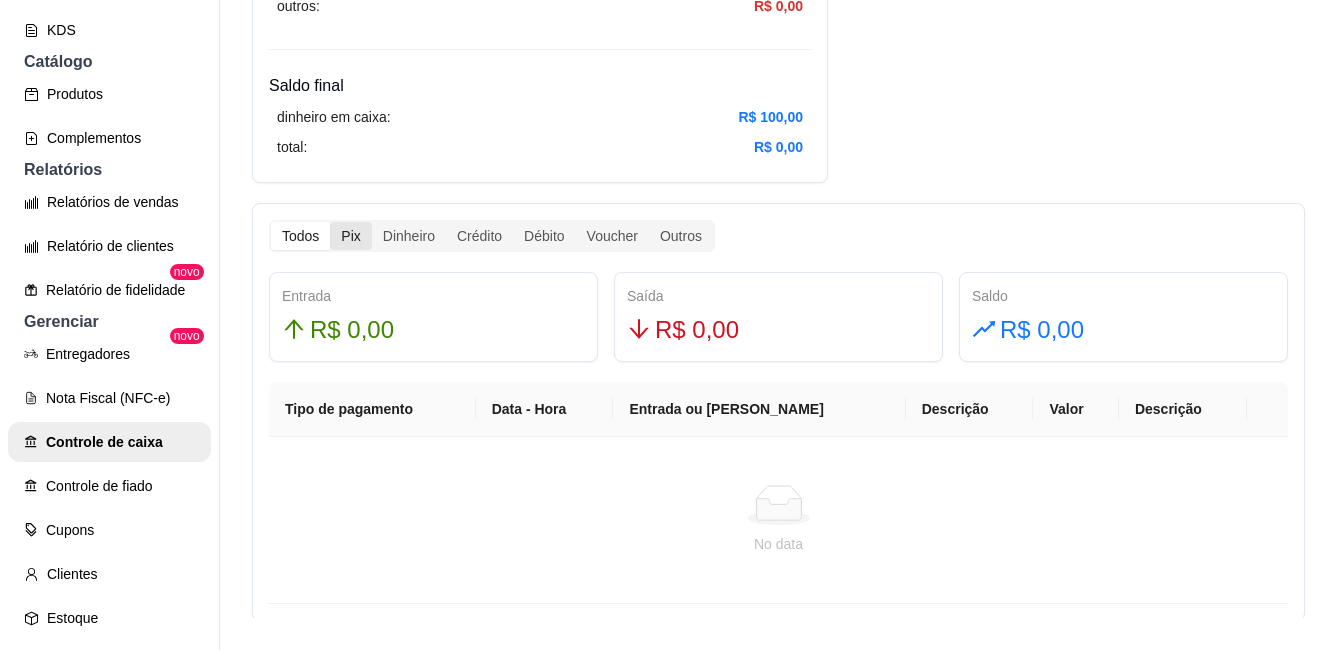 click on "Pix" at bounding box center [350, 236] 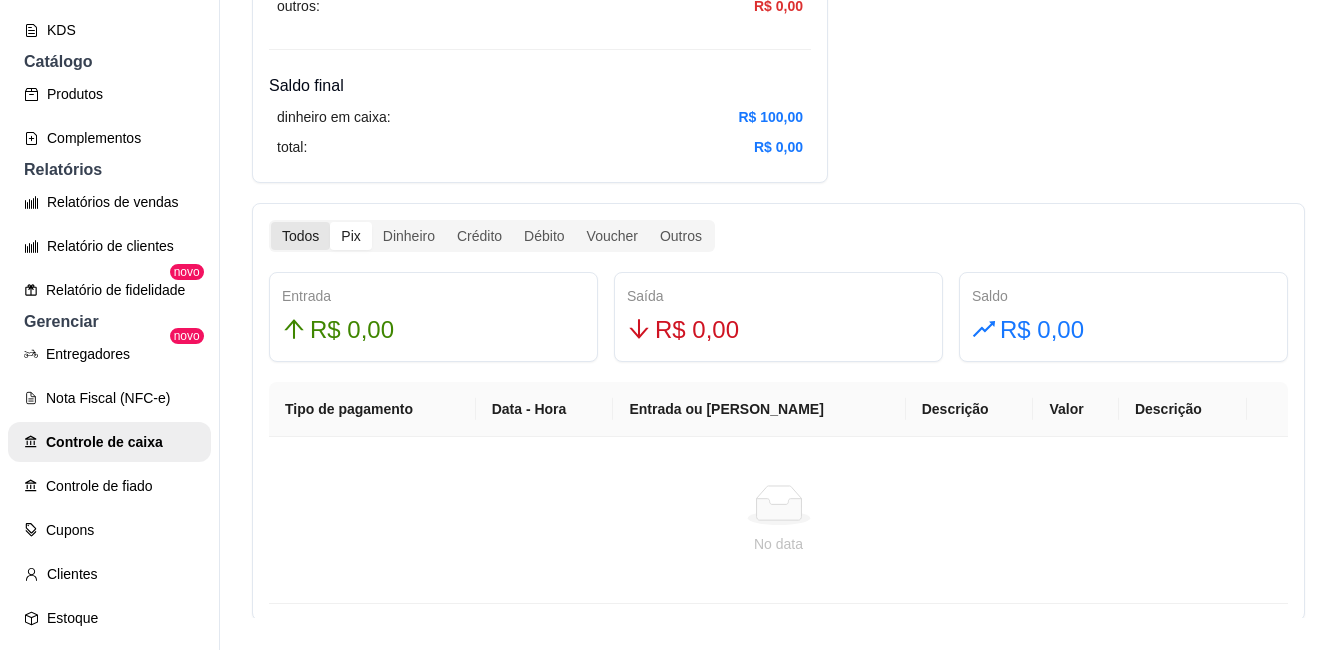 click on "Todos" at bounding box center (300, 236) 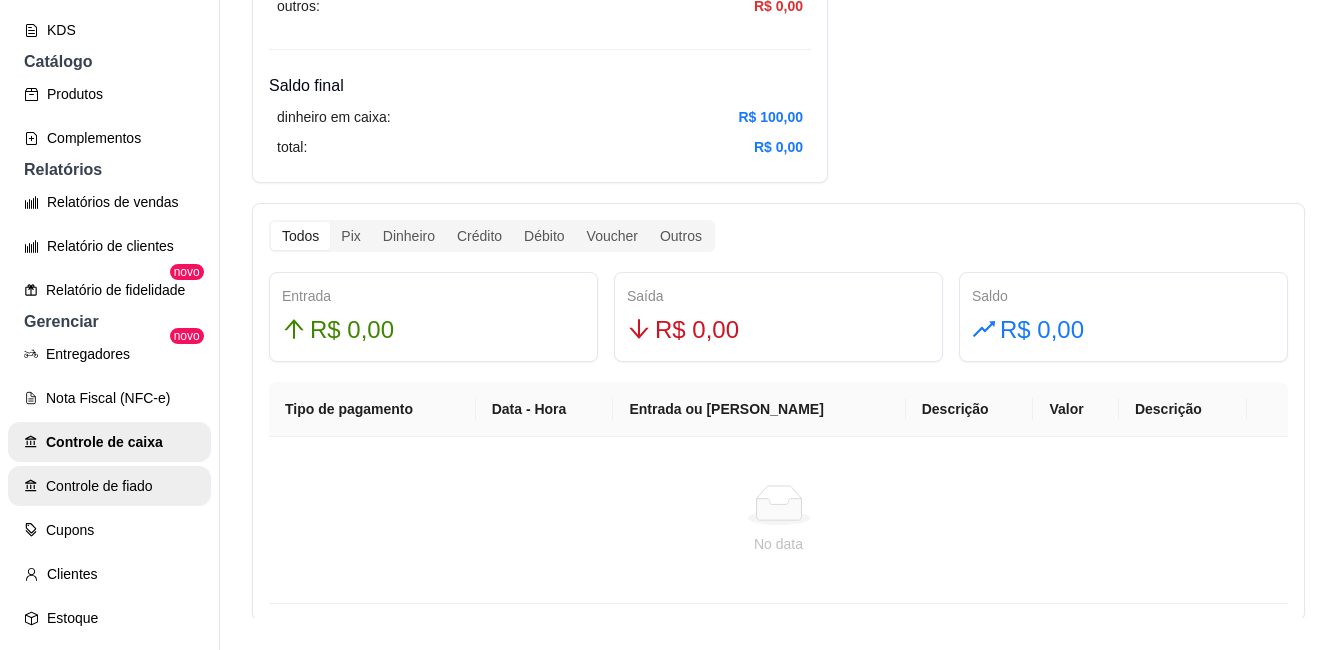 click on "Controle de fiado" at bounding box center [109, 486] 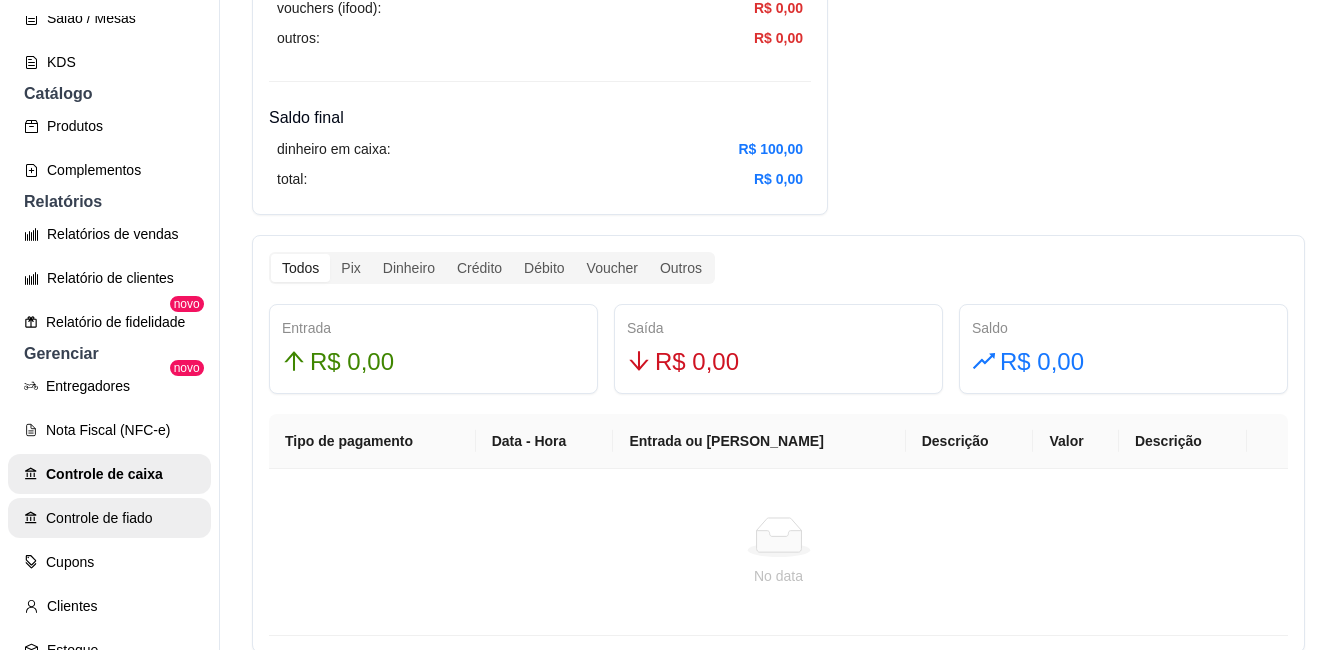 scroll, scrollTop: 0, scrollLeft: 0, axis: both 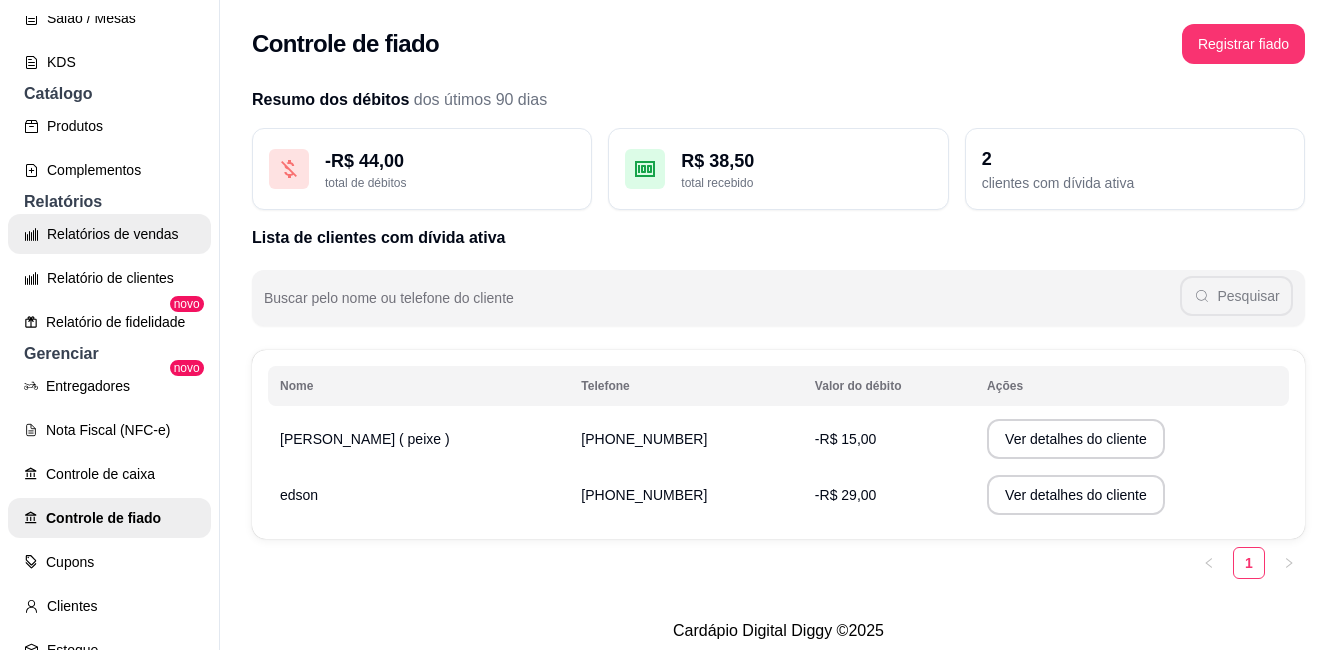 click on "Relatórios de vendas" at bounding box center [109, 234] 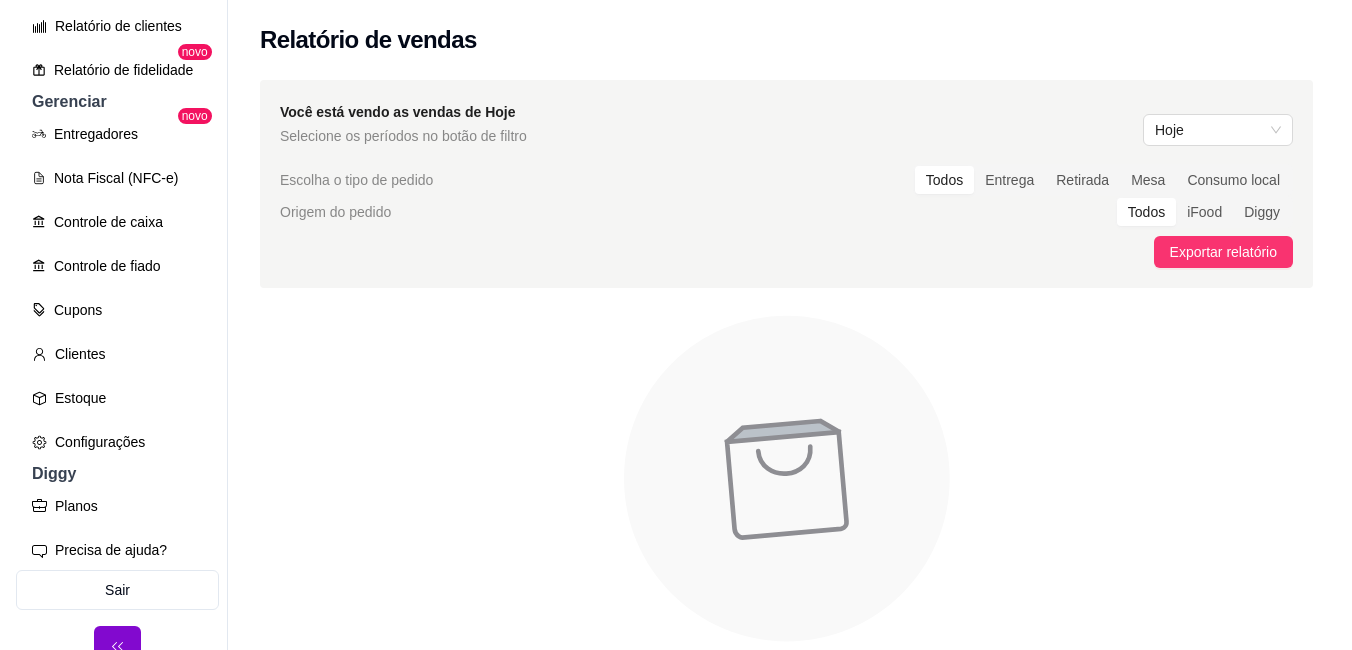 scroll, scrollTop: 576, scrollLeft: 0, axis: vertical 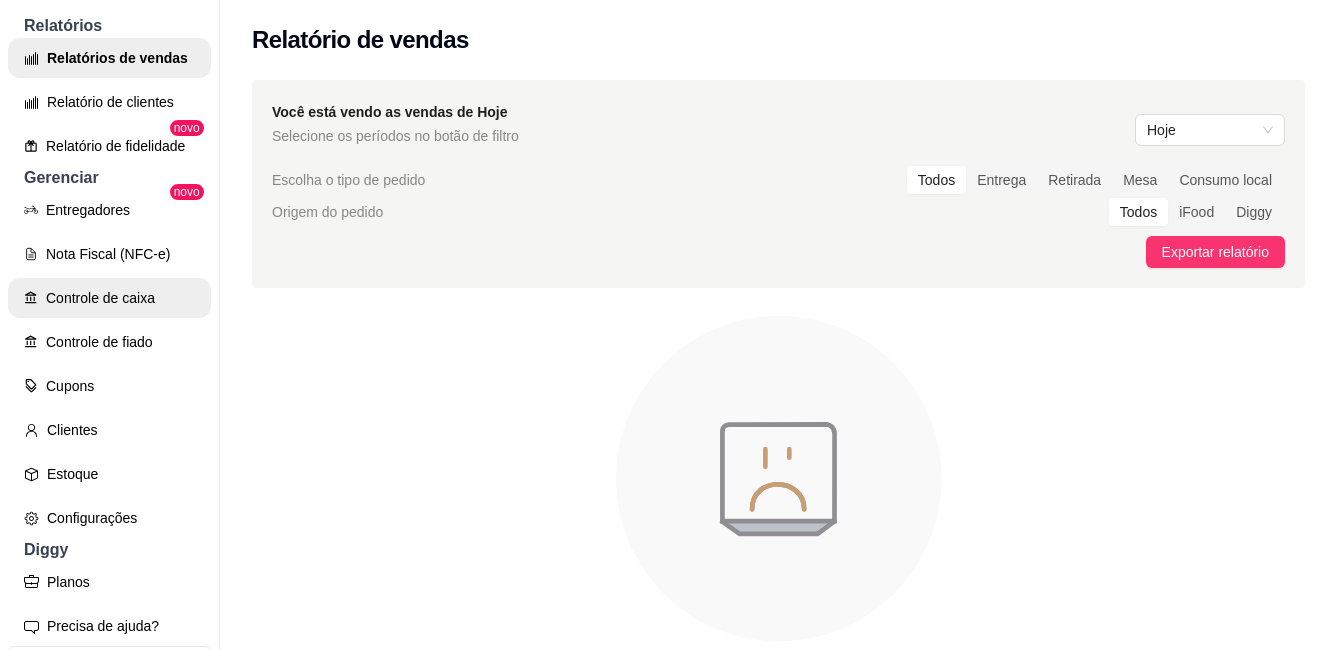 click on "Controle de caixa" at bounding box center [109, 298] 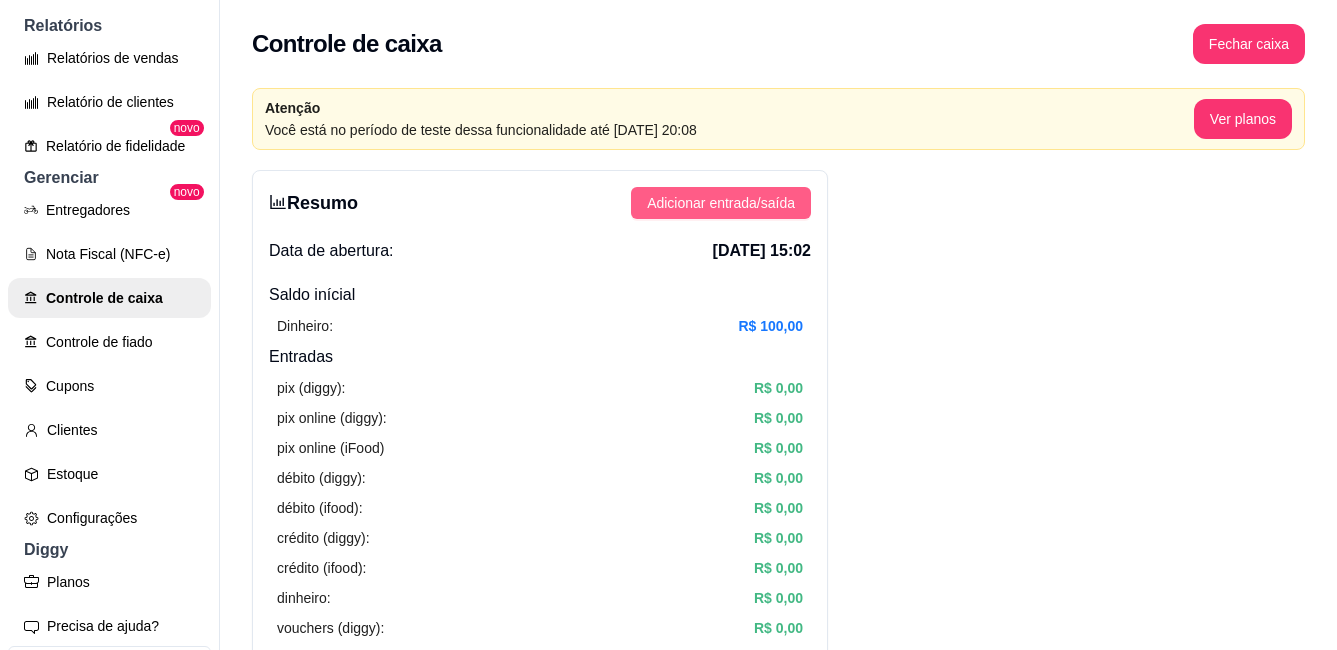 click on "Adicionar entrada/saída" at bounding box center [721, 203] 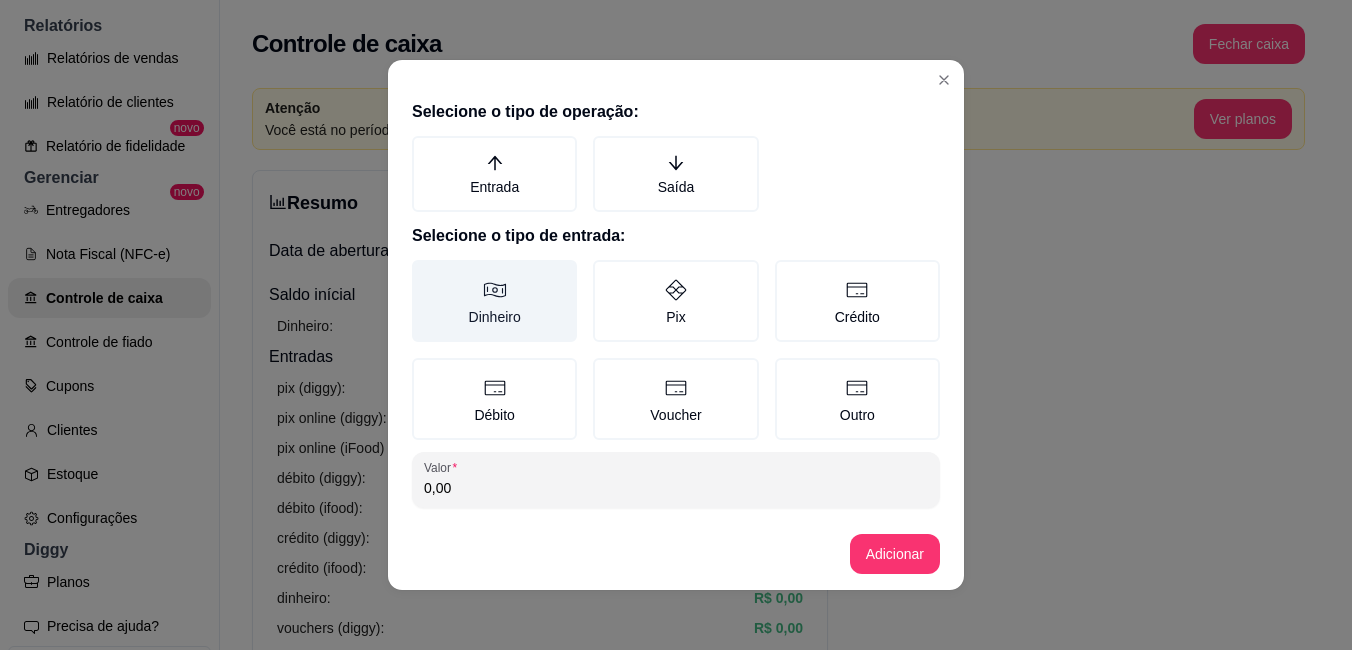 click on "Dinheiro" at bounding box center [494, 301] 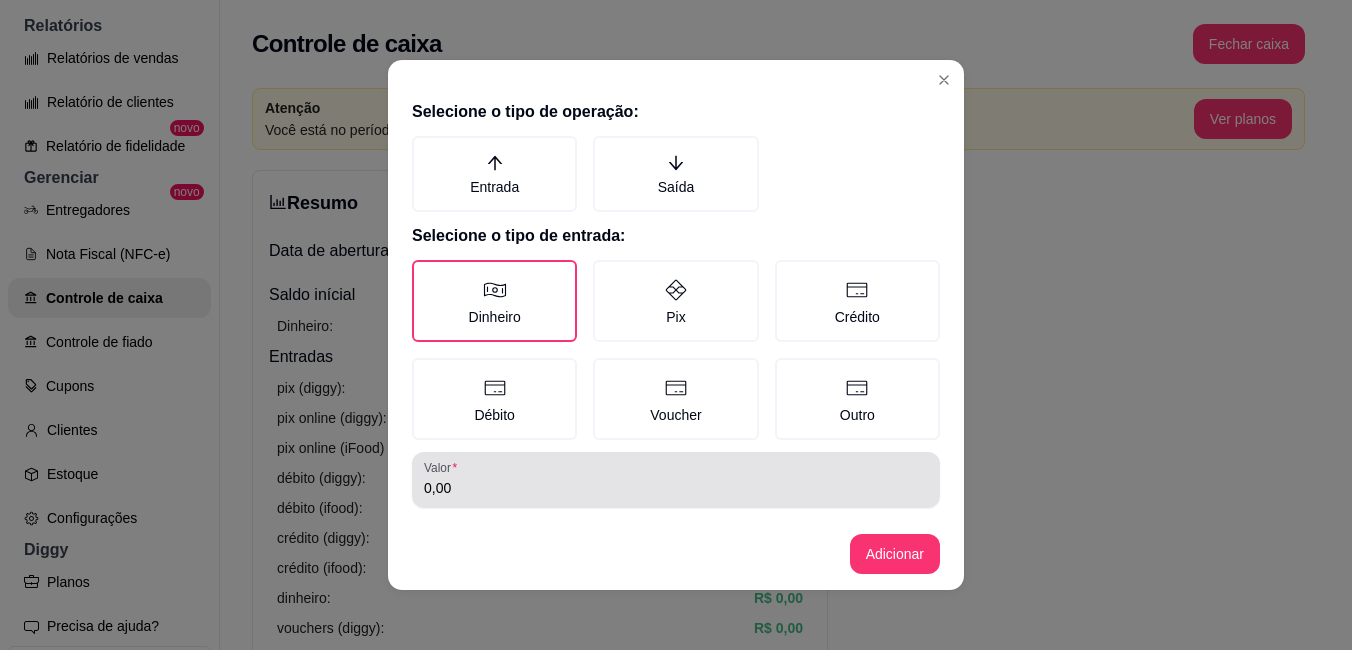 click on "0,00" at bounding box center (676, 480) 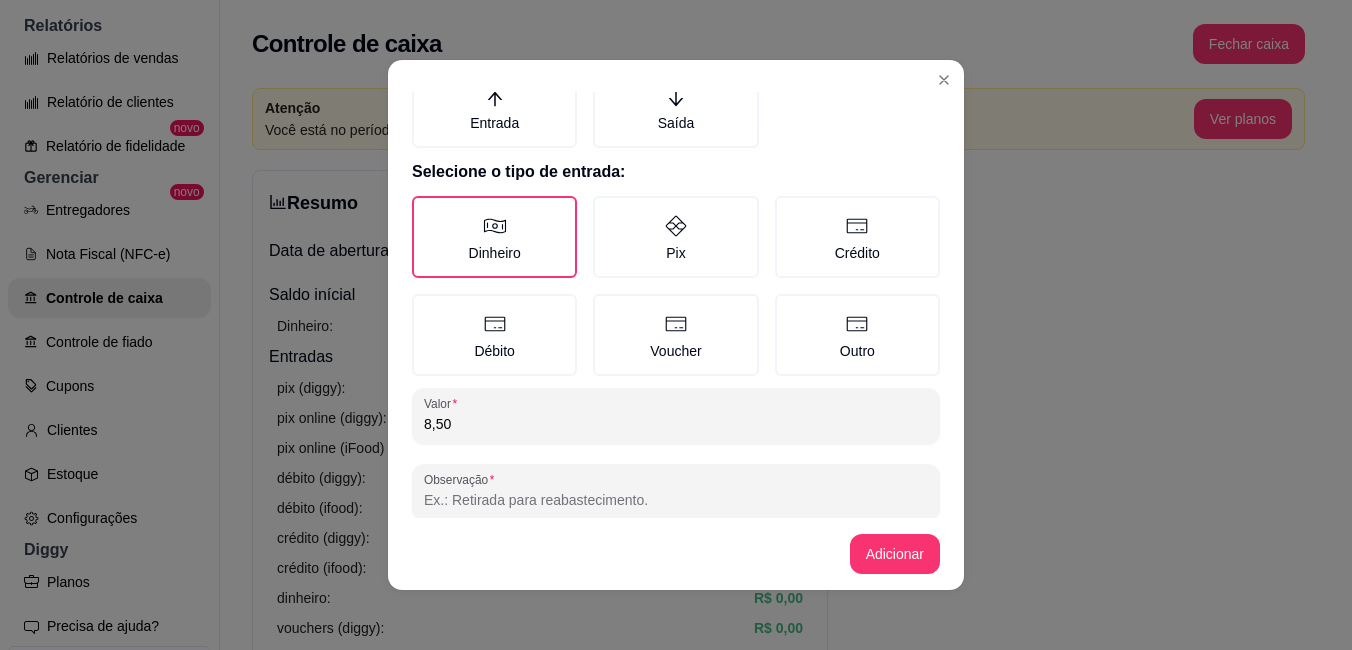 scroll, scrollTop: 98, scrollLeft: 0, axis: vertical 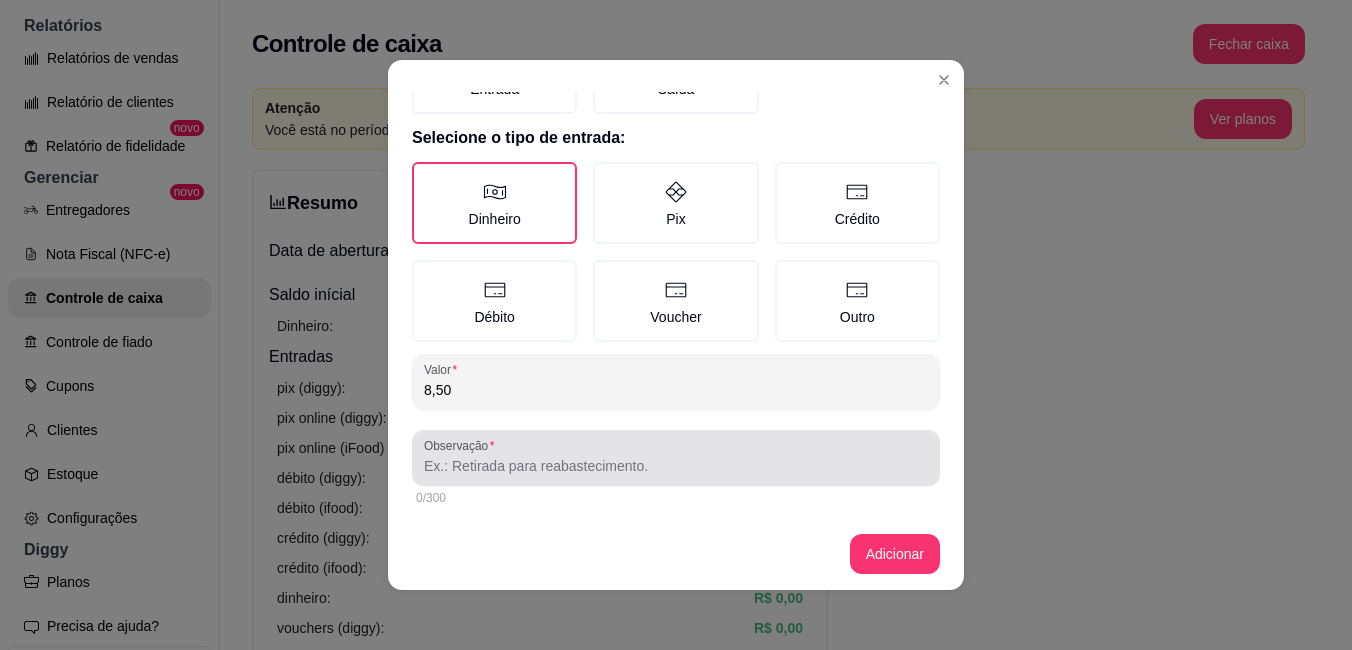 type on "8,50" 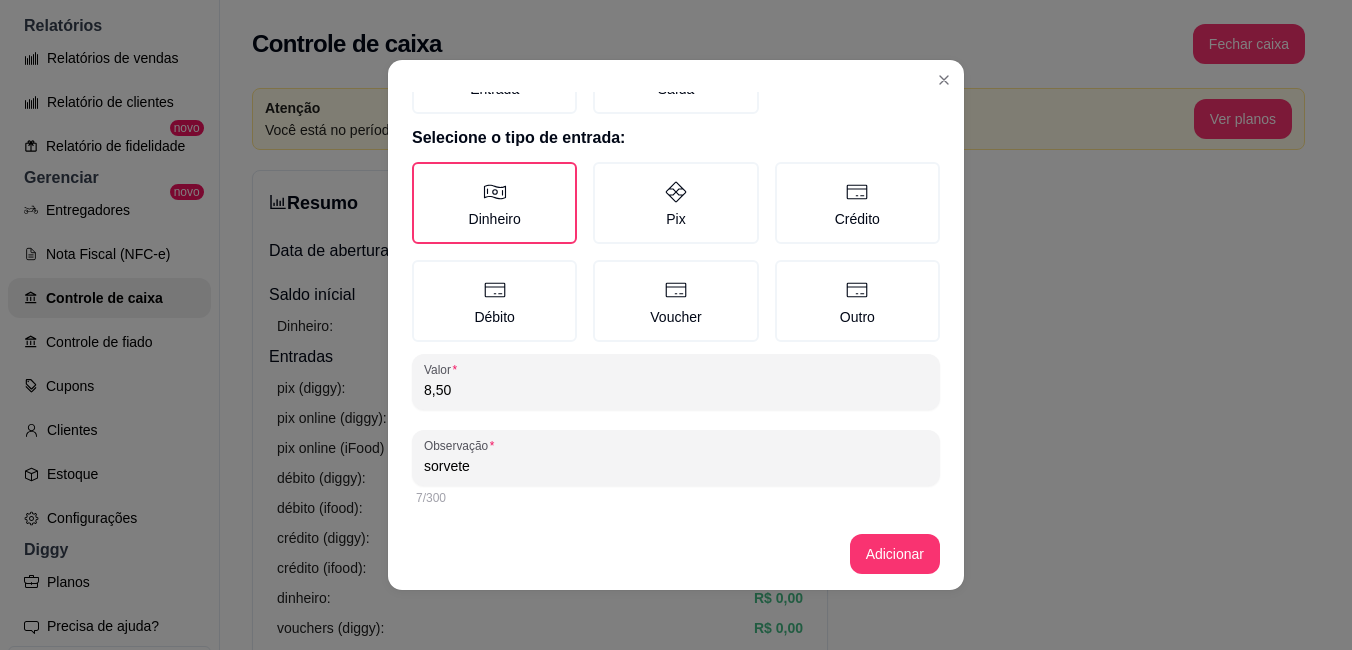 scroll, scrollTop: 4, scrollLeft: 0, axis: vertical 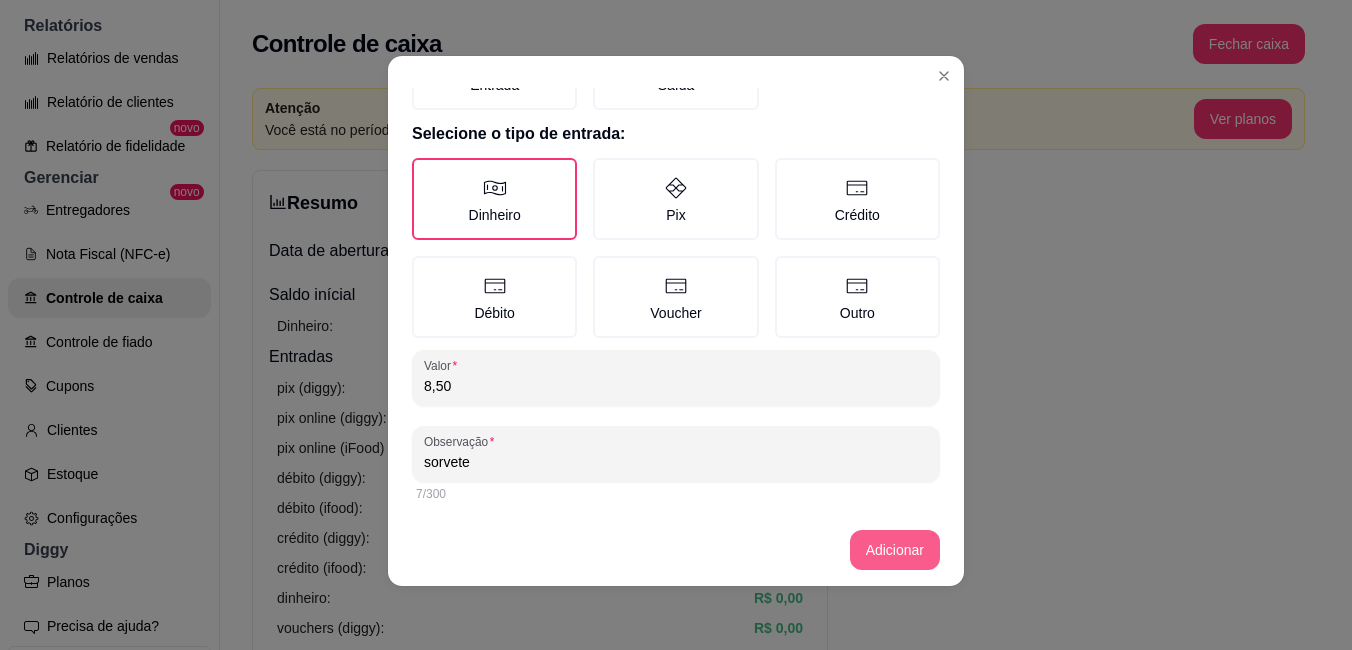 type on "sorvete" 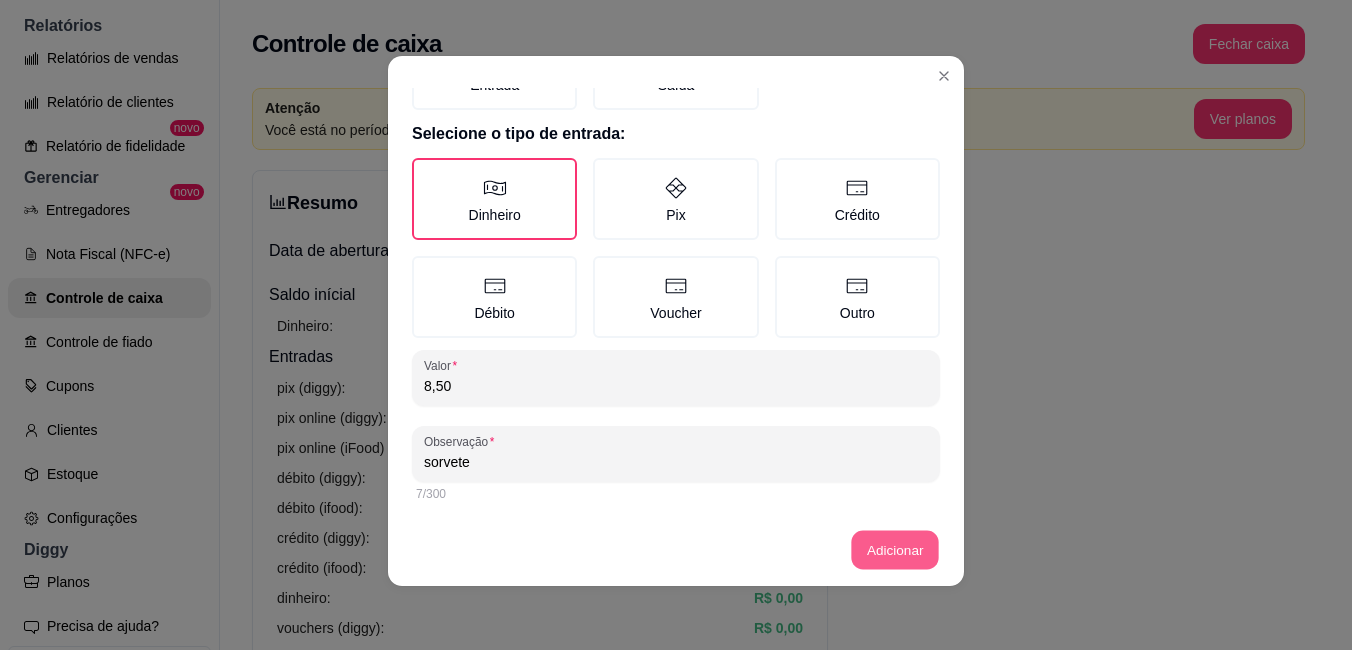 click on "Adicionar" at bounding box center (895, 550) 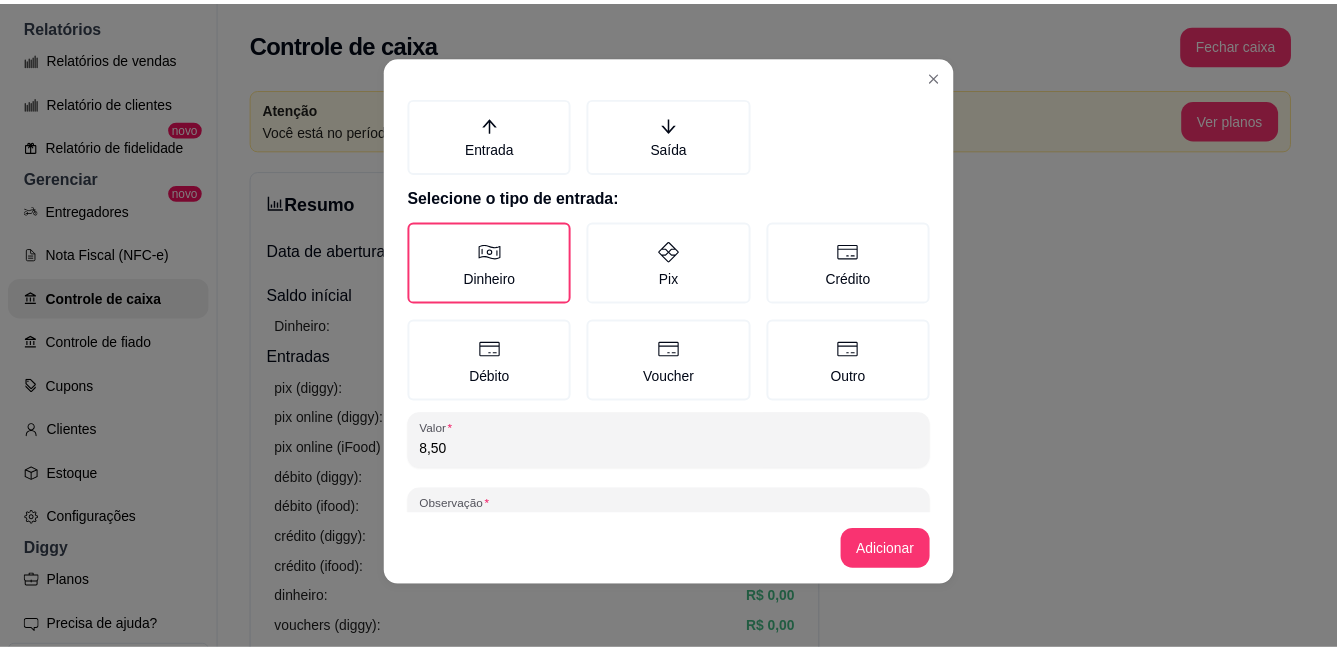 scroll, scrollTop: 0, scrollLeft: 0, axis: both 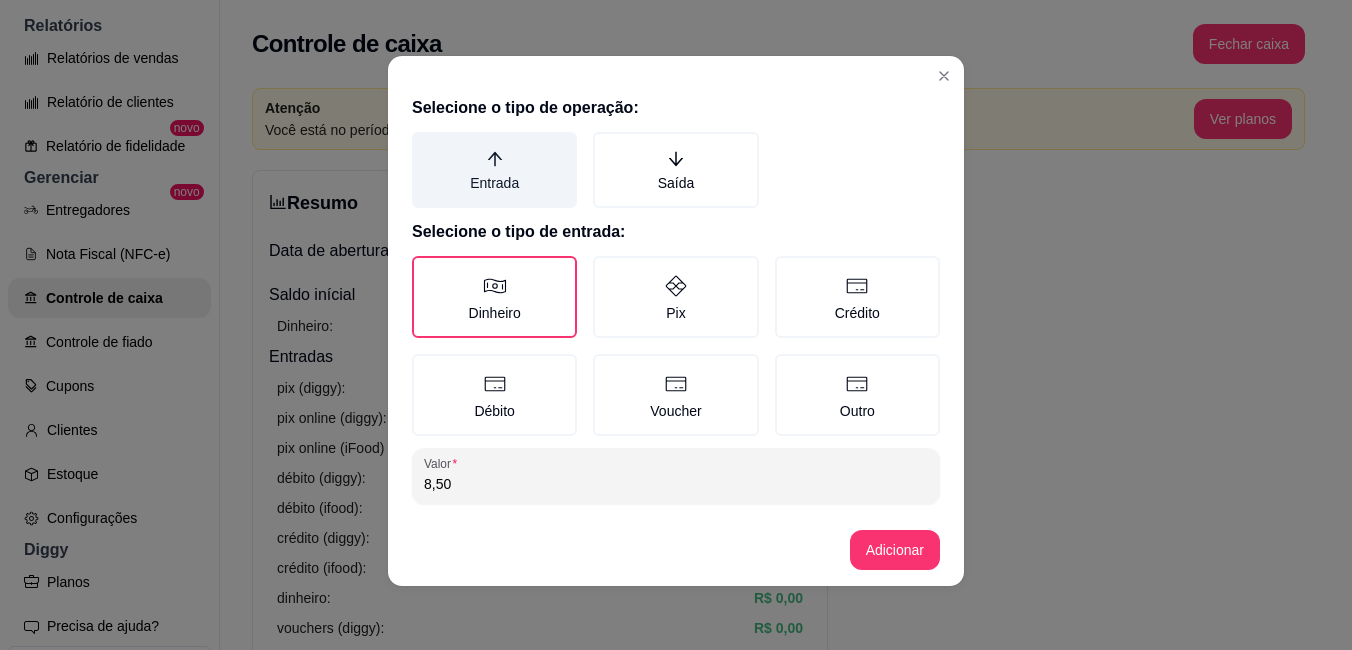 click on "Entrada" at bounding box center [494, 170] 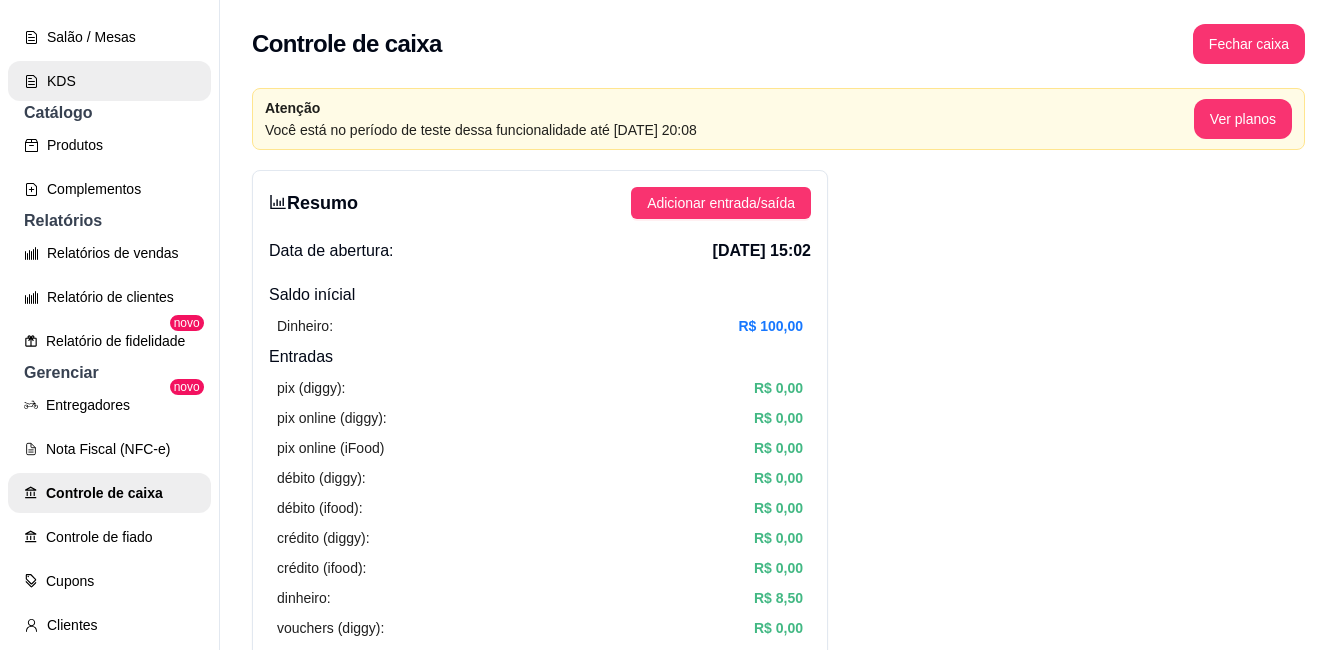 scroll, scrollTop: 276, scrollLeft: 0, axis: vertical 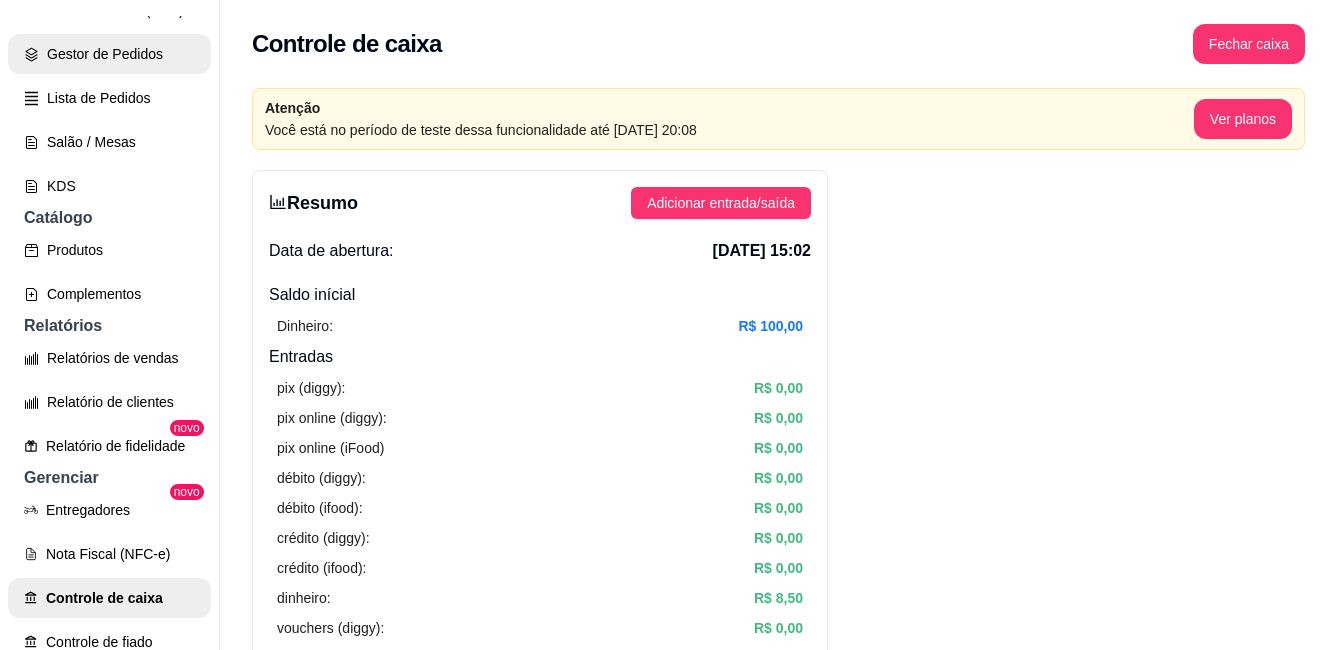 click on "Gestor de Pedidos" at bounding box center (109, 54) 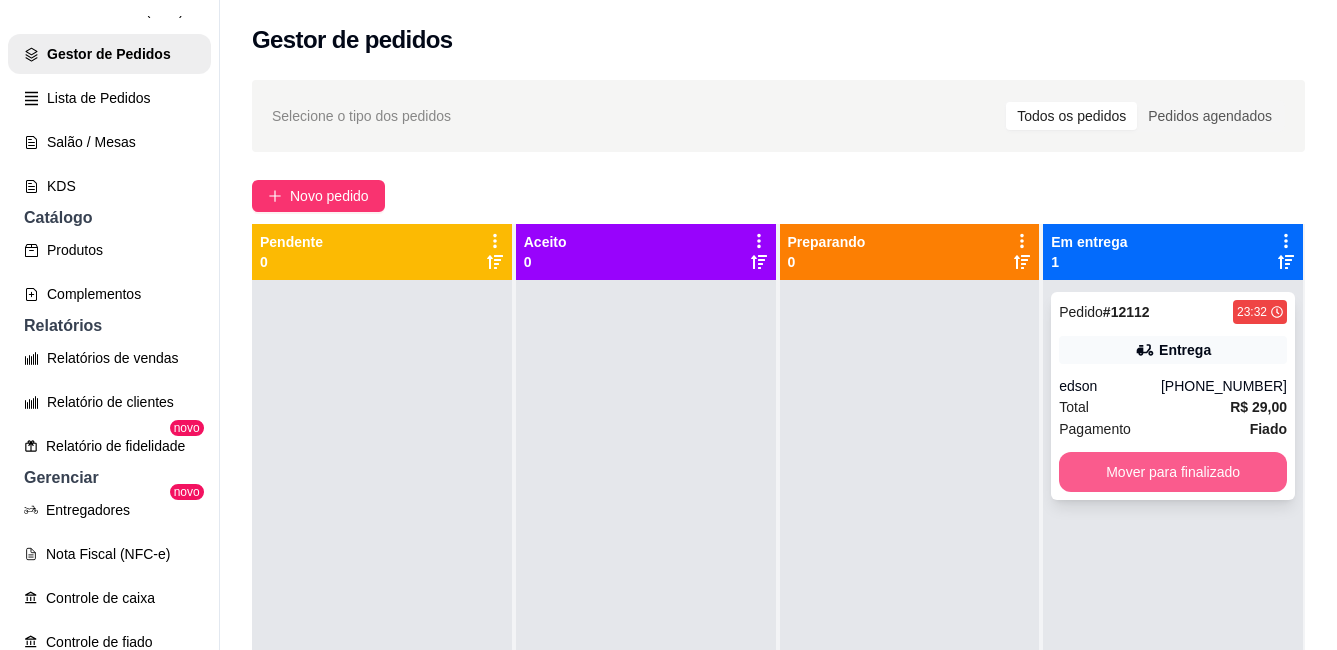 click on "Mover para finalizado" at bounding box center (1173, 472) 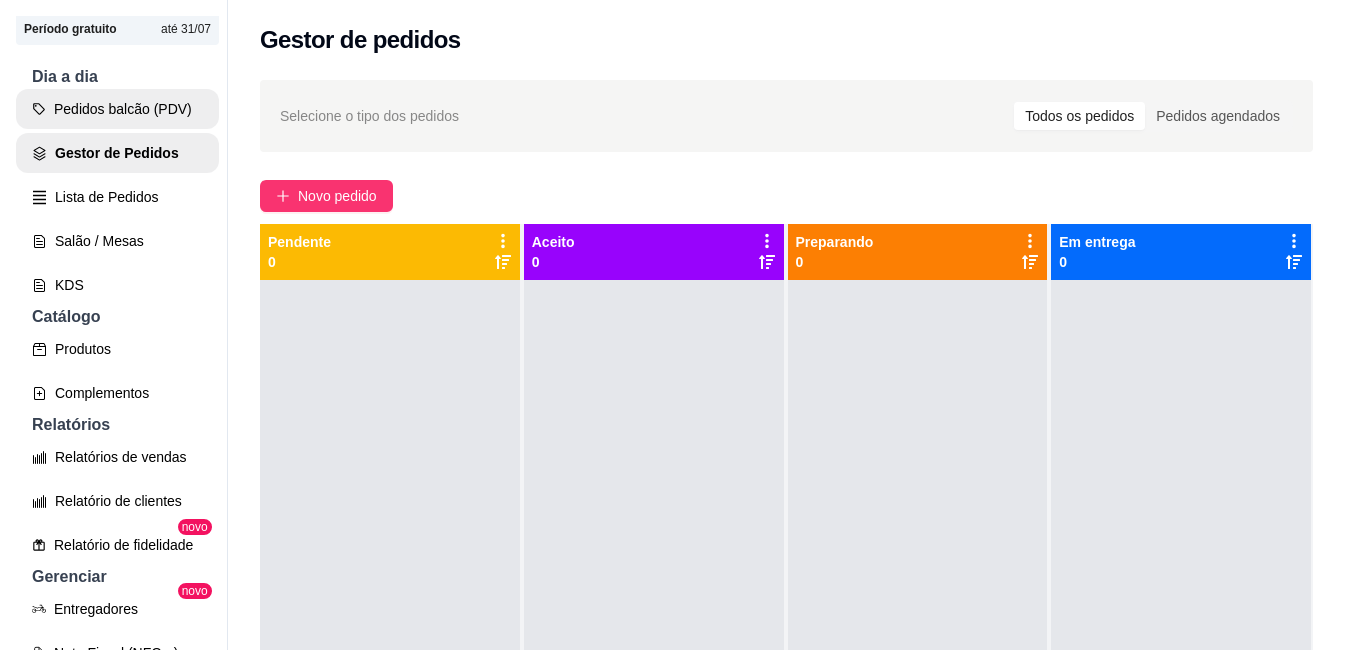 scroll, scrollTop: 176, scrollLeft: 0, axis: vertical 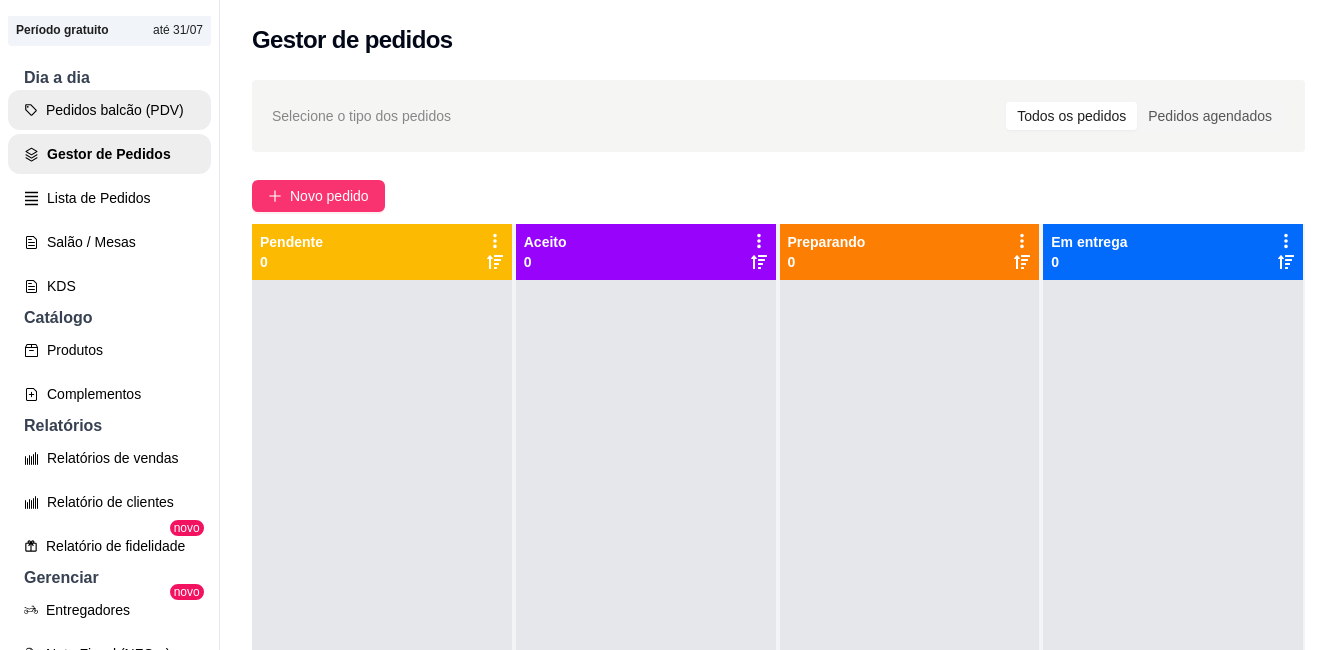 click on "Pedidos balcão (PDV)" at bounding box center (109, 110) 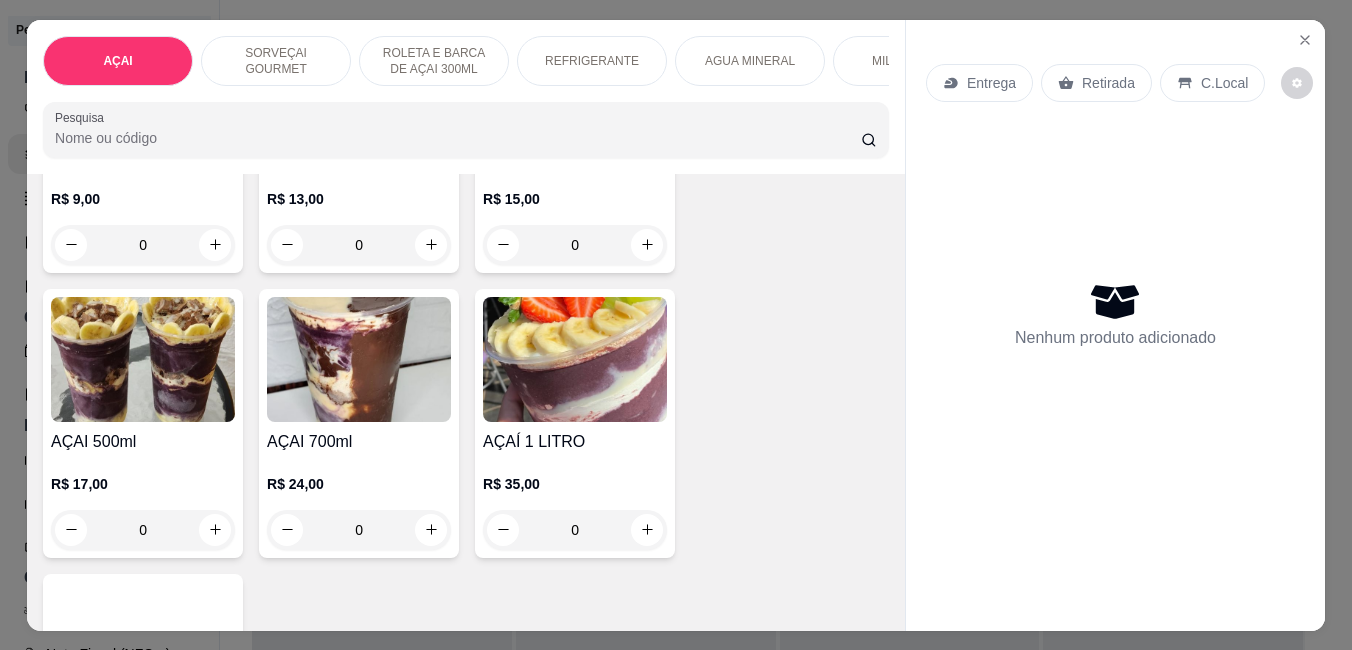 scroll, scrollTop: 400, scrollLeft: 0, axis: vertical 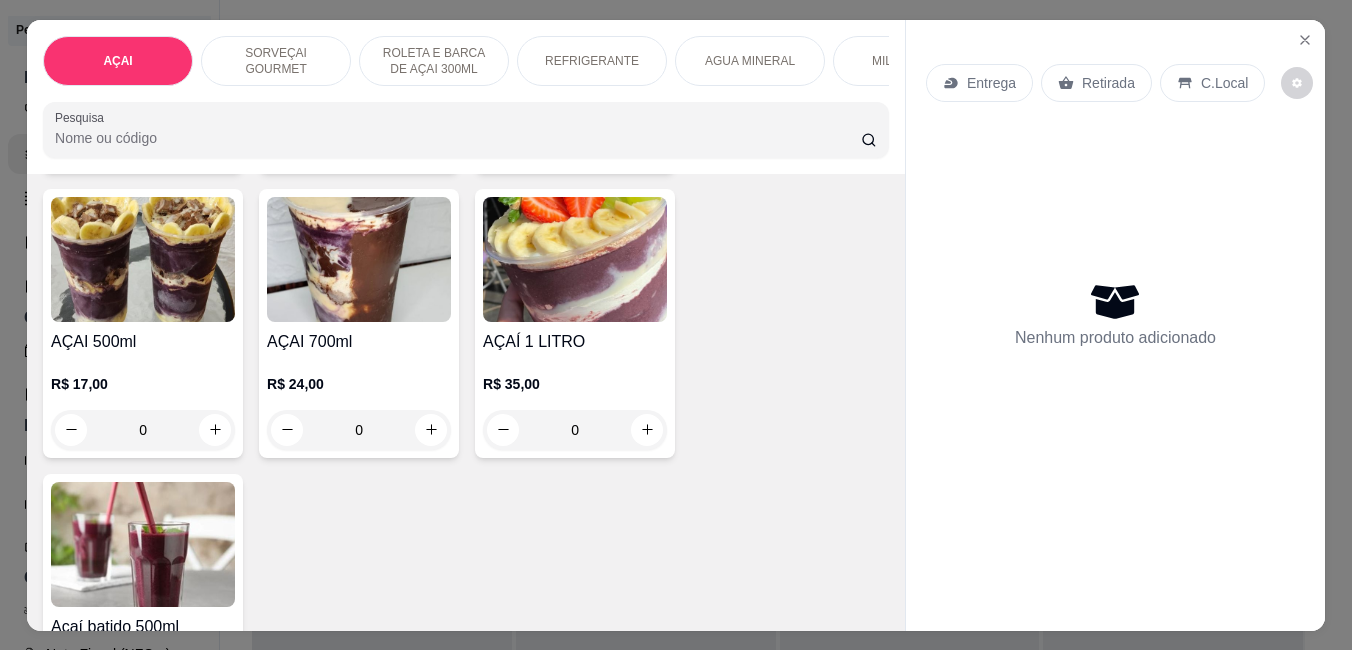 click at bounding box center (575, 259) 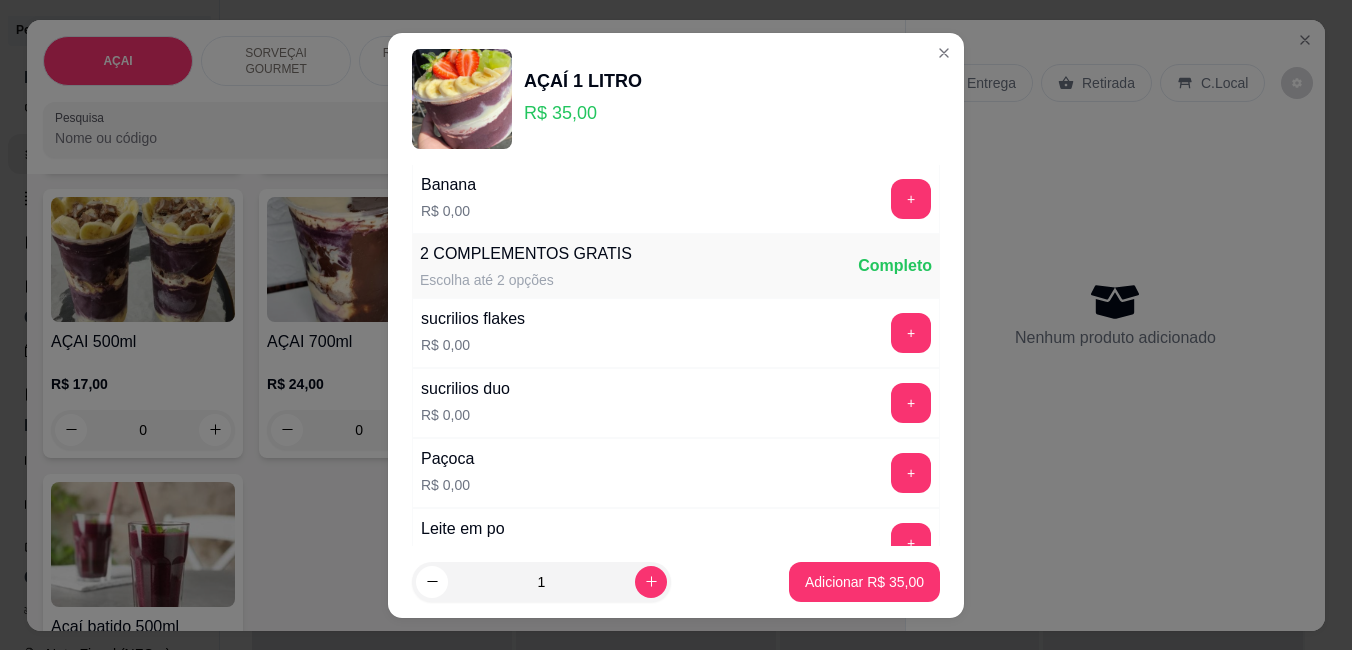 scroll, scrollTop: 0, scrollLeft: 0, axis: both 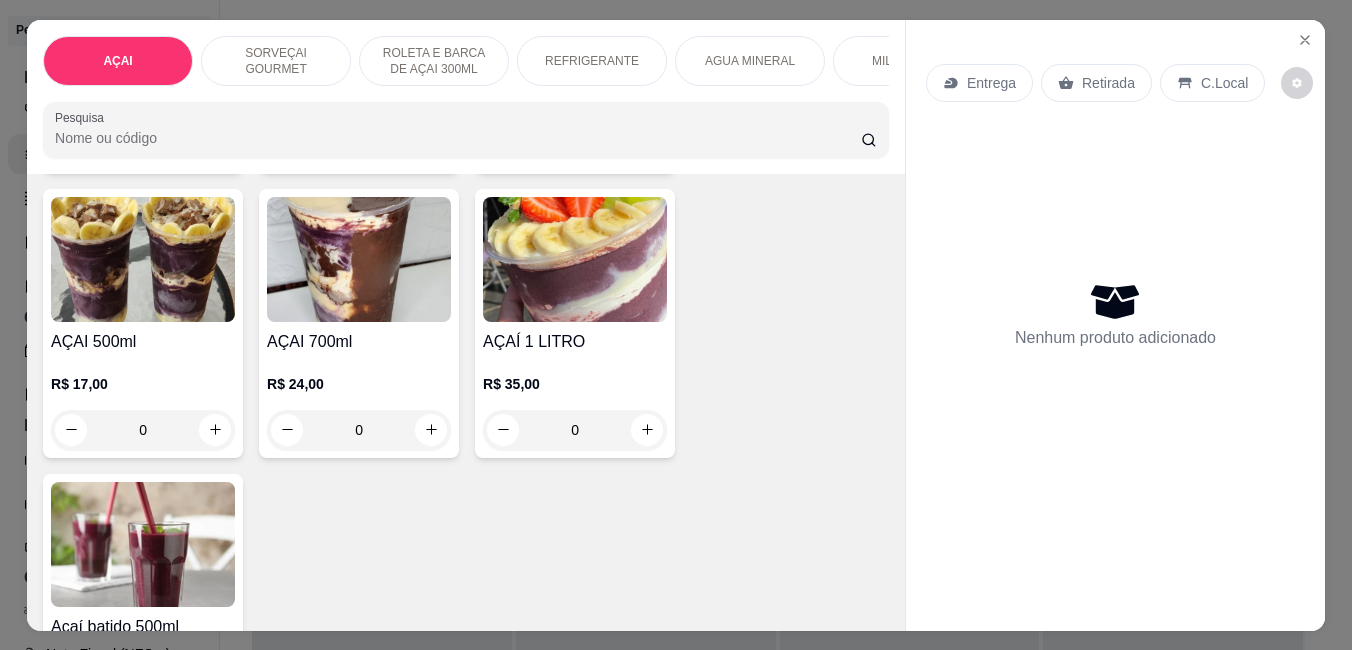 click at bounding box center [575, 259] 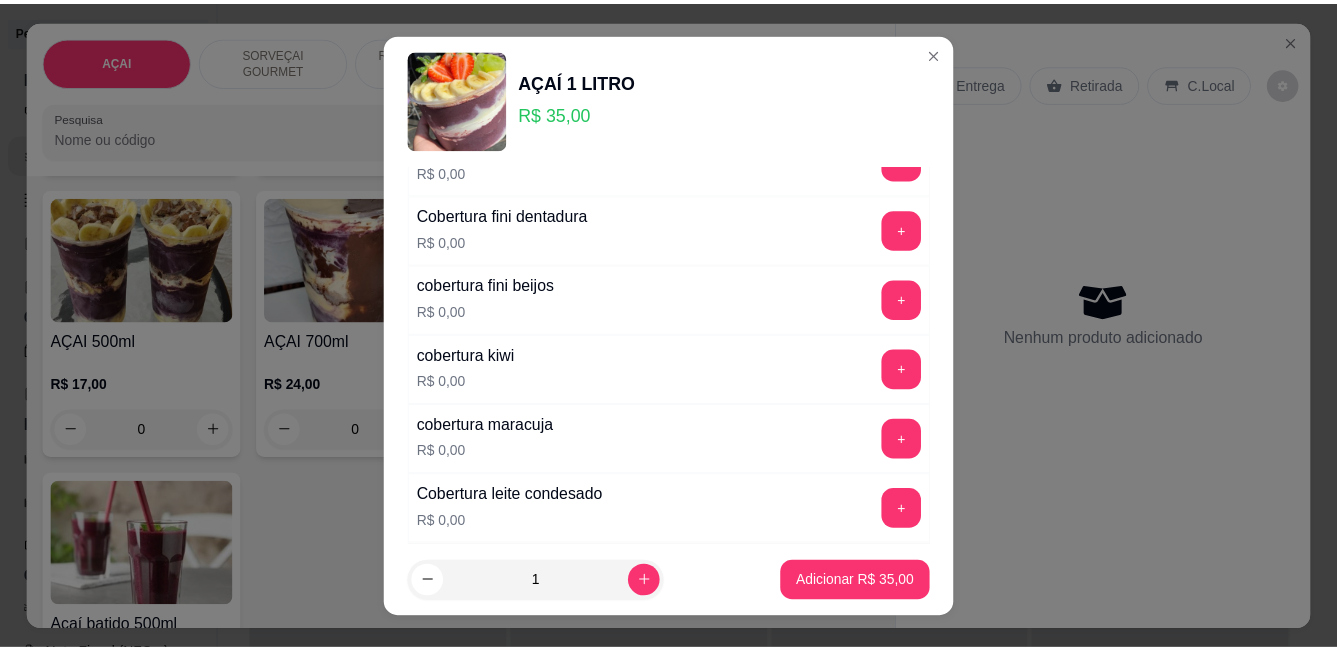 scroll, scrollTop: 2100, scrollLeft: 0, axis: vertical 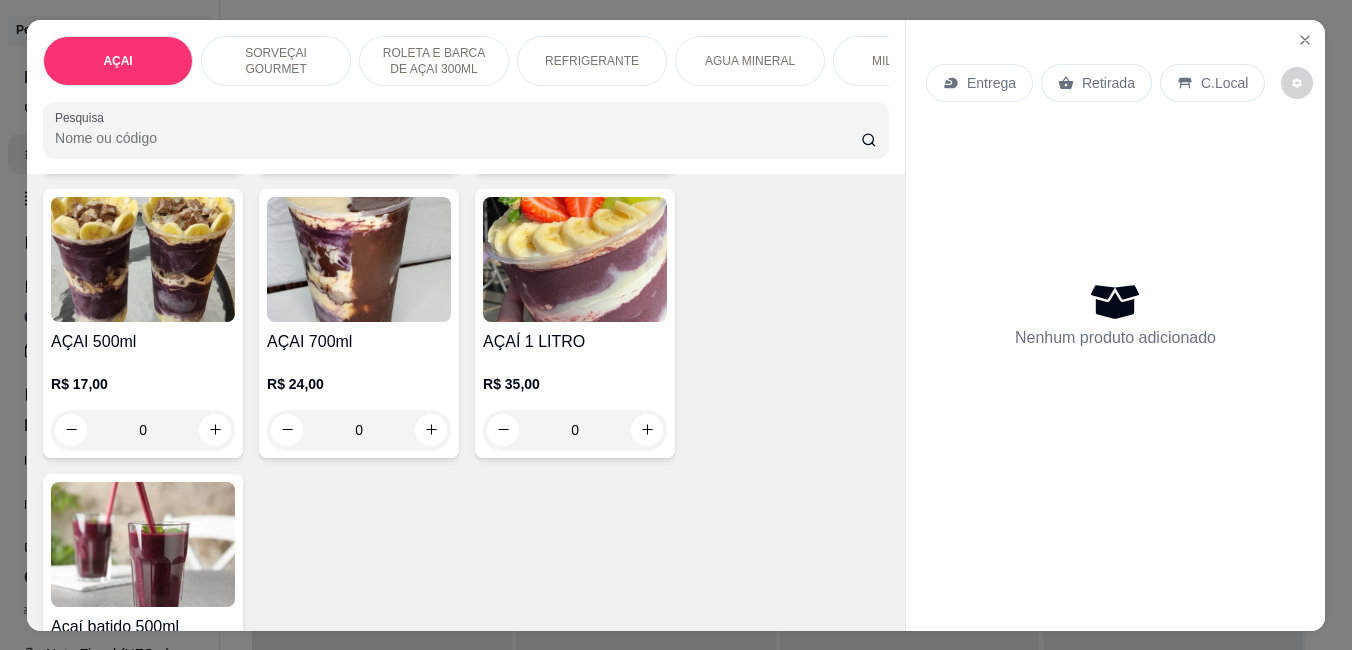 click on "R$ 35,00 0" at bounding box center (575, 402) 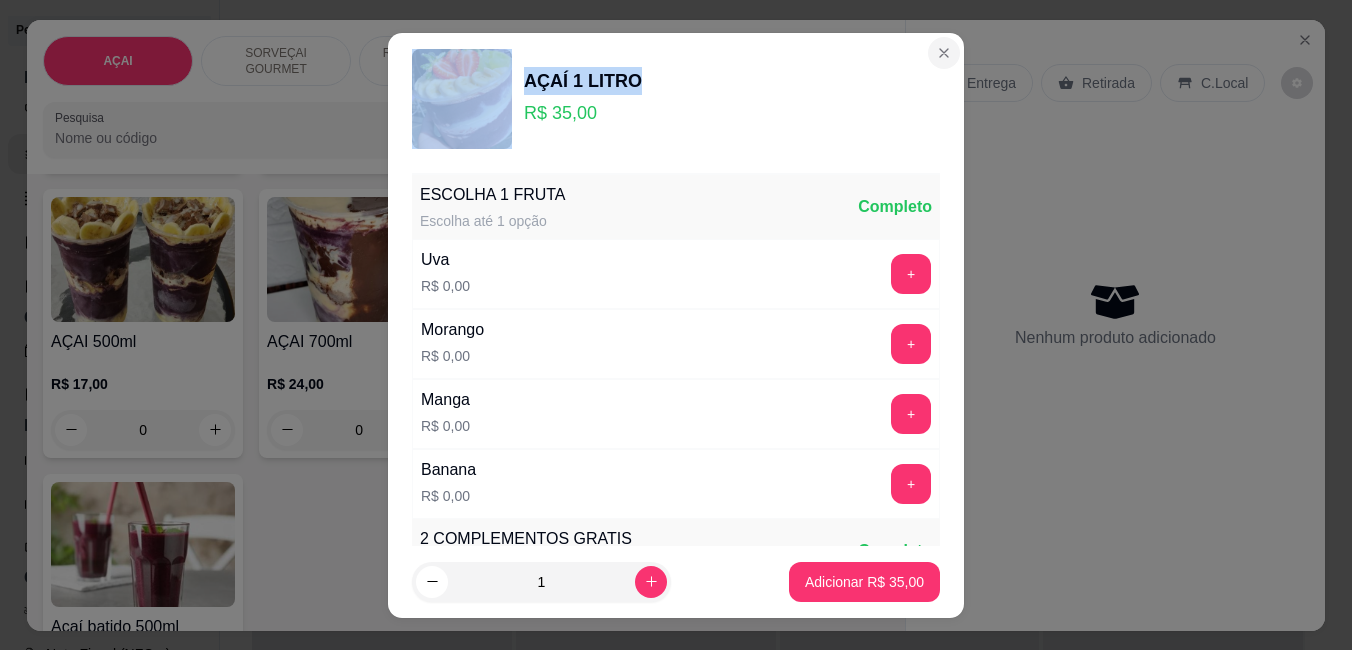 drag, startPoint x: 901, startPoint y: 44, endPoint x: 921, endPoint y: 52, distance: 21.540659 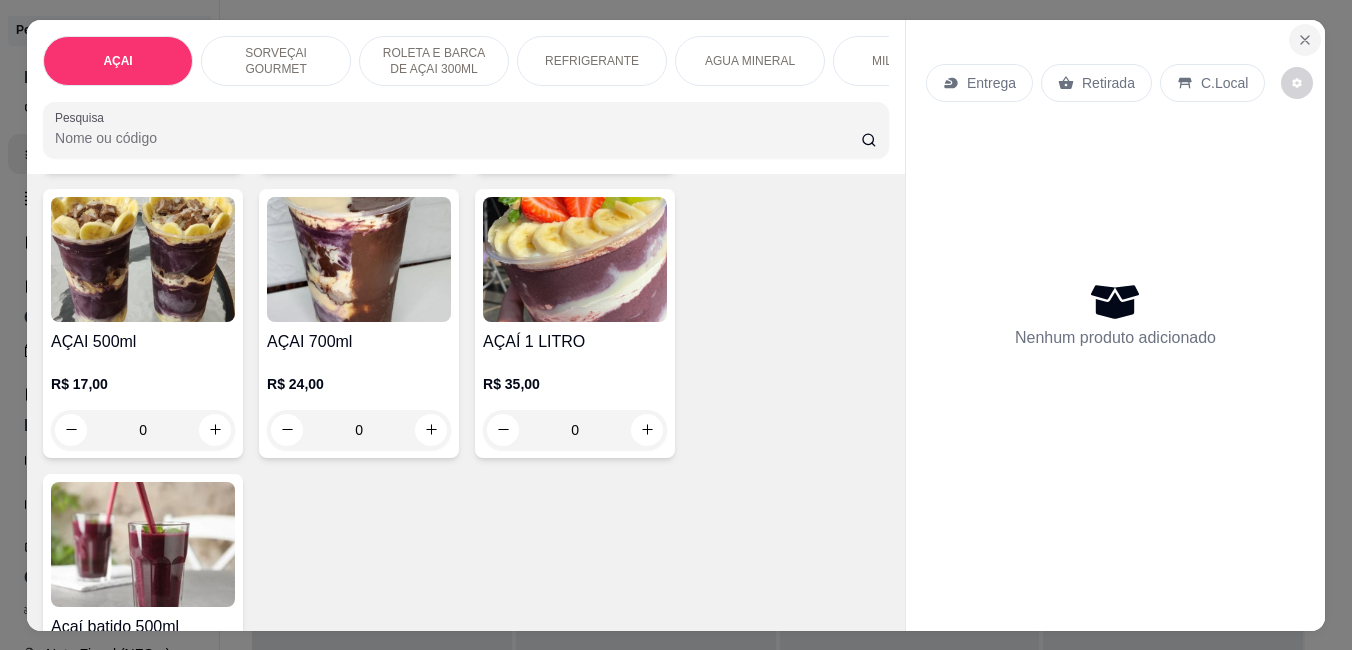 click at bounding box center (1305, 40) 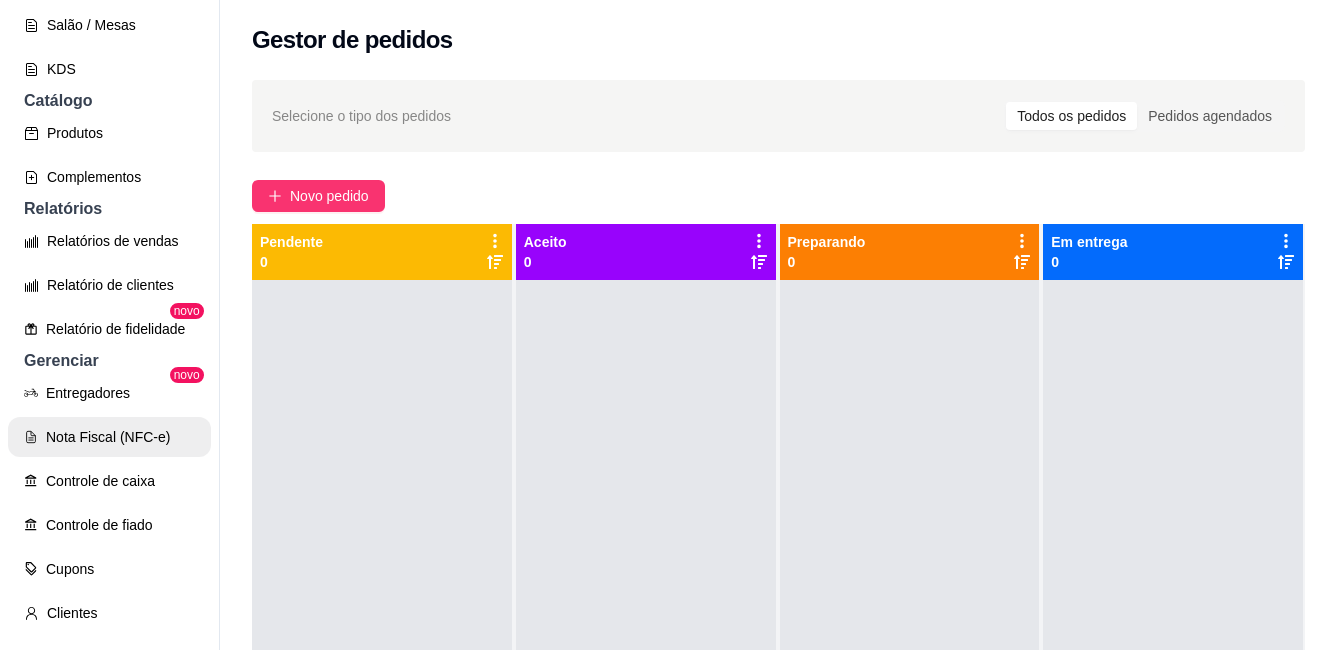 scroll, scrollTop: 276, scrollLeft: 0, axis: vertical 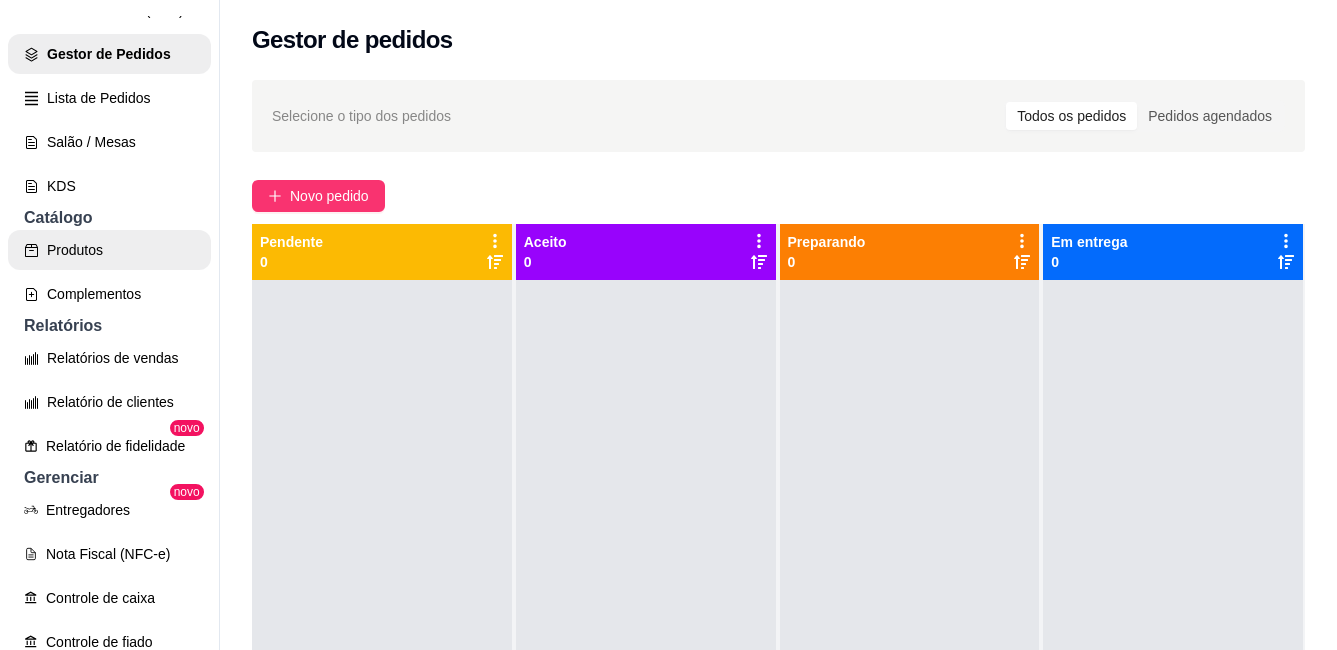 click on "Produtos" at bounding box center (109, 250) 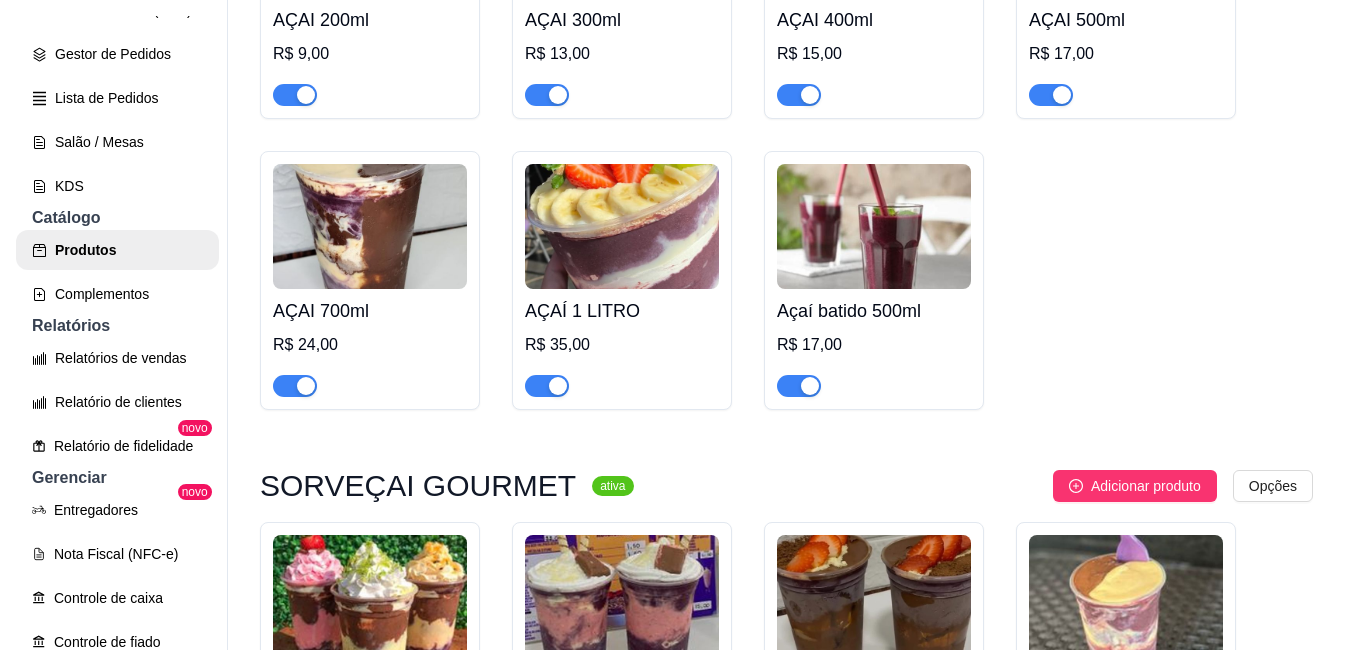 scroll, scrollTop: 400, scrollLeft: 0, axis: vertical 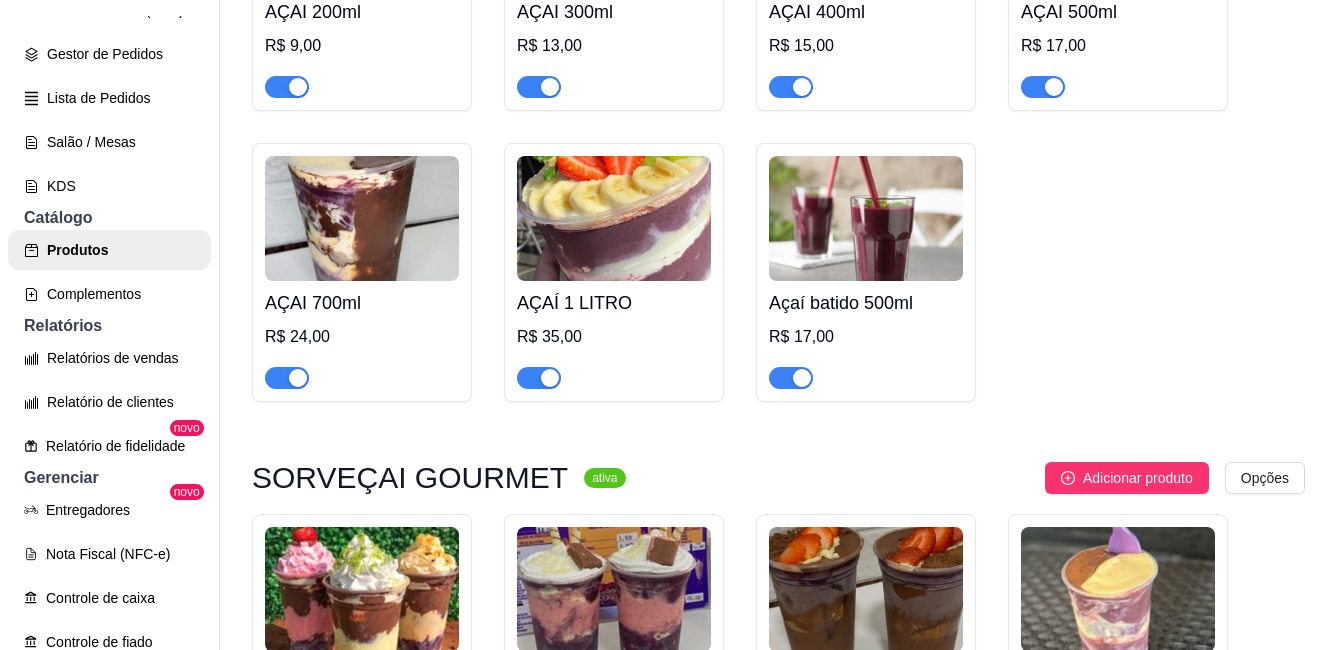 click at bounding box center [614, 218] 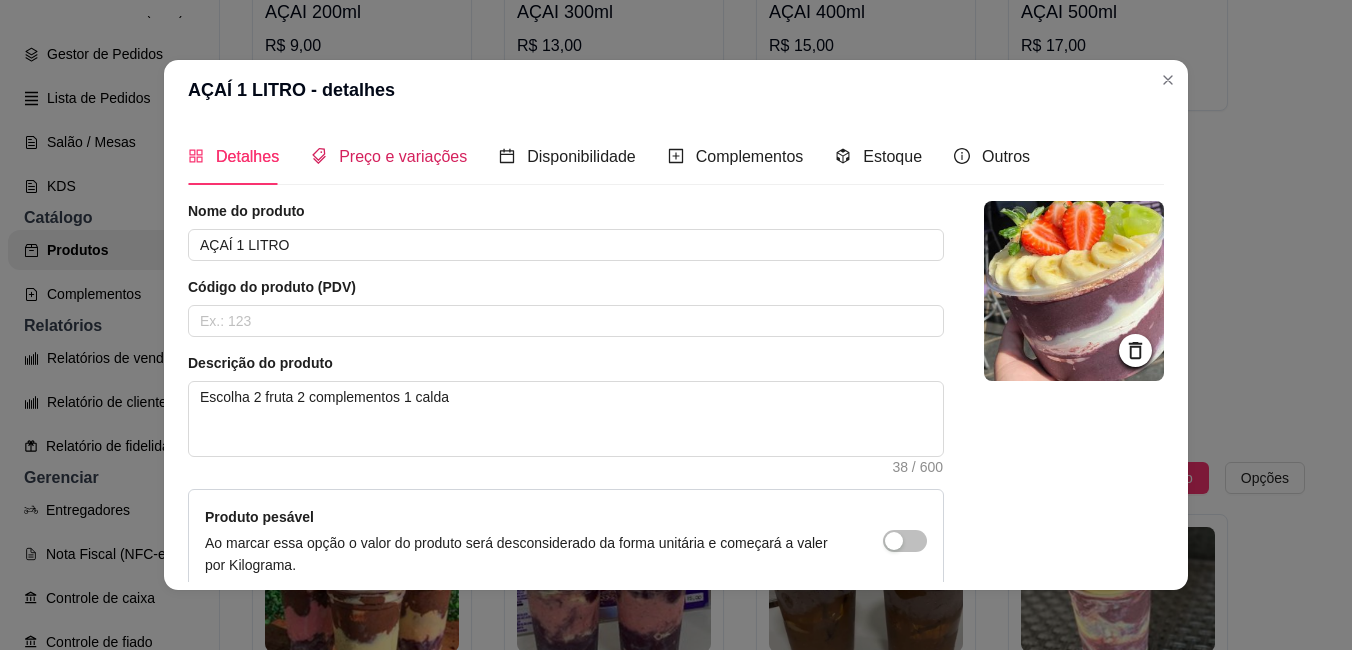 drag, startPoint x: 422, startPoint y: 174, endPoint x: 421, endPoint y: 192, distance: 18.027756 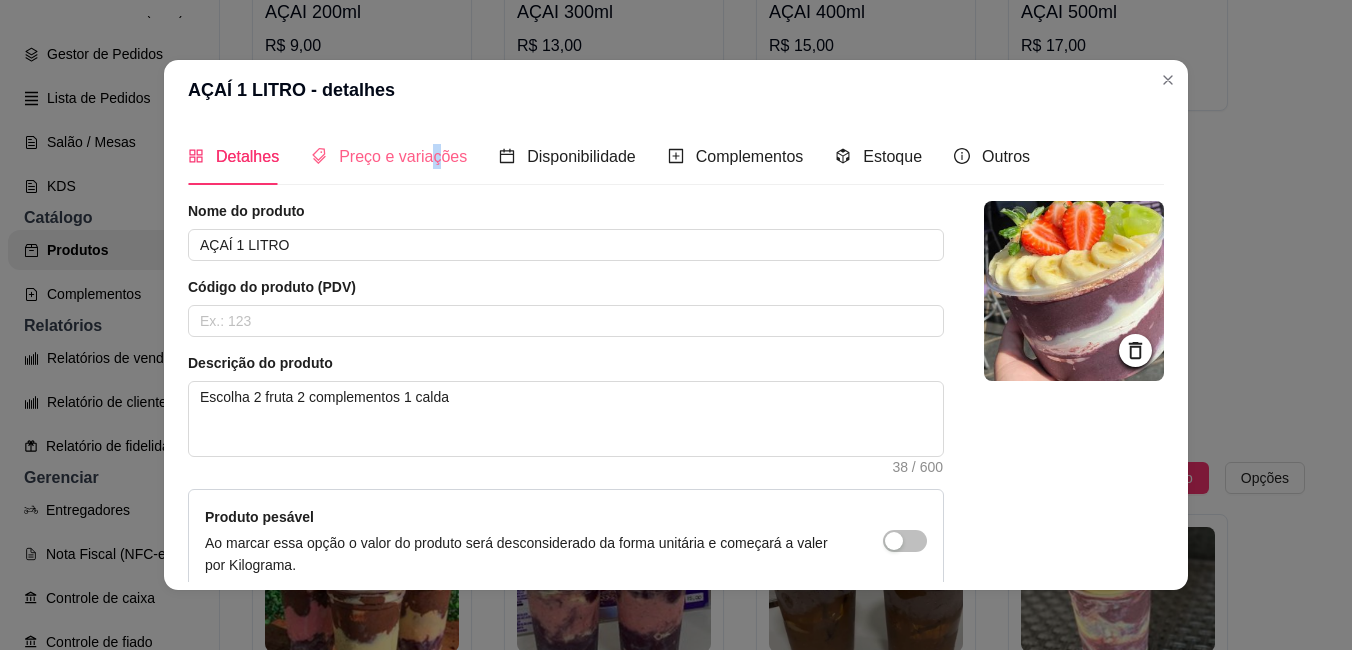 drag, startPoint x: 421, startPoint y: 192, endPoint x: 418, endPoint y: 171, distance: 21.213203 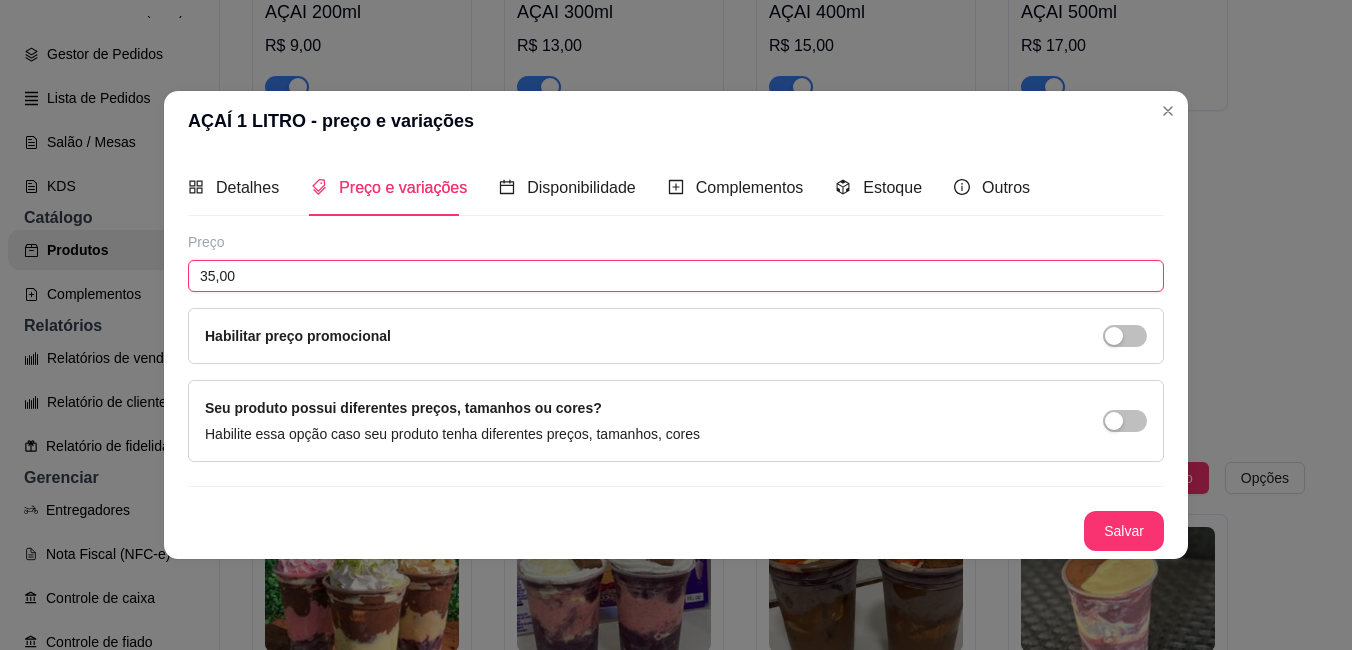click on "35,00" at bounding box center (676, 276) 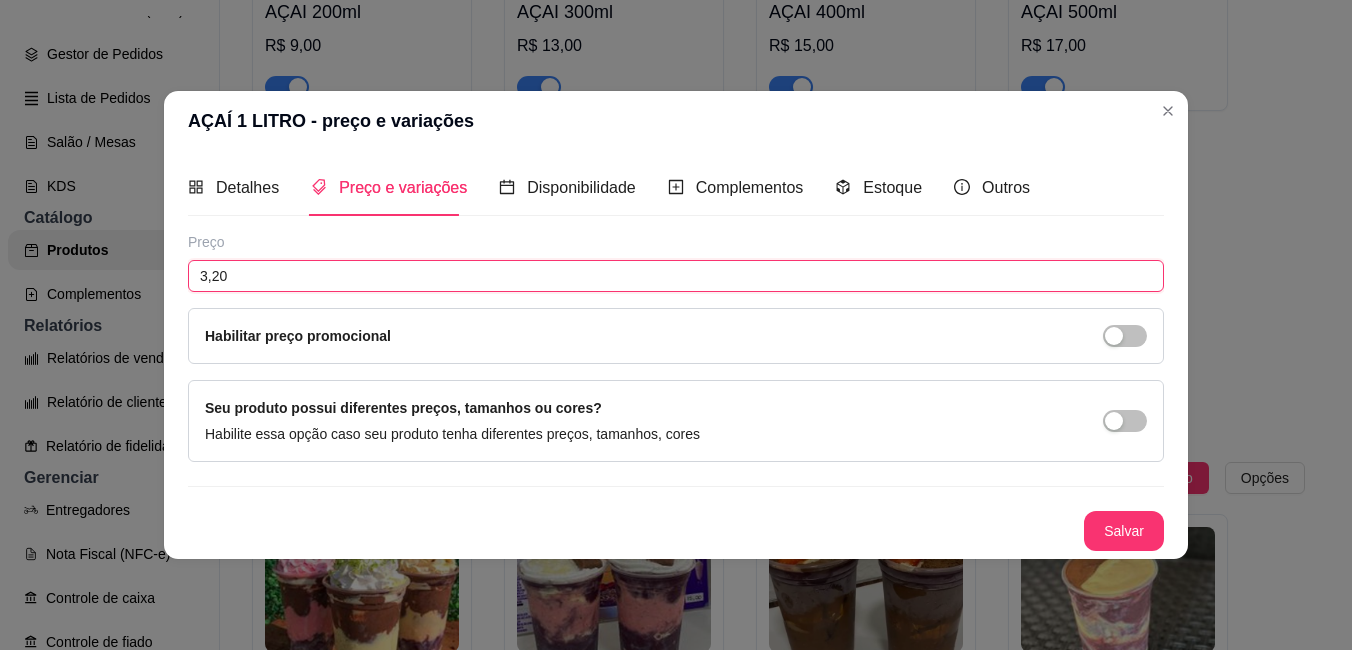 type on "32,00" 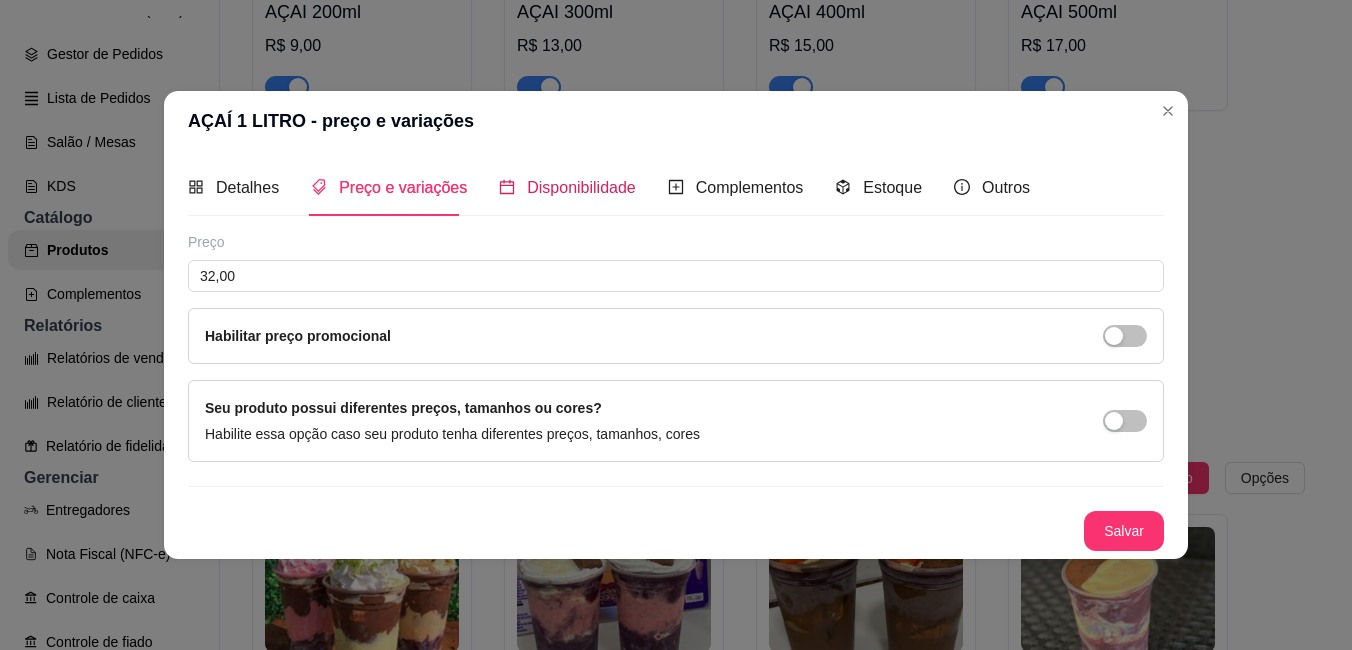 click on "Disponibilidade" at bounding box center [567, 187] 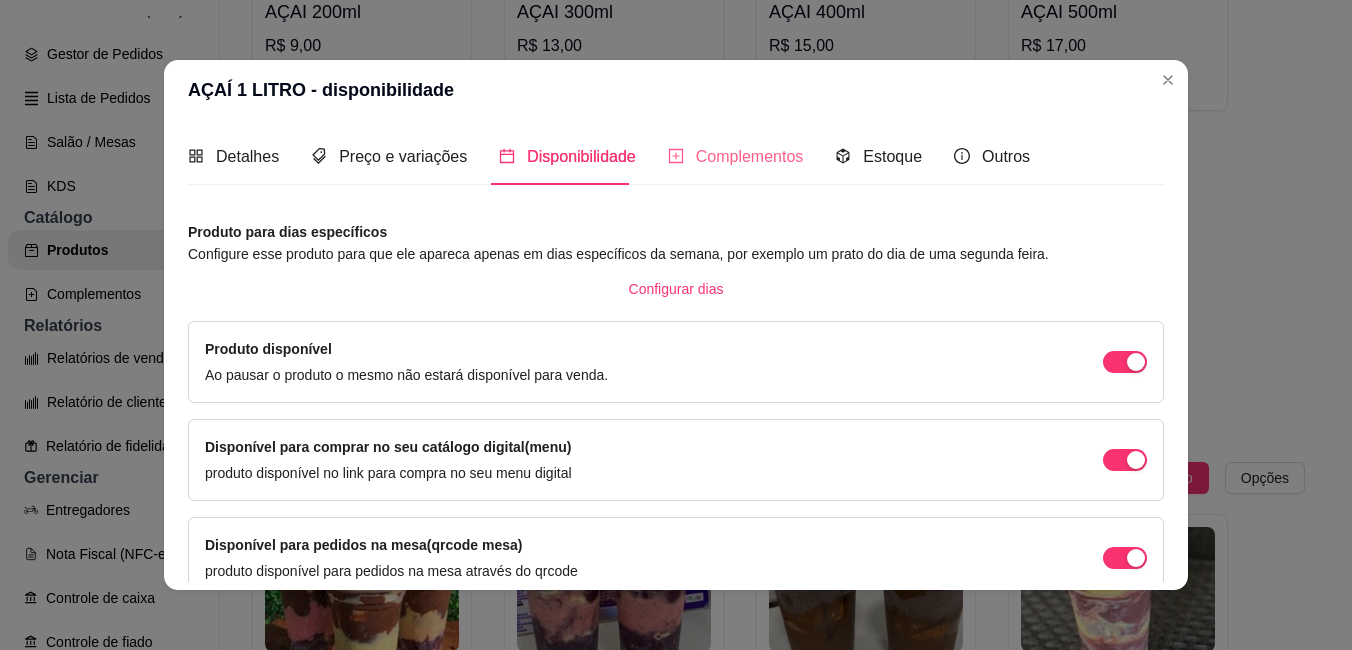 click on "Complementos" at bounding box center [736, 156] 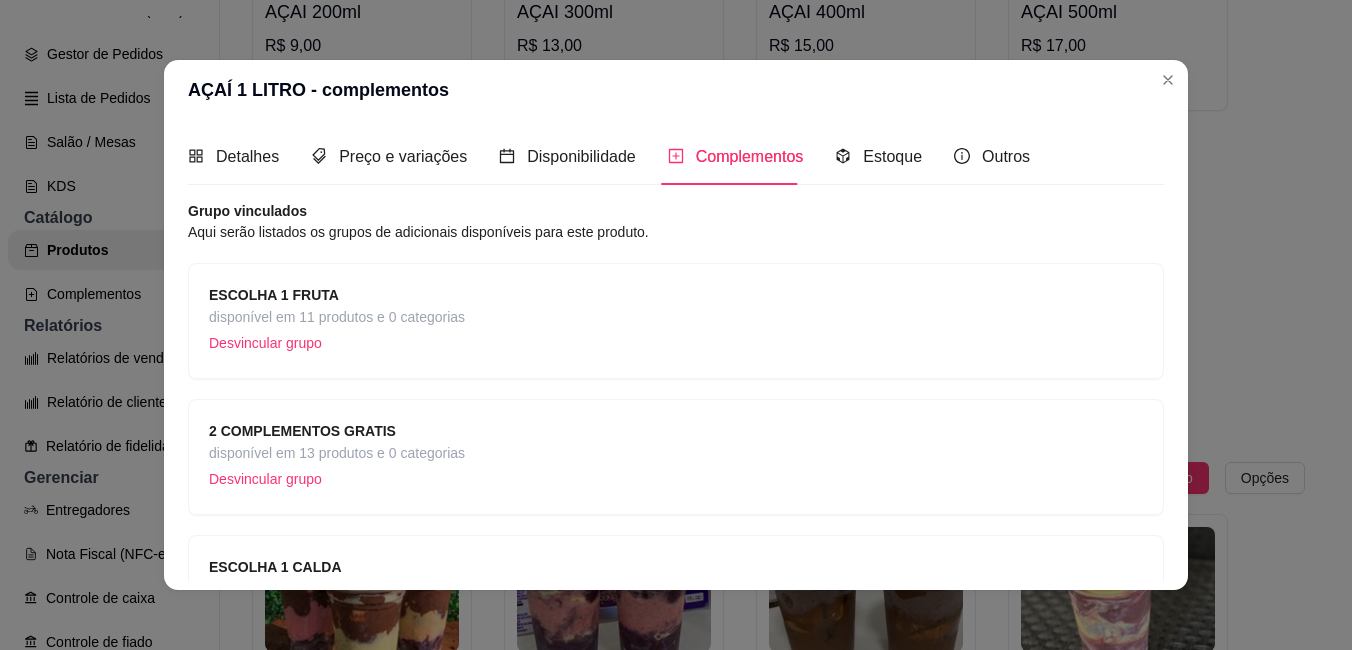 scroll, scrollTop: 100, scrollLeft: 0, axis: vertical 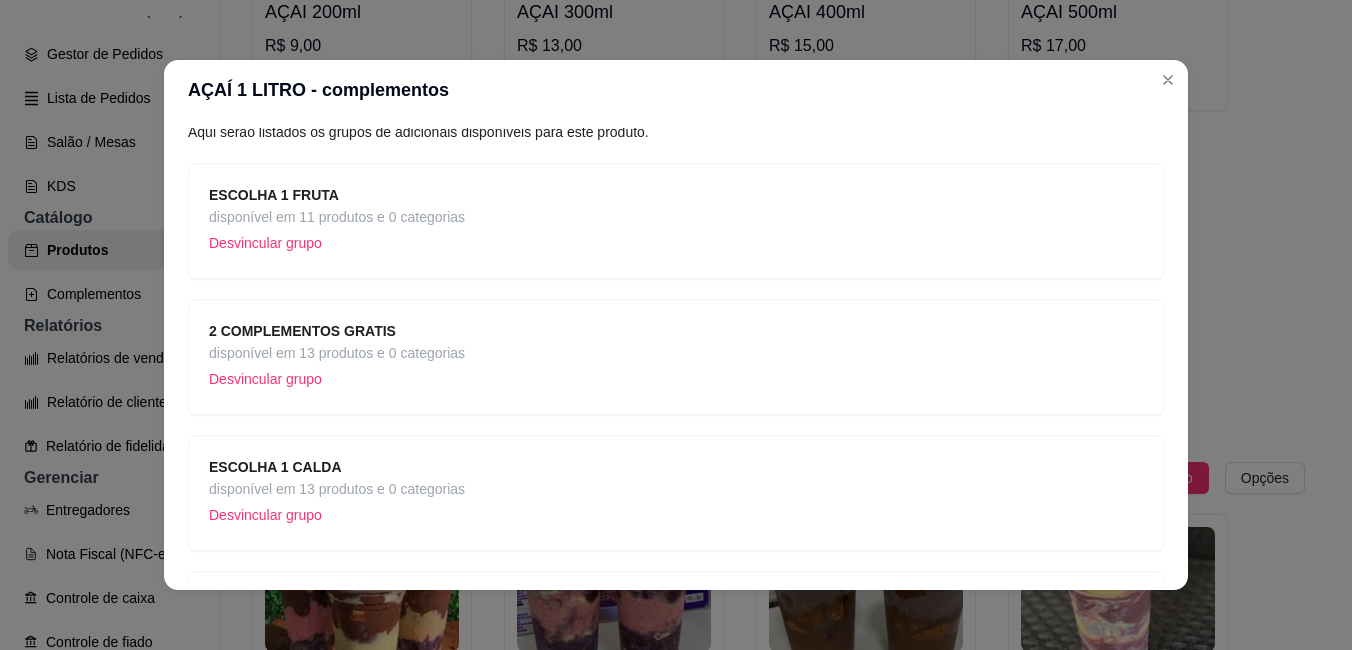 click on "2 COMPLEMENTOS GRATIS disponível em 13 produtos e 0 categorias  Desvincular grupo" at bounding box center (676, 357) 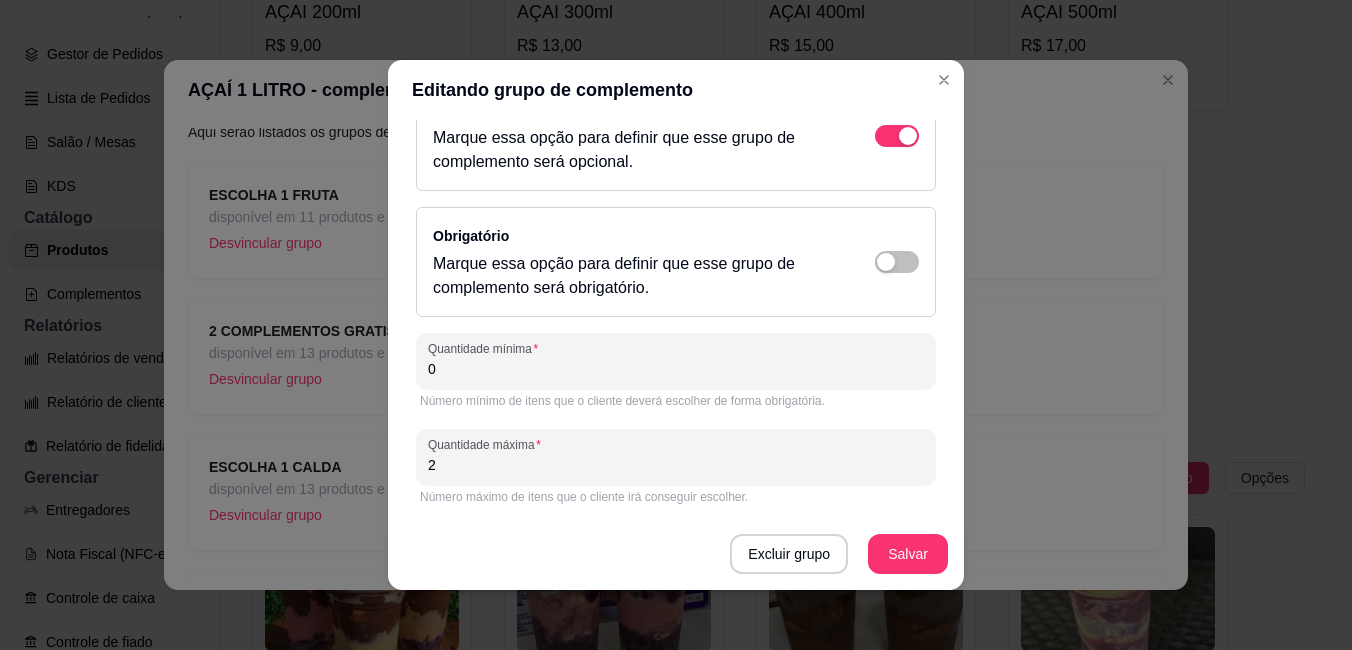 scroll, scrollTop: 312, scrollLeft: 0, axis: vertical 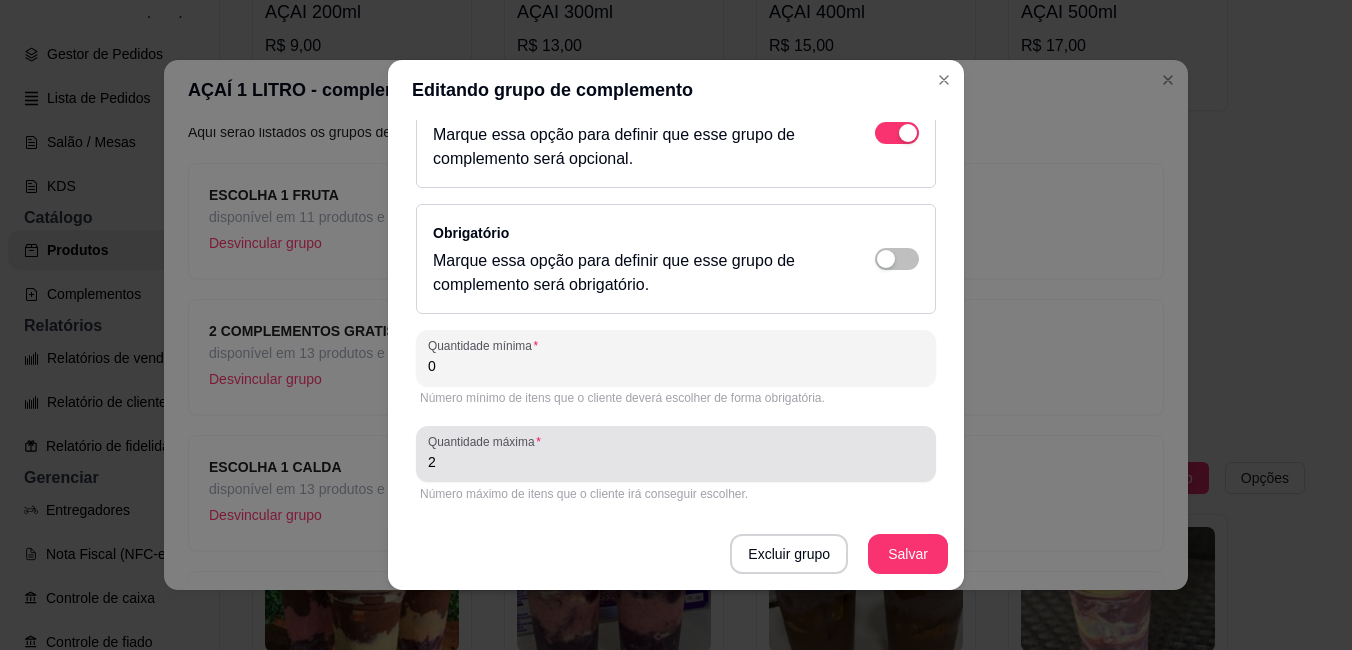 click on "2" at bounding box center (676, 454) 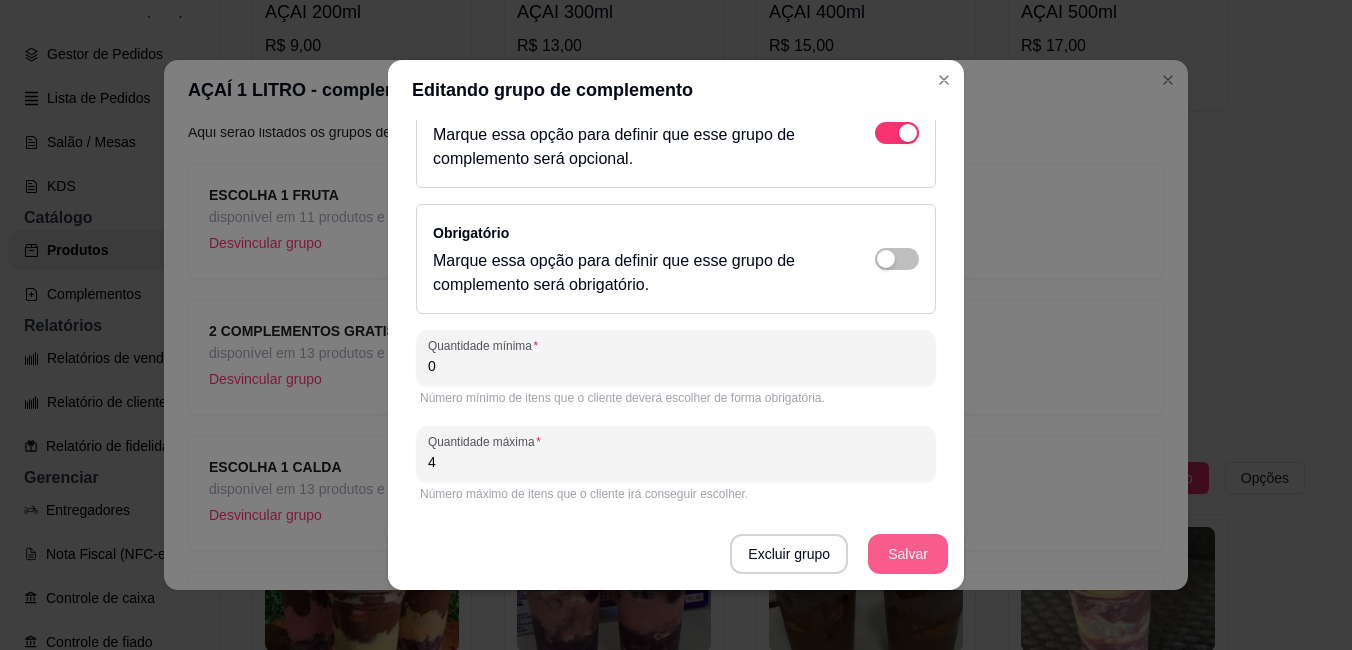 type on "4" 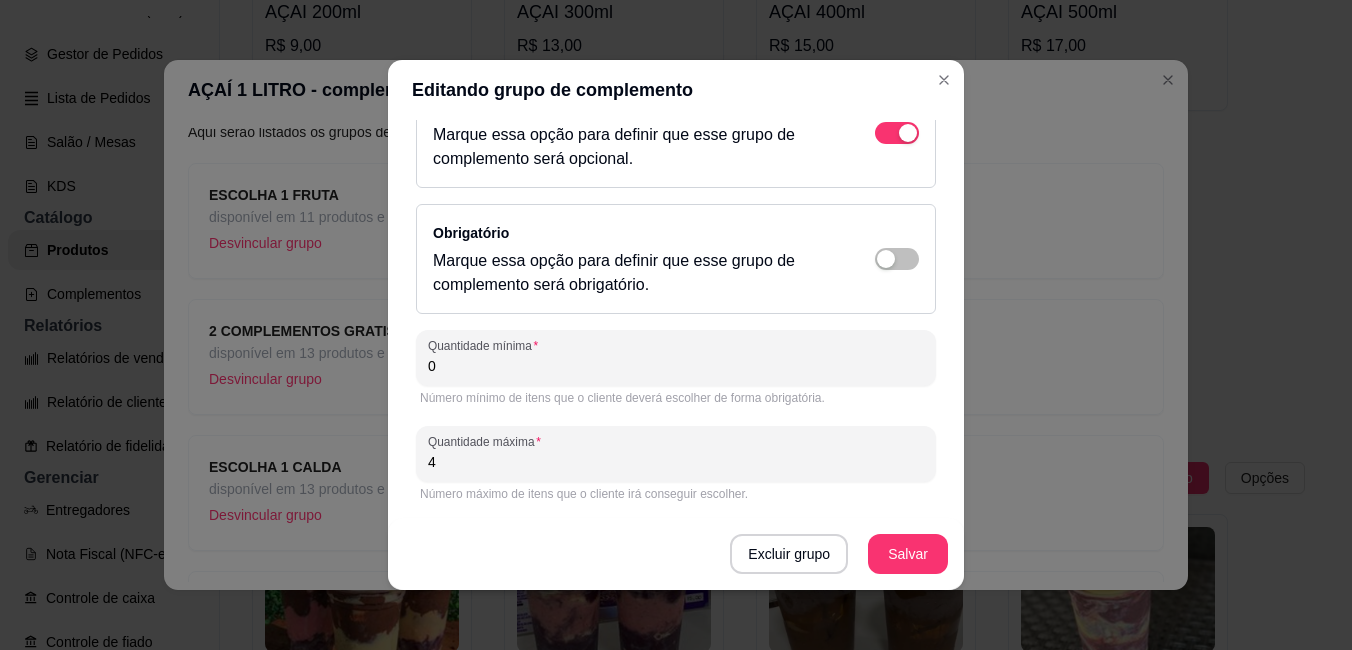 click on "Excluir grupo Salvar" at bounding box center [676, 554] 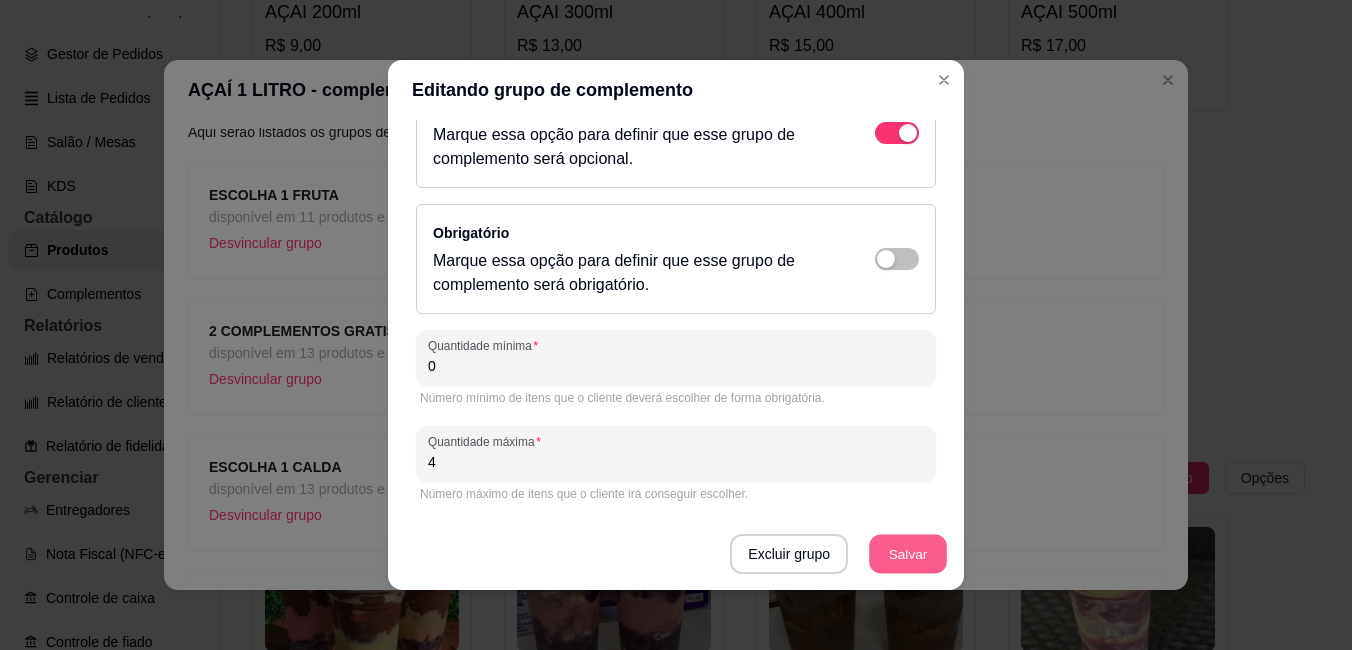 click on "Salvar" at bounding box center [908, 554] 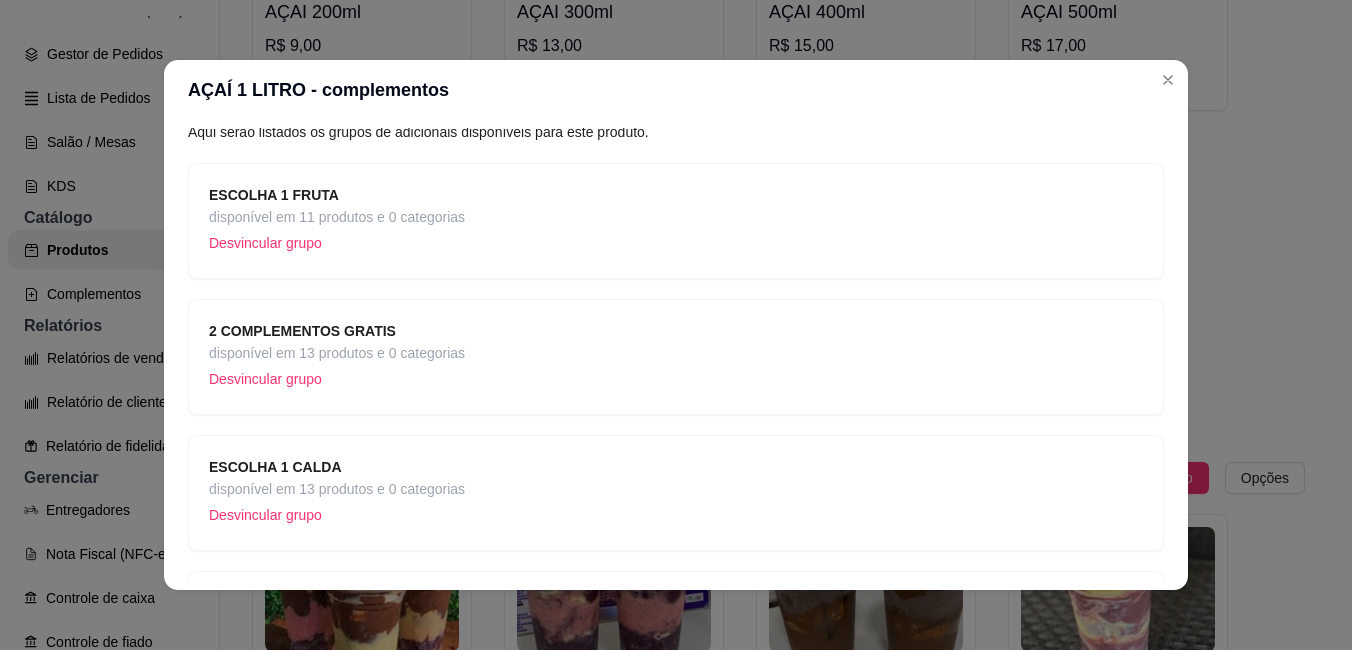 click on "ESCOLHA 1 FRUTA  disponível em 11 produtos e 0 categorias  Desvincular grupo" at bounding box center (337, 221) 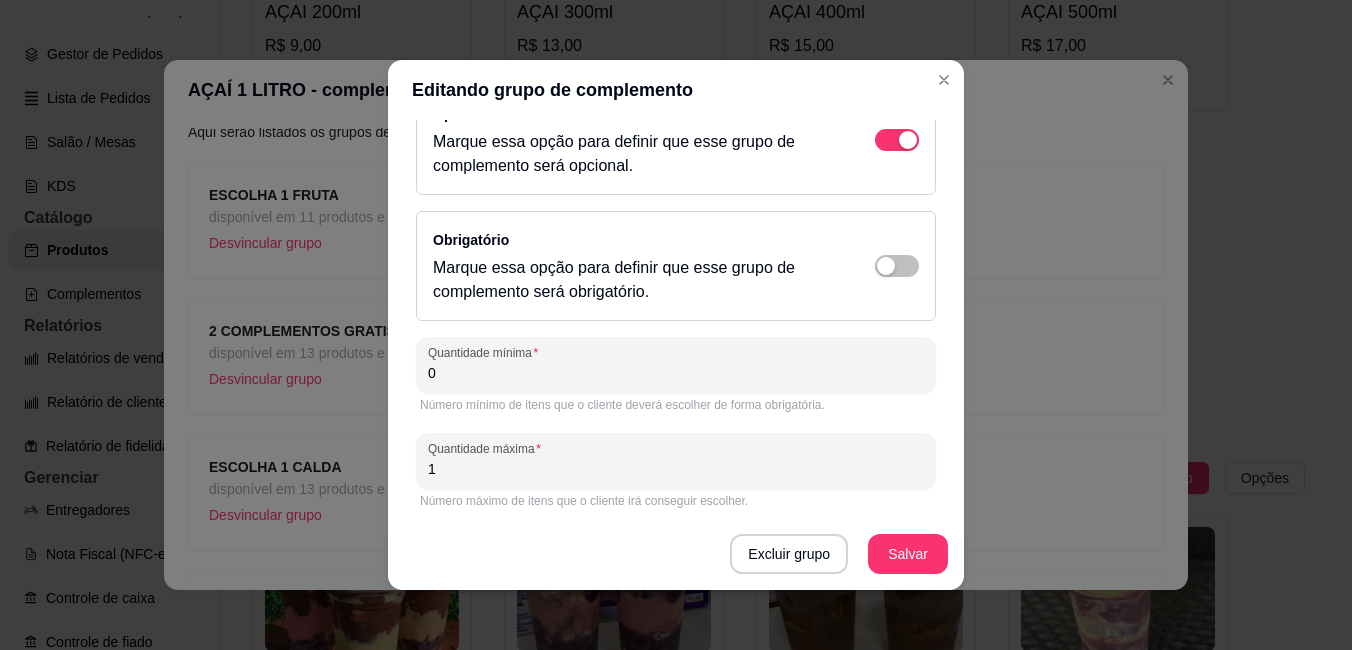 scroll, scrollTop: 312, scrollLeft: 0, axis: vertical 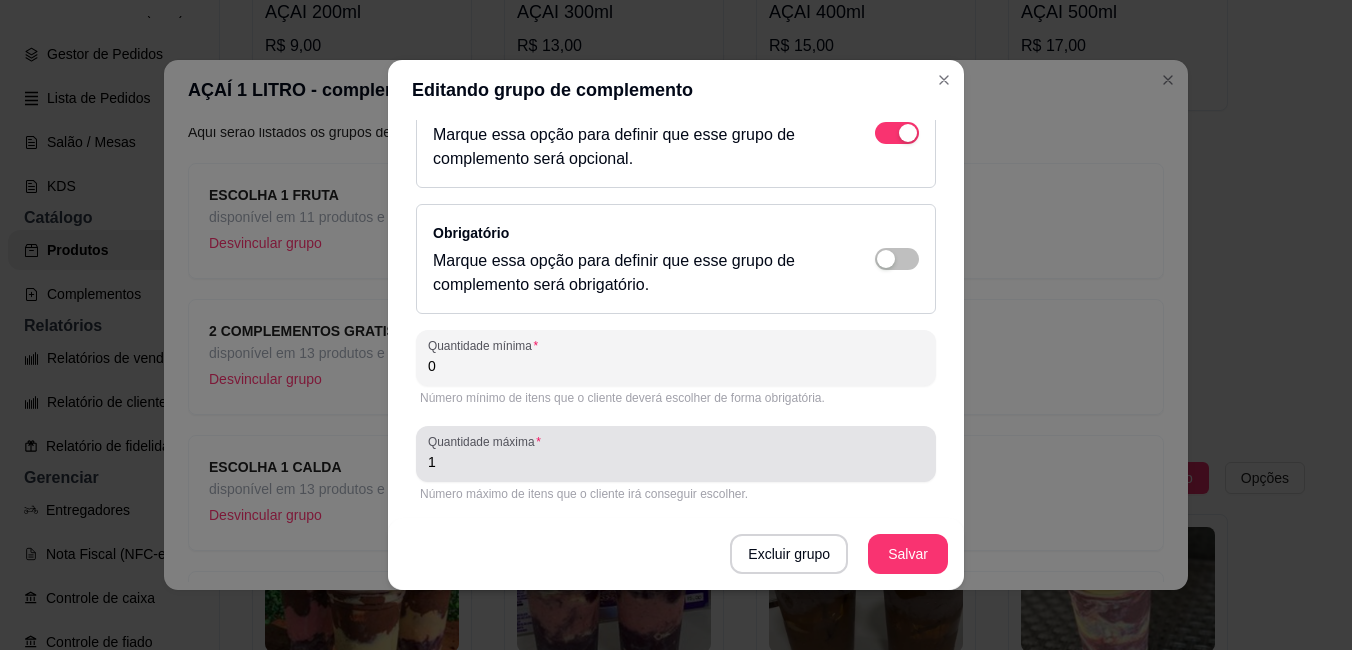 click on "Quantidade máxima" at bounding box center [488, 441] 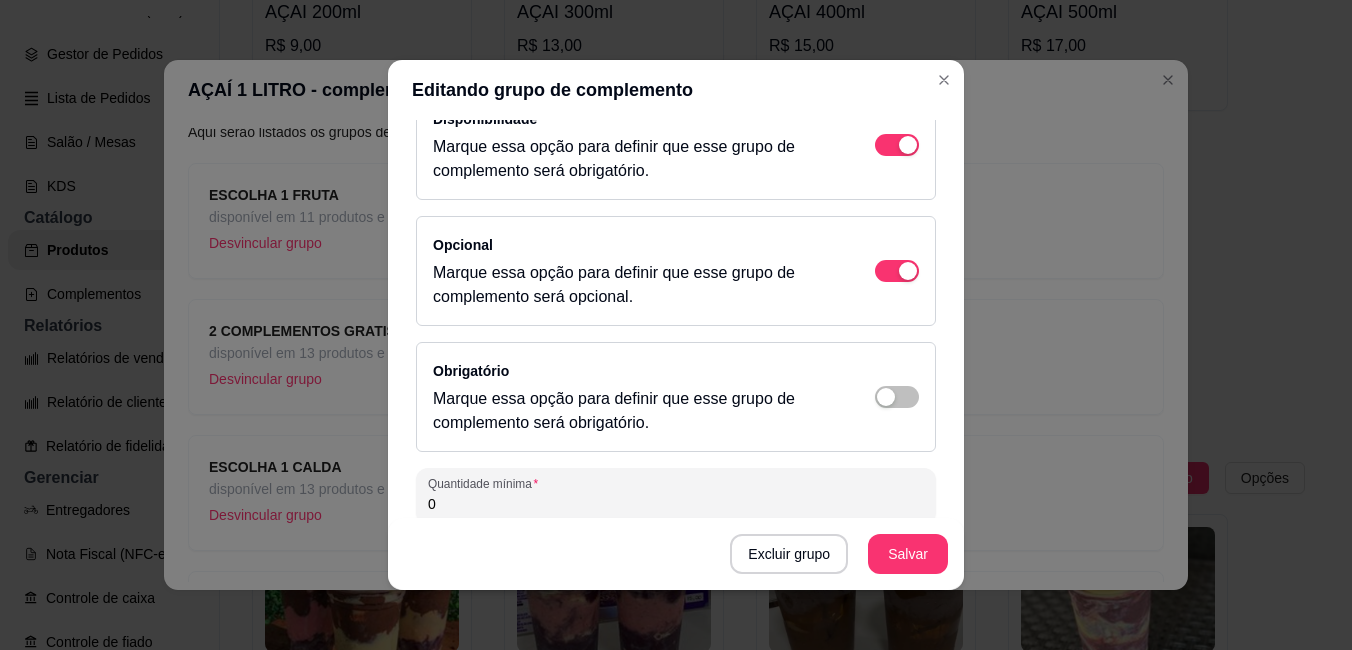 scroll, scrollTop: 0, scrollLeft: 0, axis: both 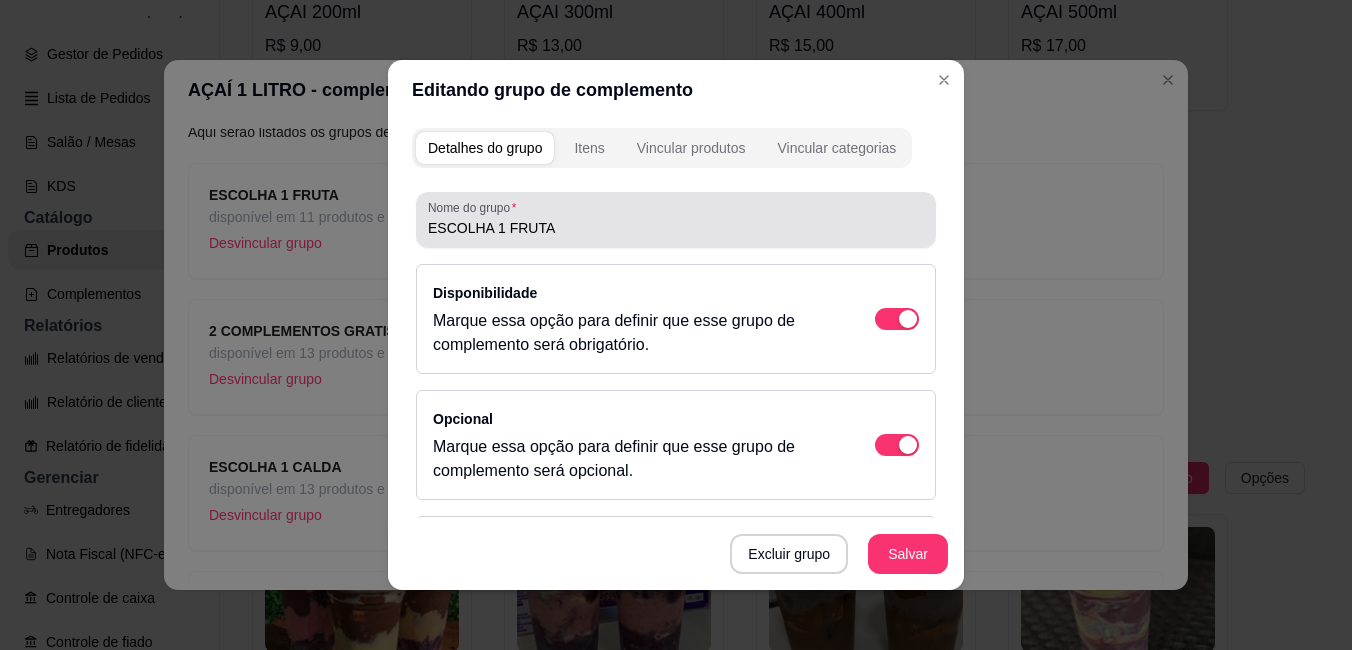type on "2" 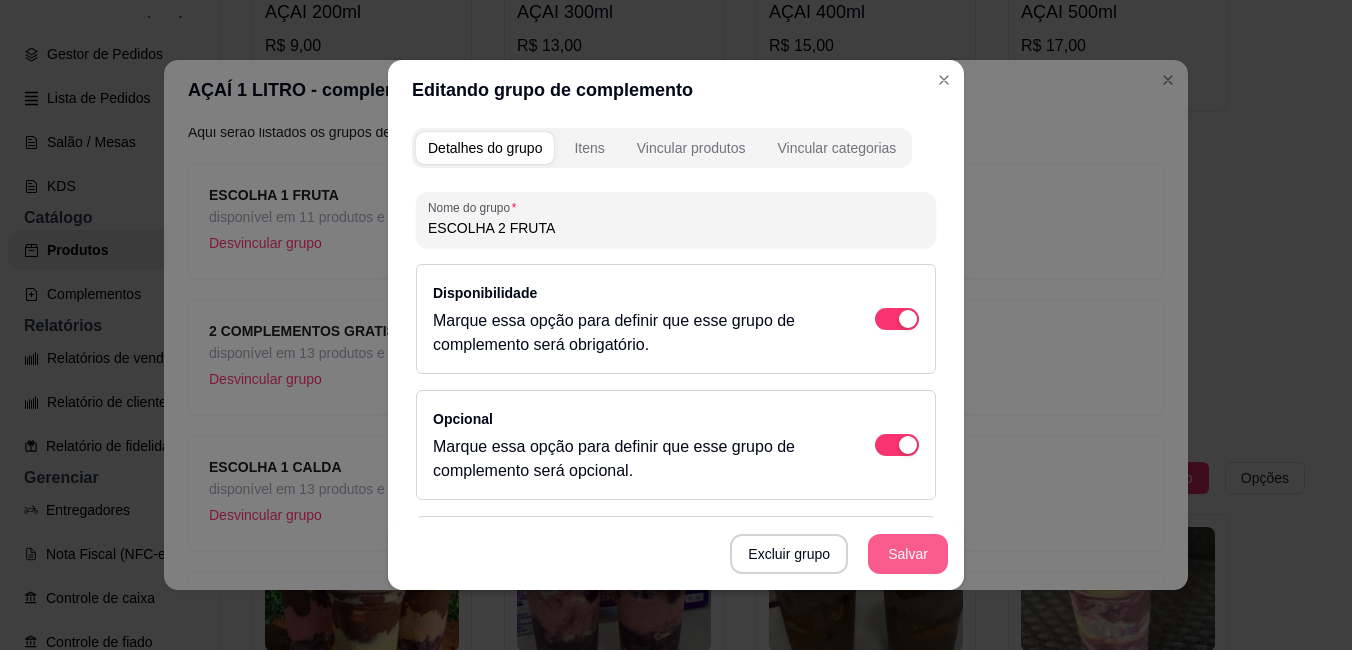 type on "ESCOLHA 2 FRUTA" 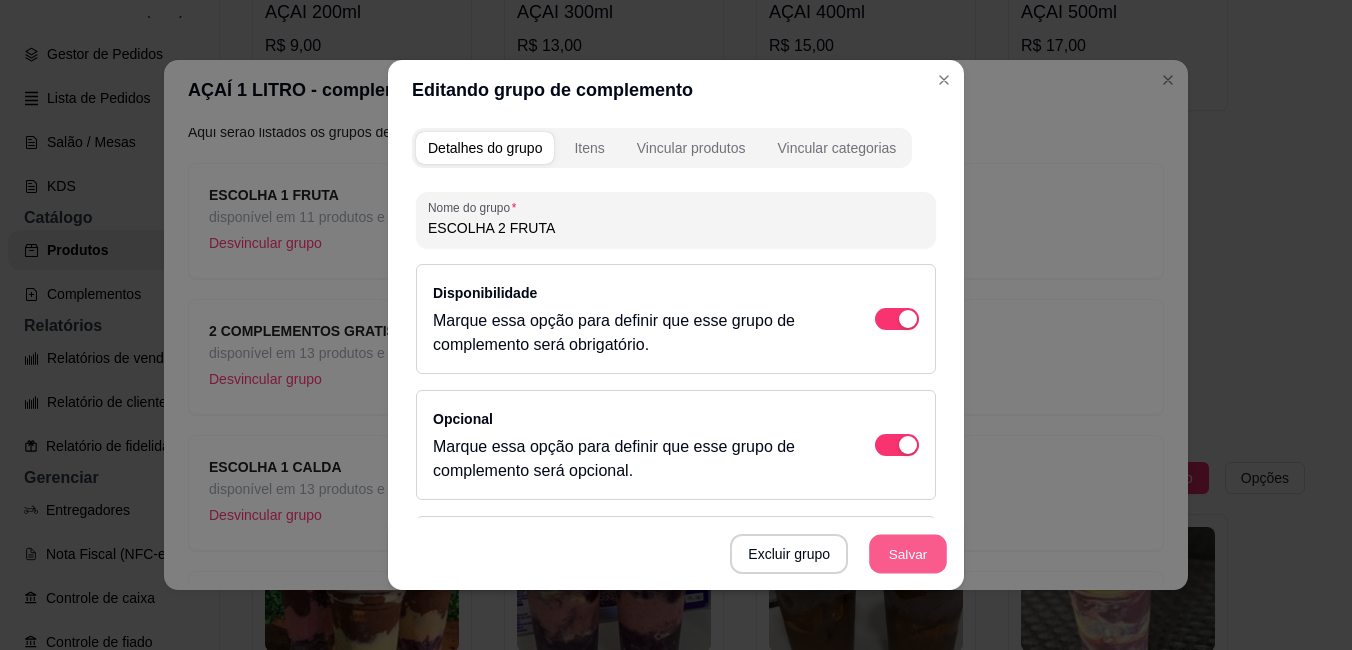 click on "Salvar" at bounding box center (908, 554) 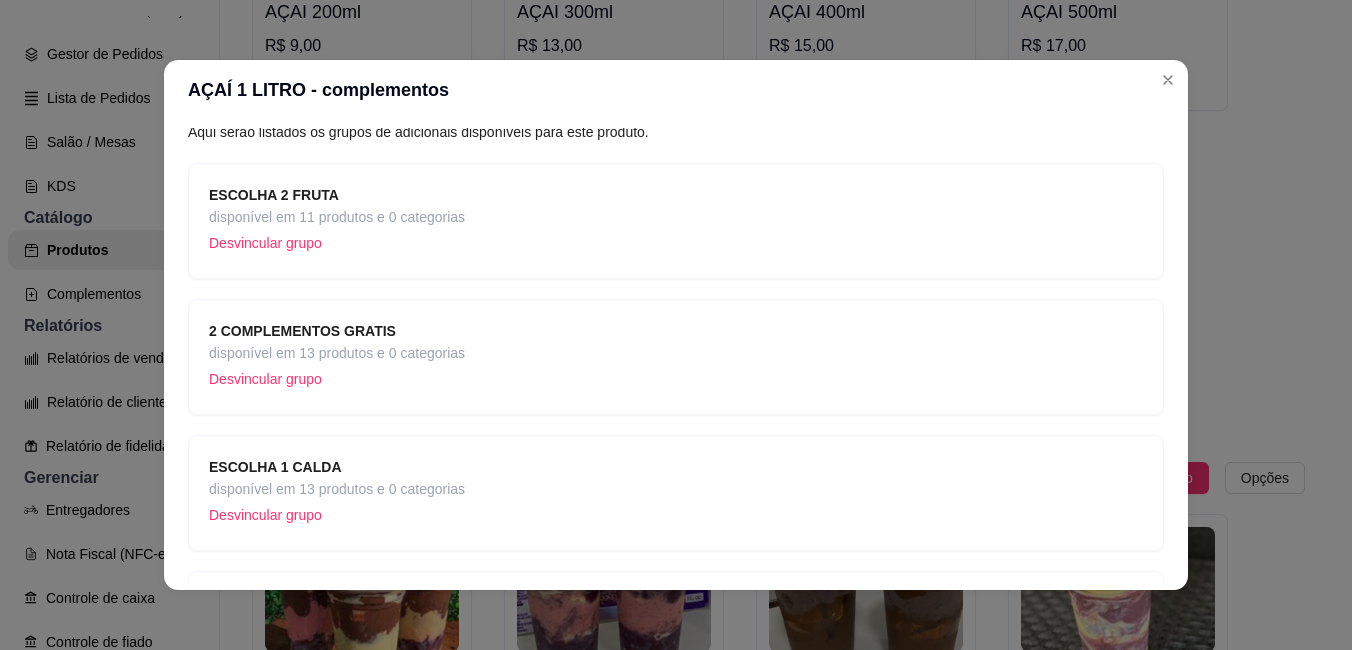click on "2 COMPLEMENTOS GRATIS" at bounding box center [337, 331] 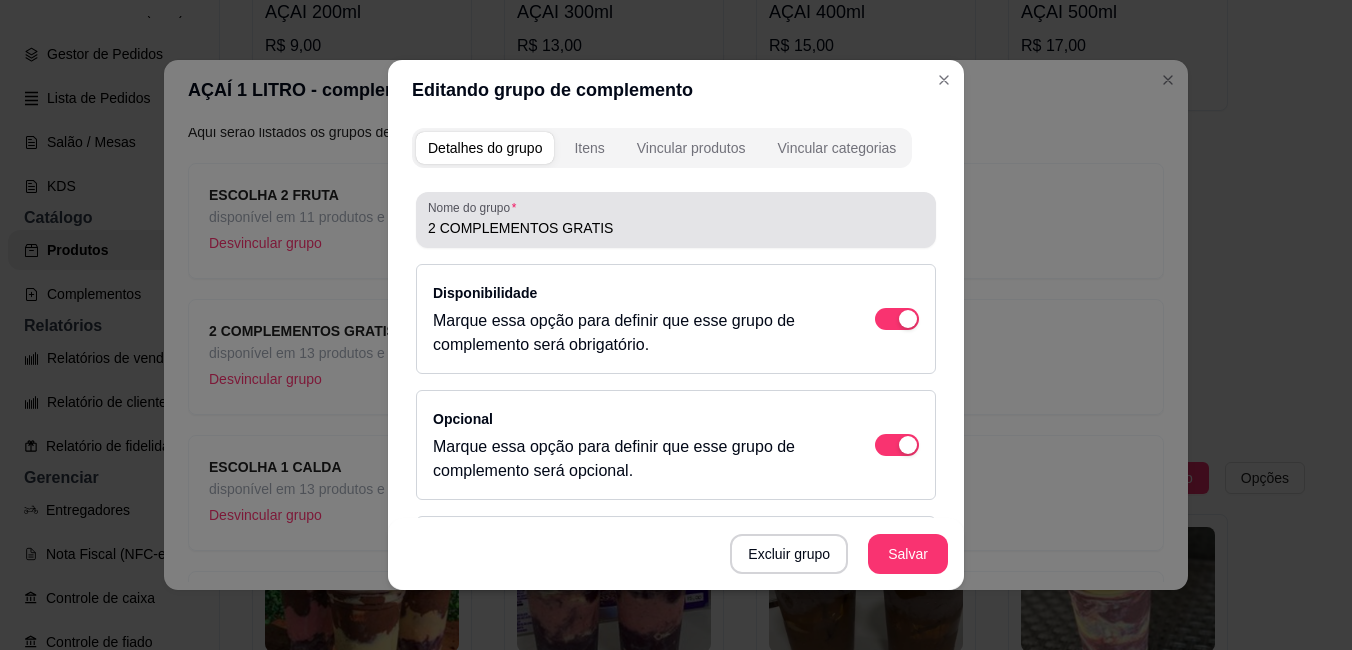 click on "2 COMPLEMENTOS GRATIS" at bounding box center [676, 228] 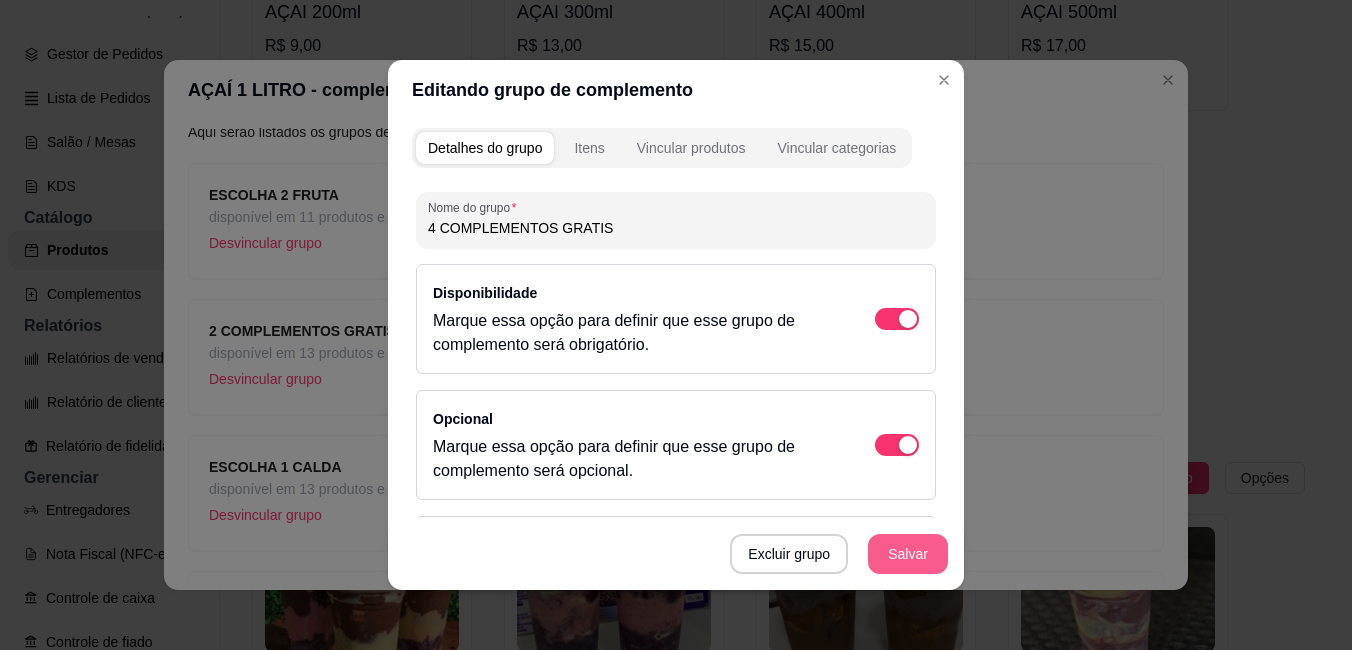 type on "4 COMPLEMENTOS GRATIS" 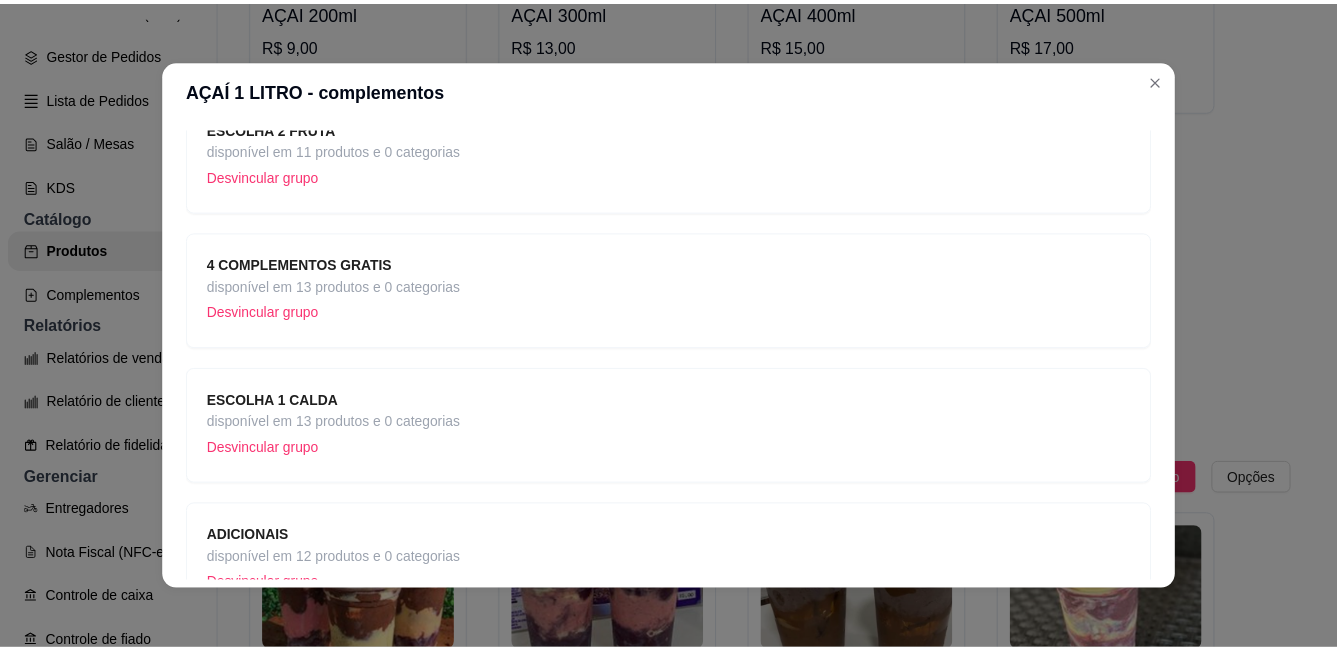 scroll, scrollTop: 285, scrollLeft: 0, axis: vertical 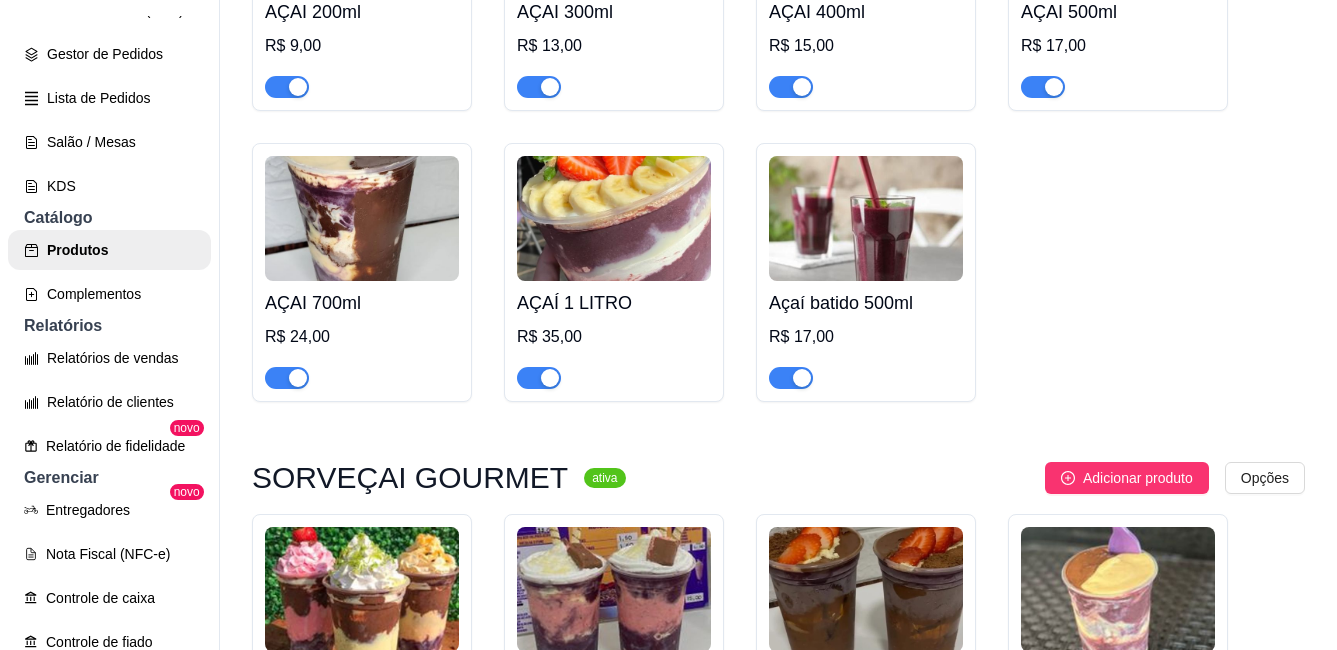 click at bounding box center [614, 218] 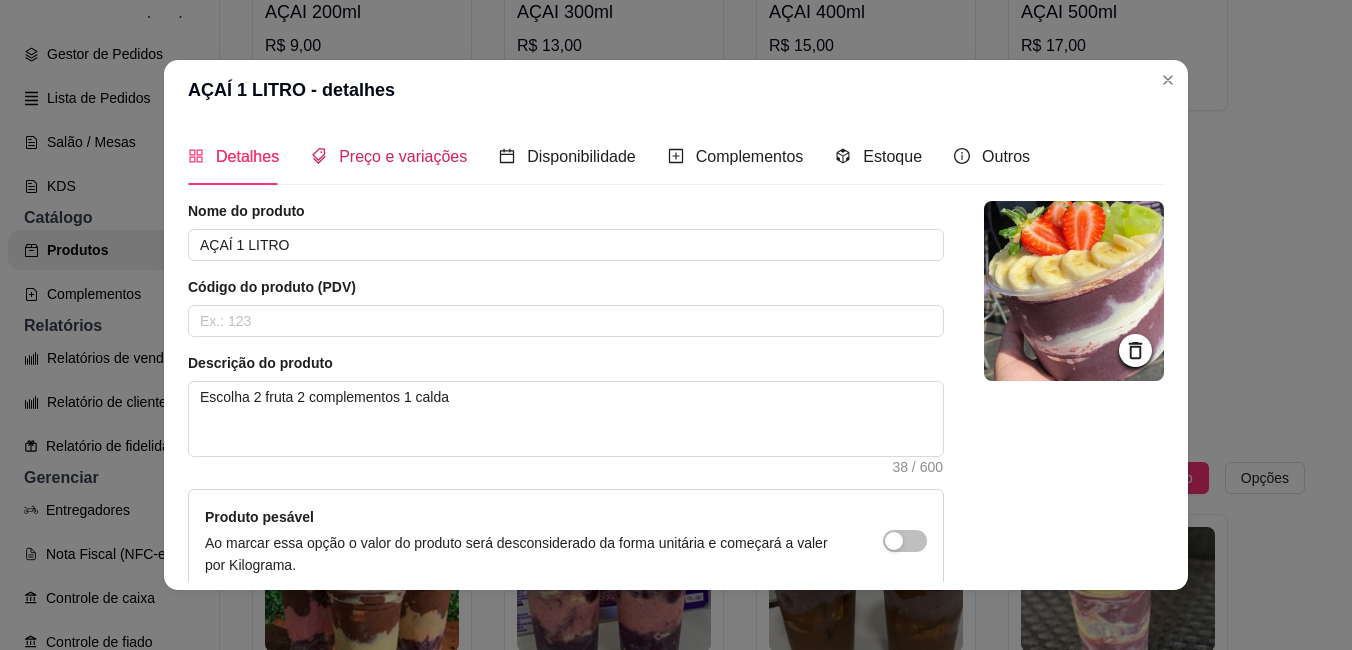 click on "Preço e variações" at bounding box center [389, 156] 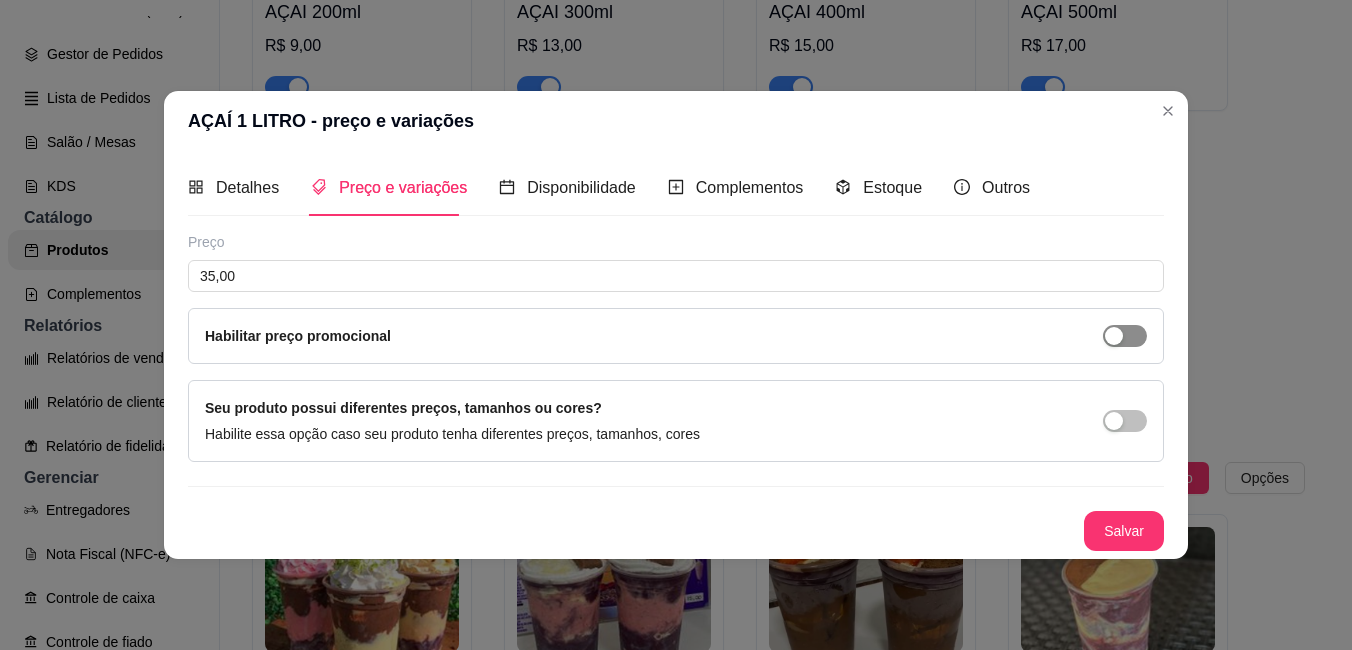 click at bounding box center [1125, 336] 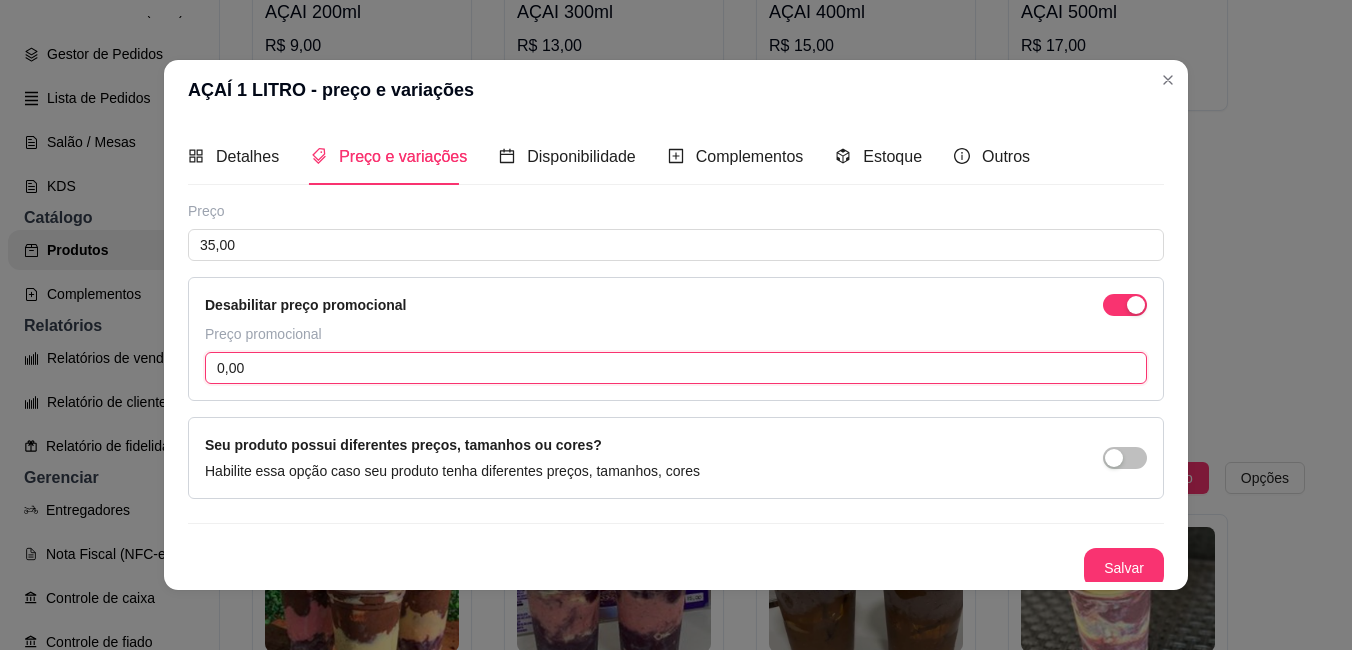 drag, startPoint x: 552, startPoint y: 381, endPoint x: 522, endPoint y: 373, distance: 31.04835 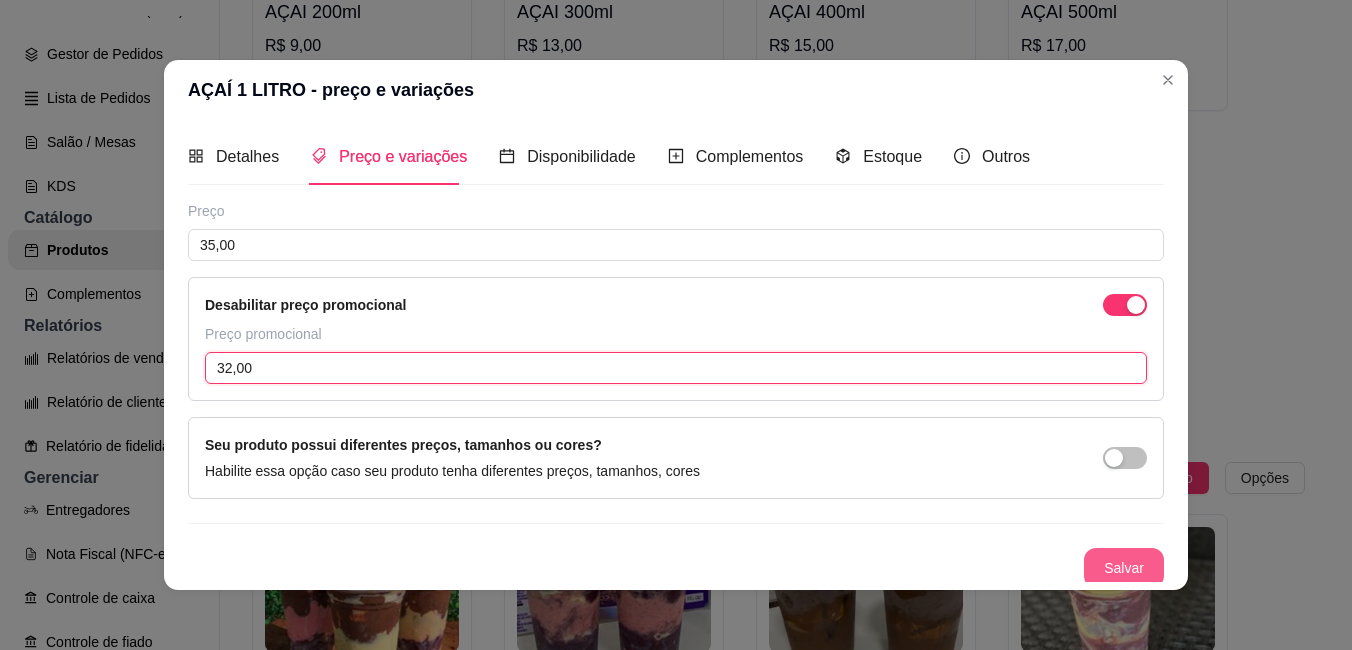 type on "32,00" 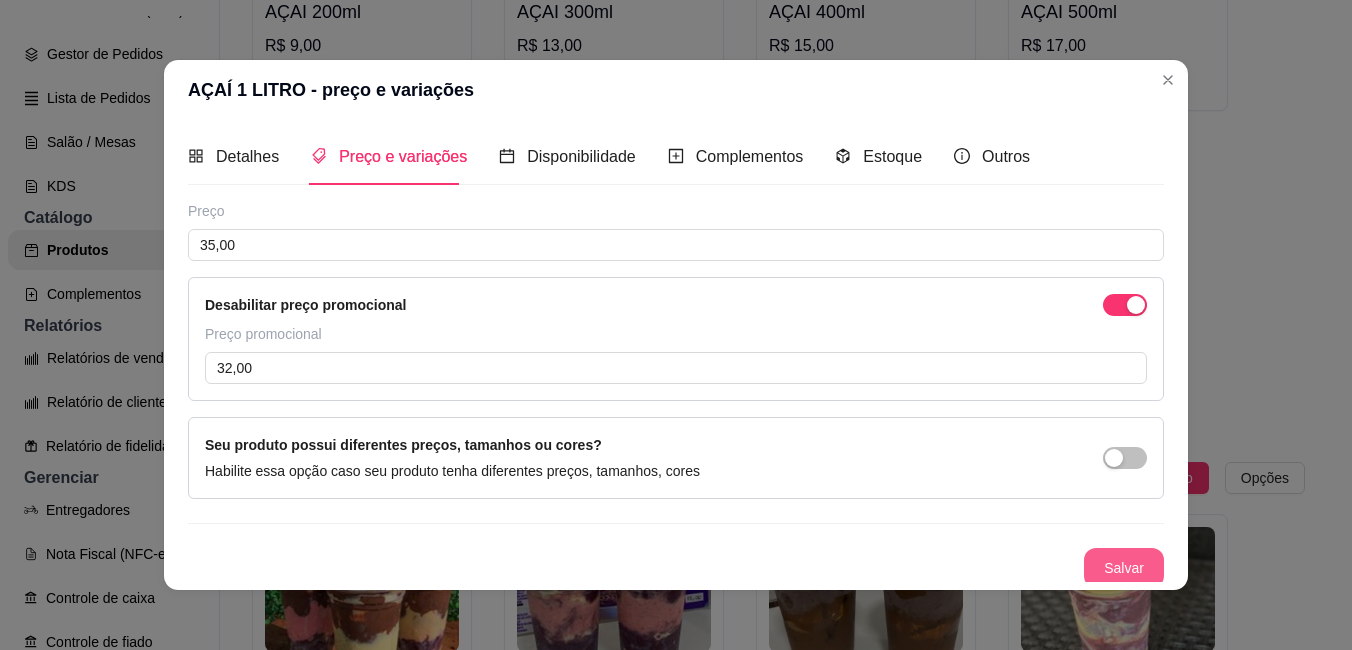 click on "Salvar" at bounding box center (1124, 568) 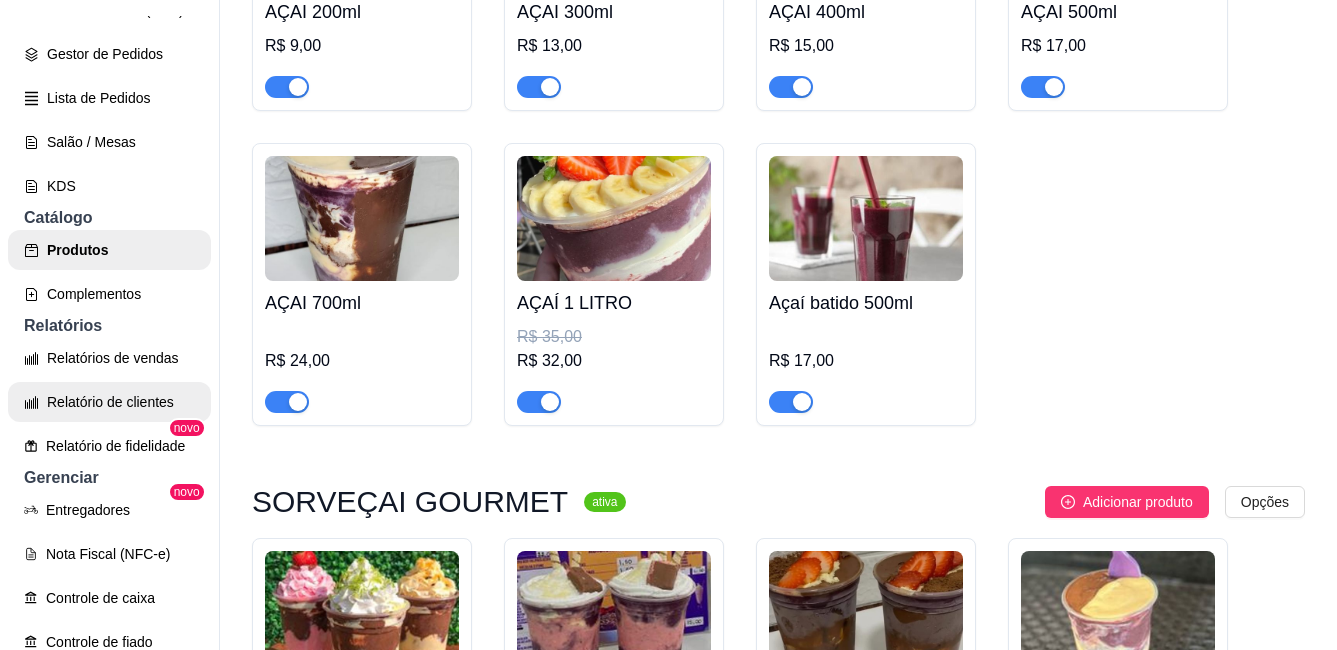 scroll, scrollTop: 376, scrollLeft: 0, axis: vertical 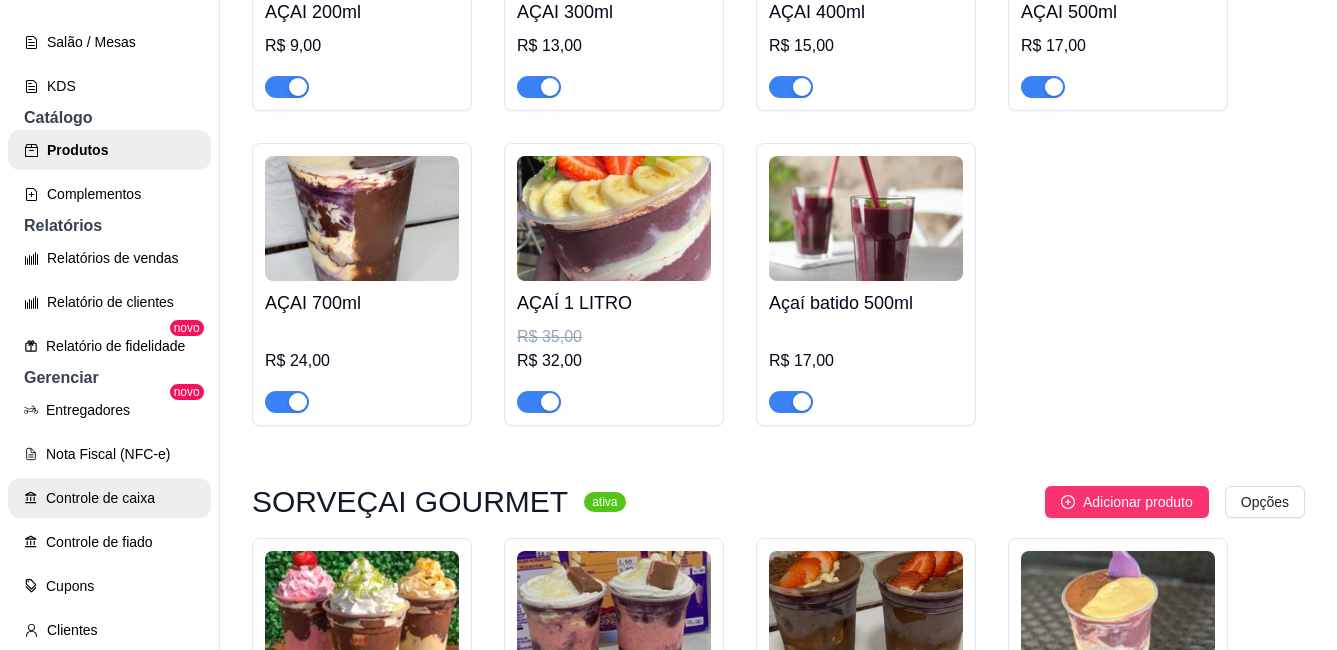 click on "Controle de caixa" at bounding box center [109, 498] 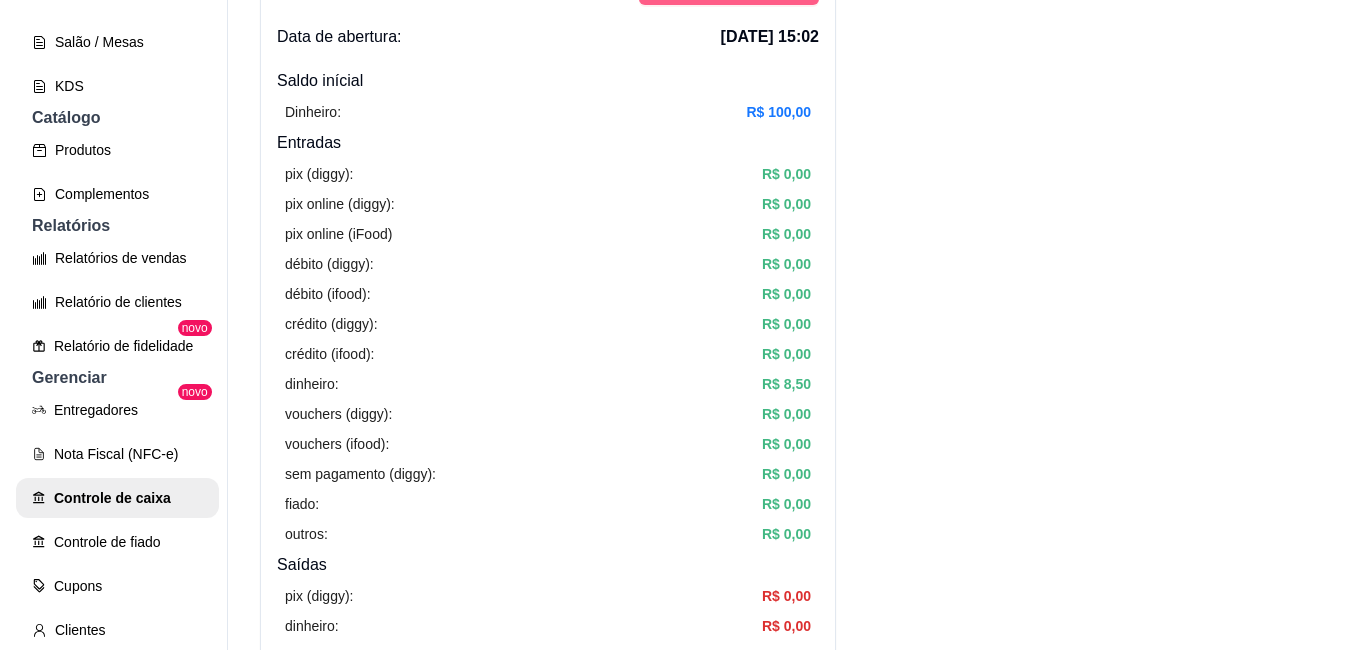 scroll, scrollTop: 100, scrollLeft: 0, axis: vertical 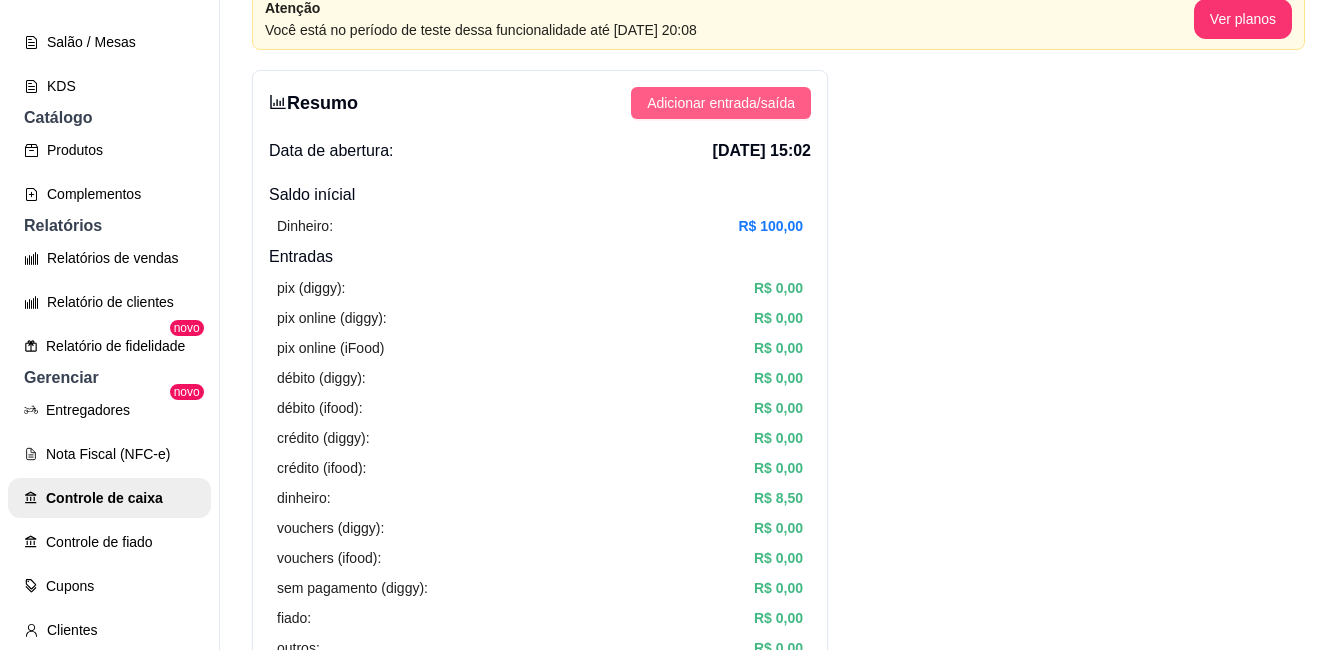 click on "Adicionar entrada/saída" at bounding box center (721, 103) 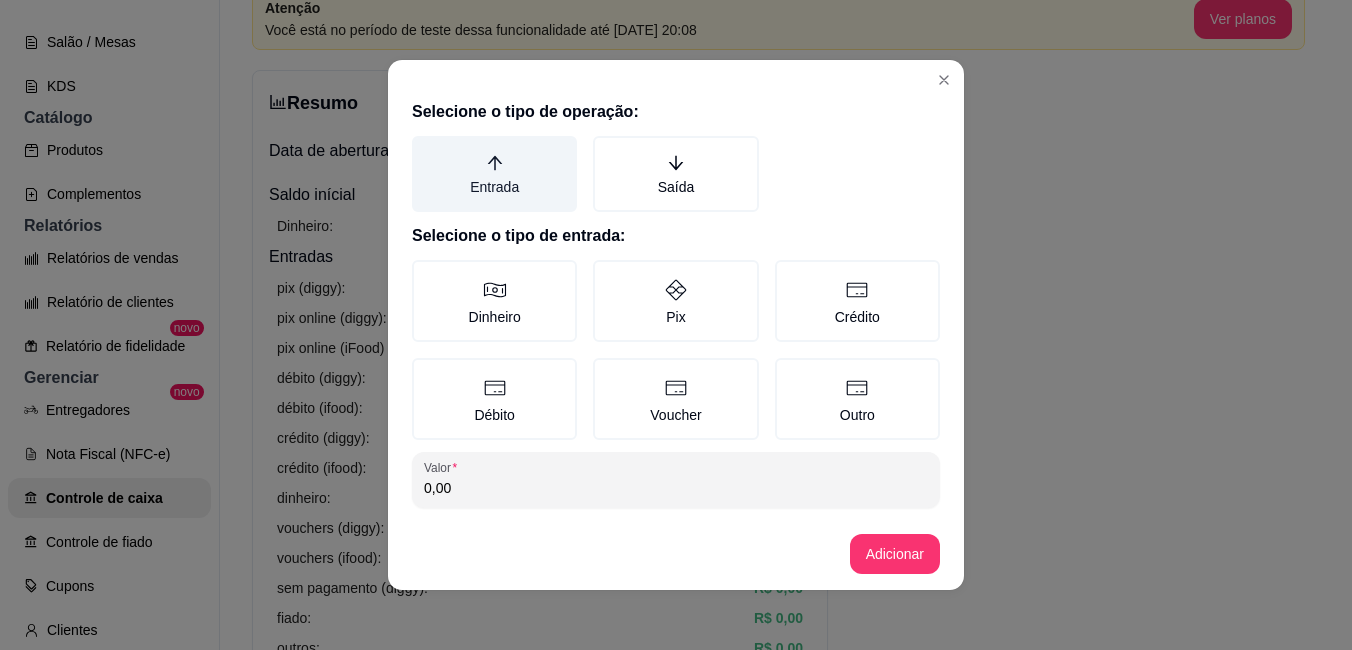 click on "Entrada" at bounding box center [494, 174] 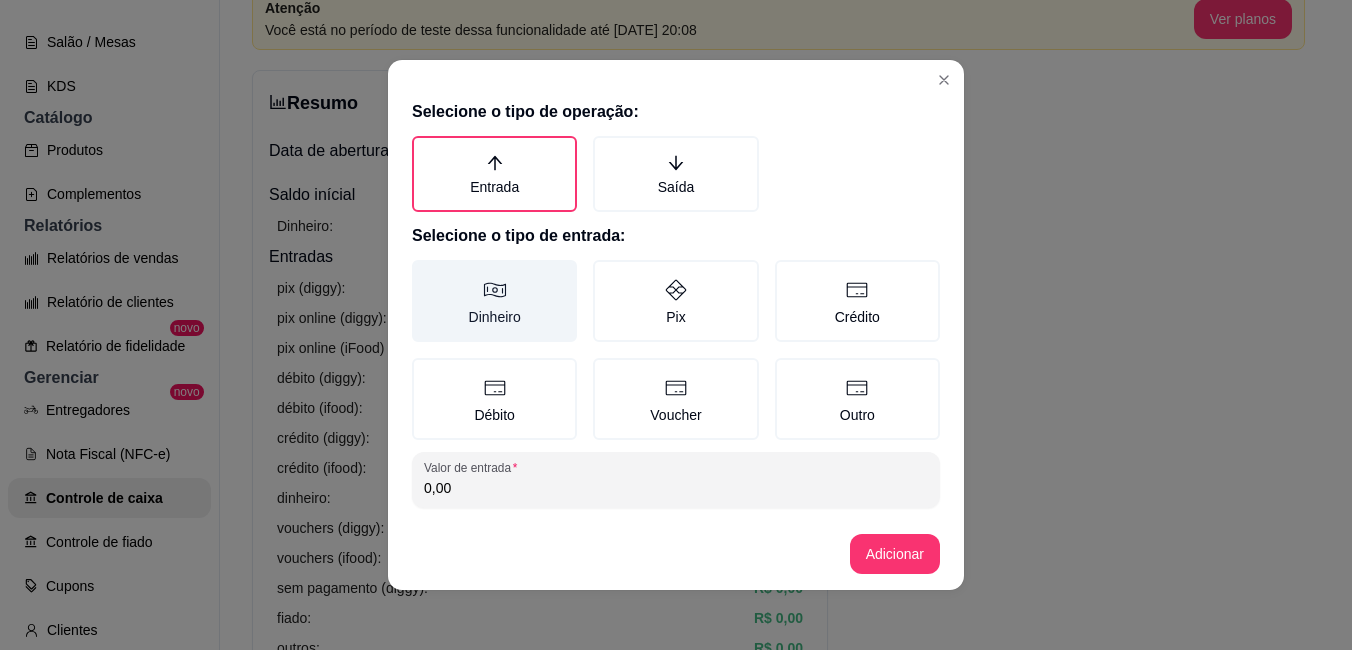 click on "Dinheiro" at bounding box center [494, 301] 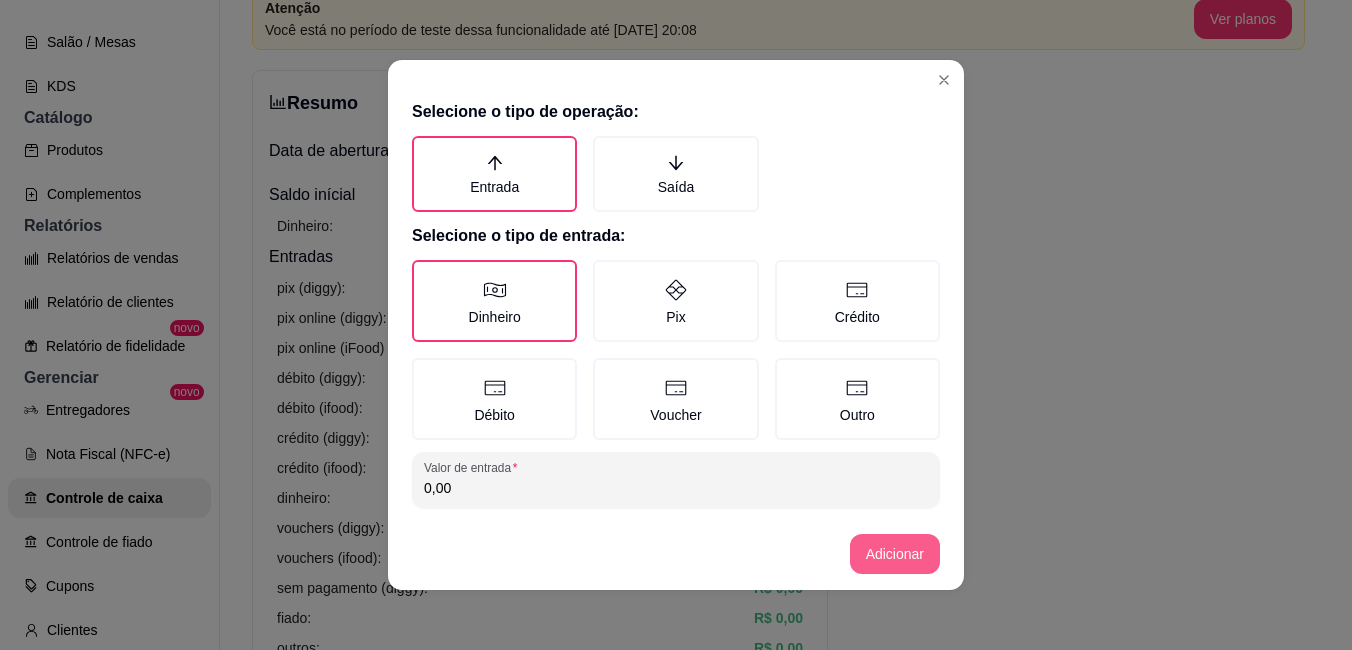 click on "Adicionar" at bounding box center (895, 554) 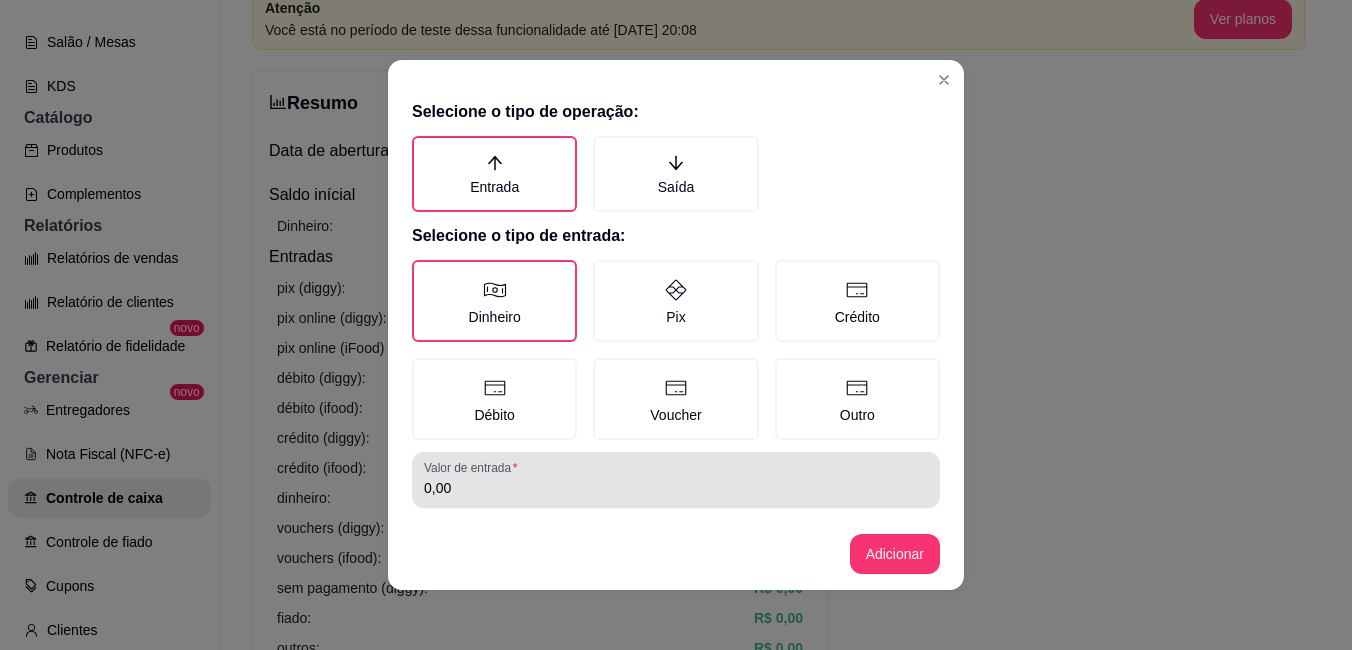 click on "0,00" at bounding box center [676, 480] 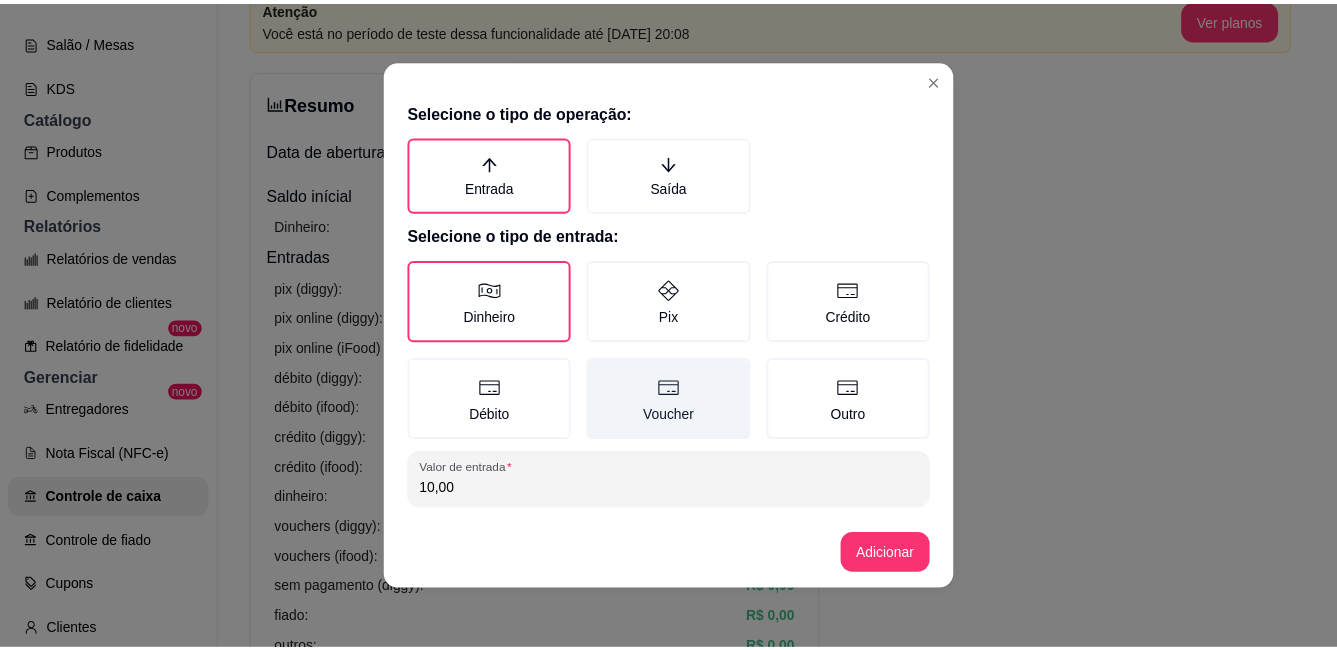 scroll, scrollTop: 98, scrollLeft: 0, axis: vertical 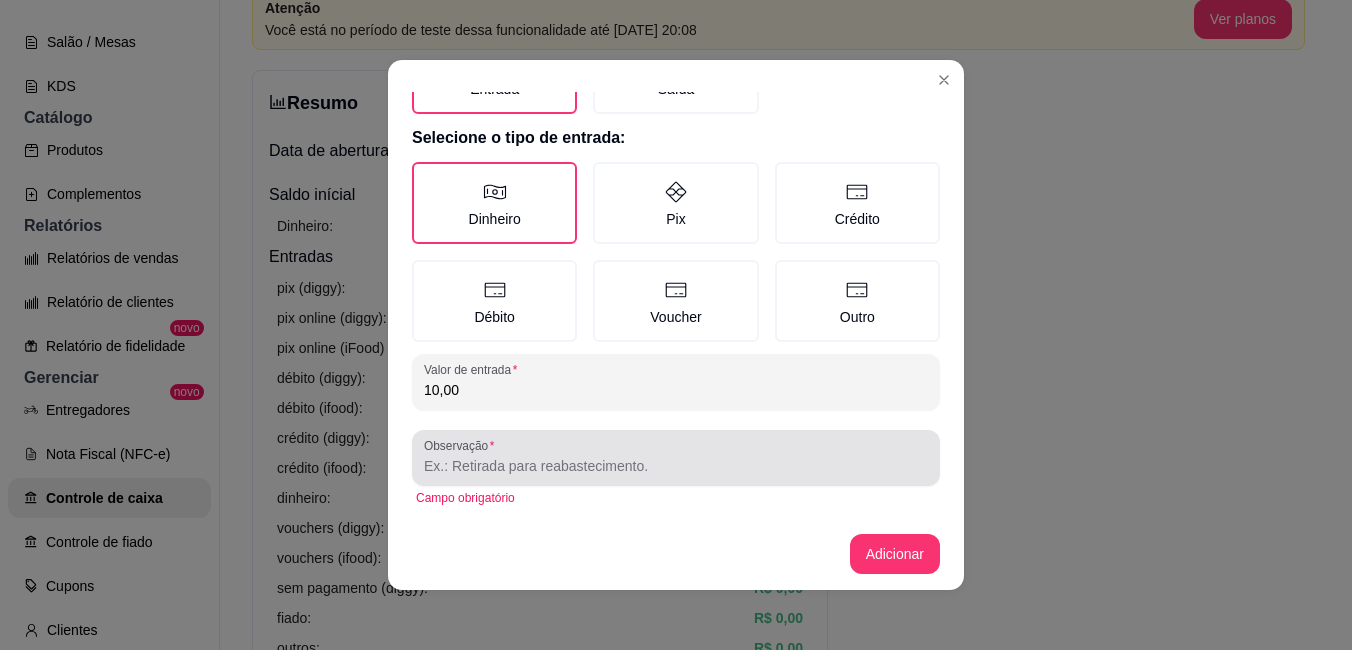 type on "10,00" 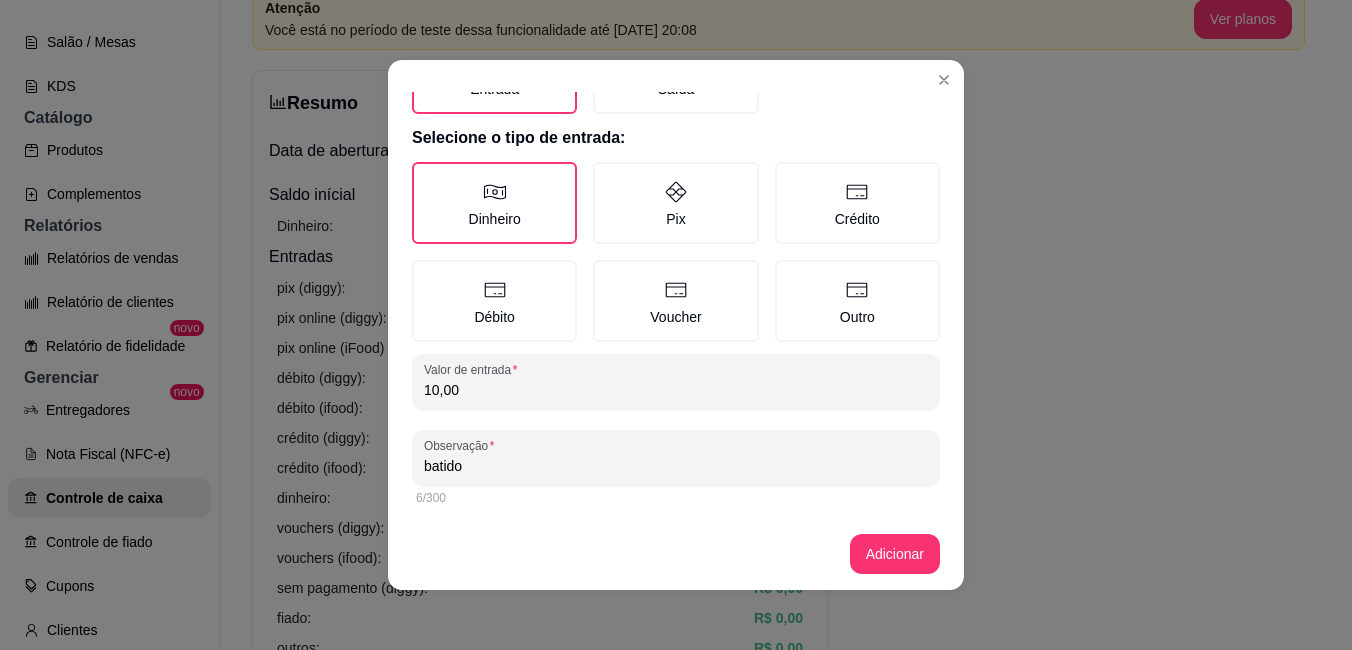 type on "batido" 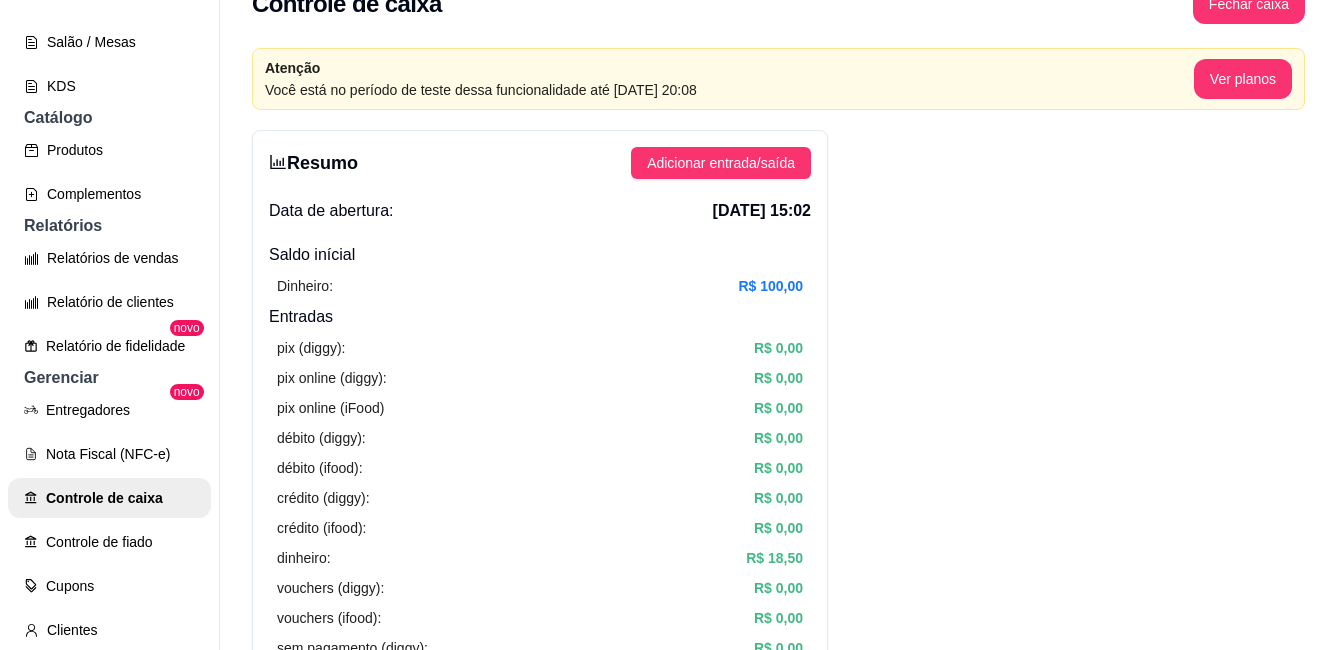 scroll, scrollTop: 0, scrollLeft: 0, axis: both 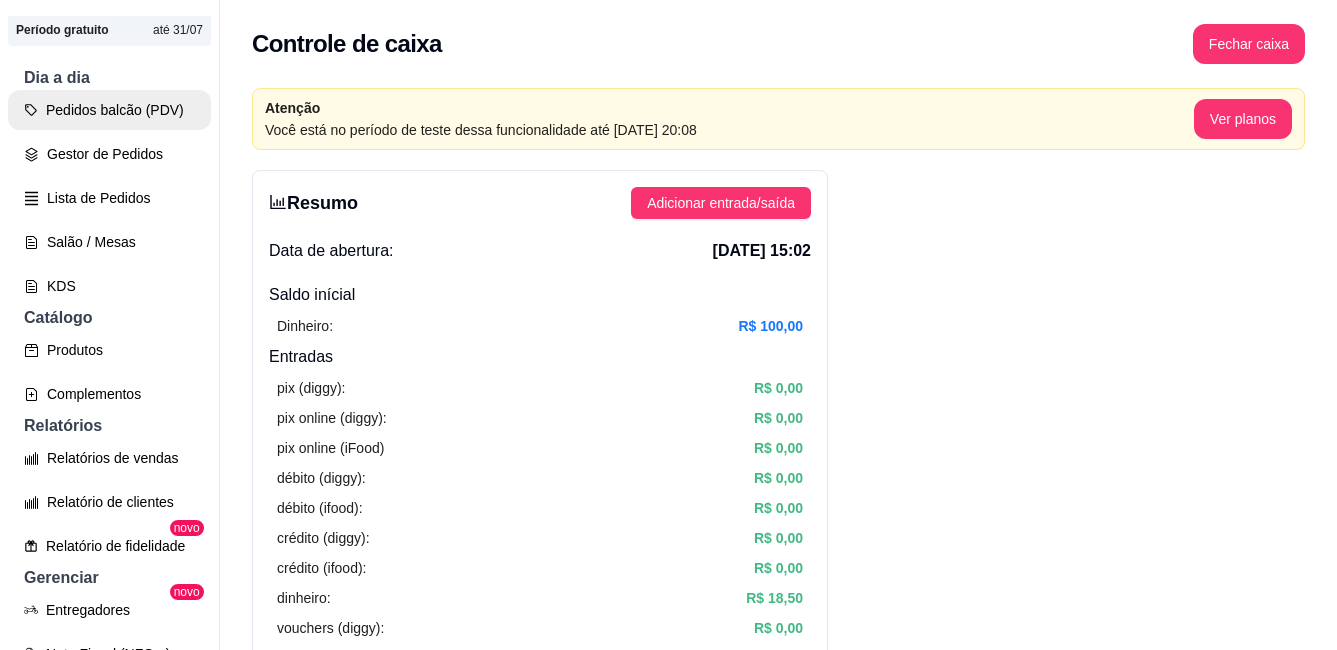 click on "Pedidos balcão (PDV)" at bounding box center (109, 110) 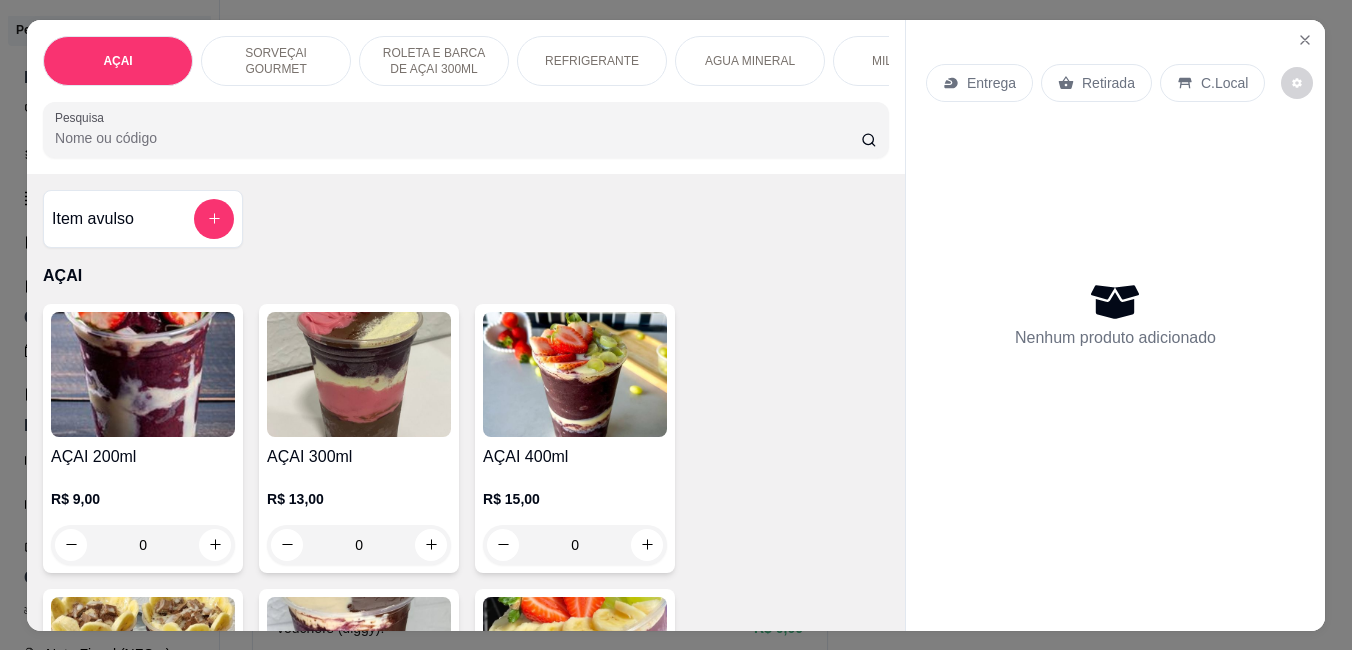click at bounding box center [143, 374] 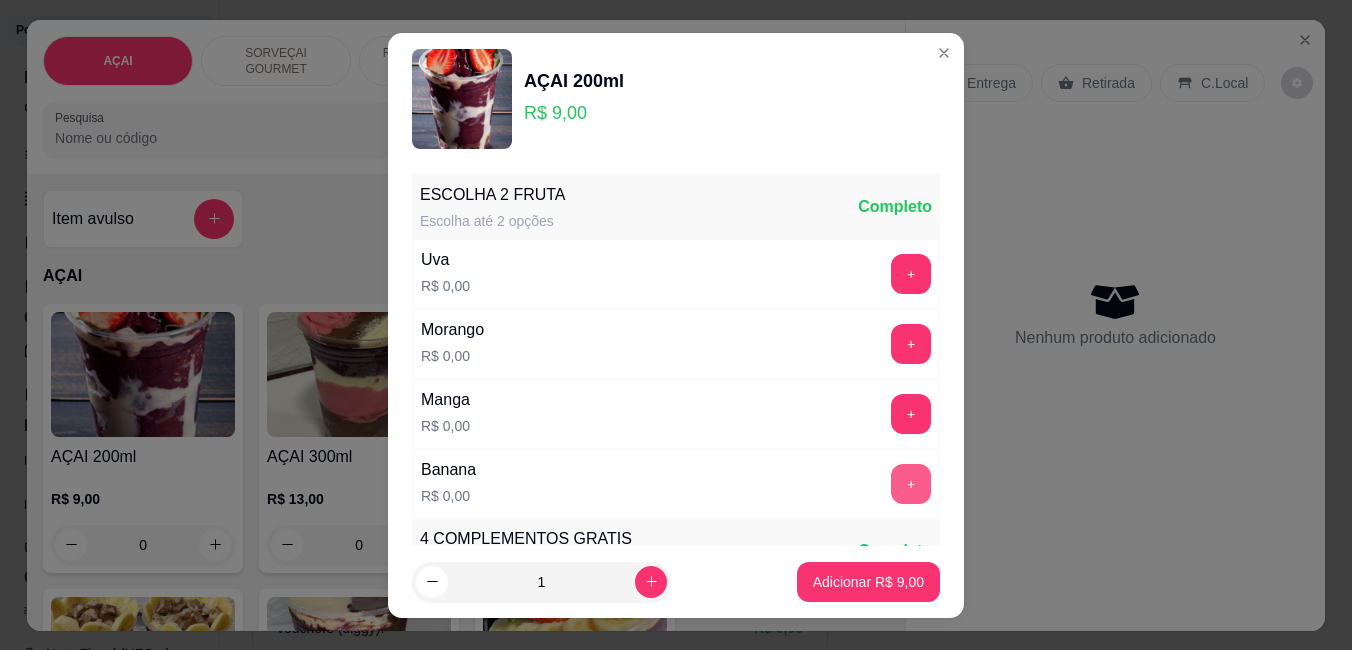 click on "+" at bounding box center (911, 484) 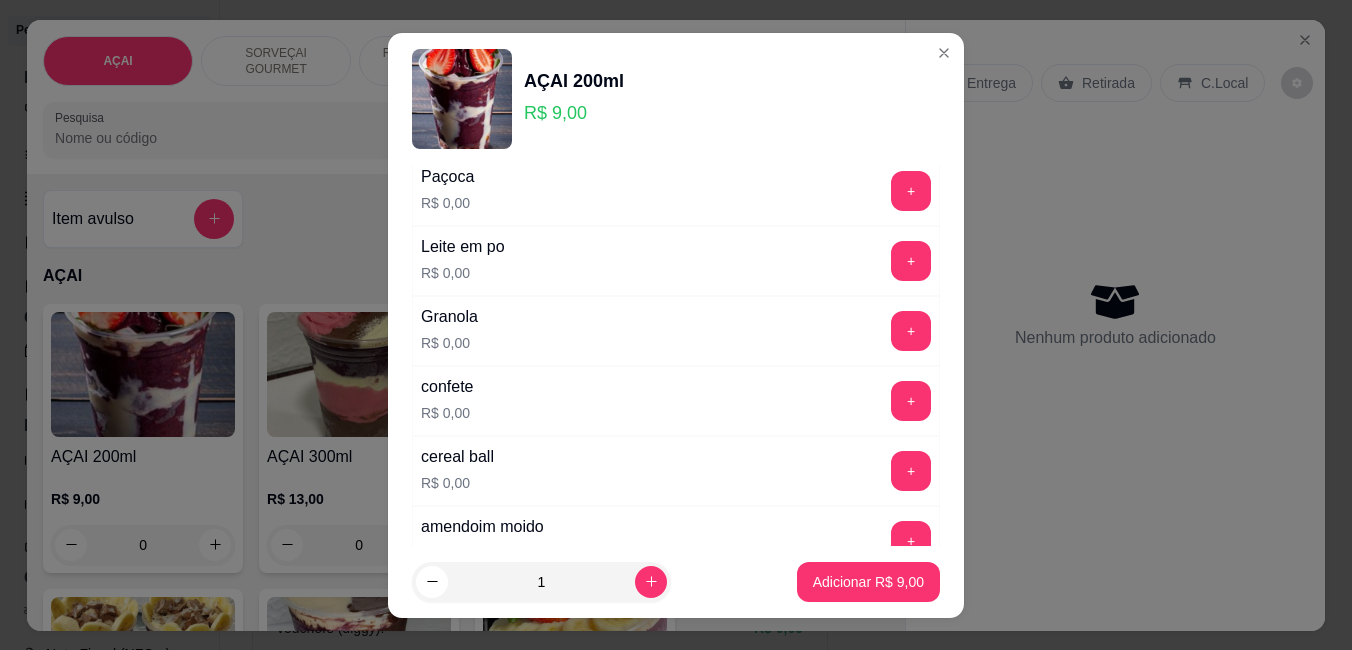 scroll, scrollTop: 600, scrollLeft: 0, axis: vertical 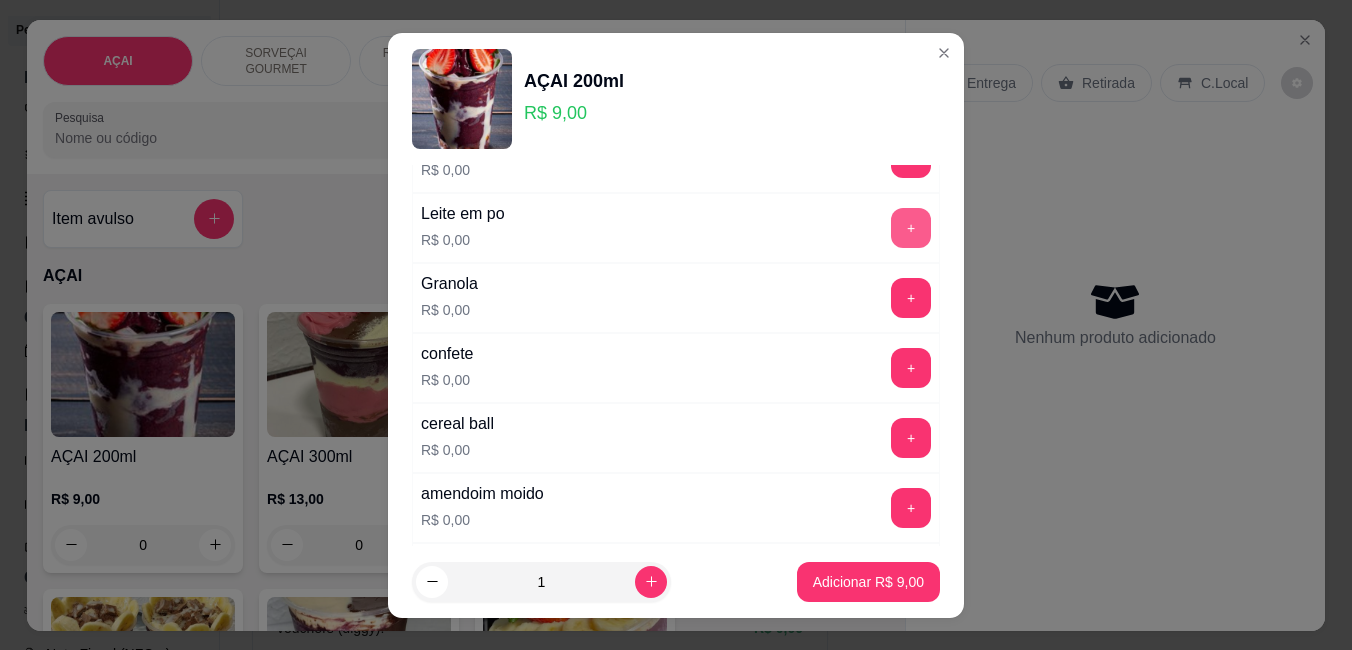 click on "+" at bounding box center (911, 228) 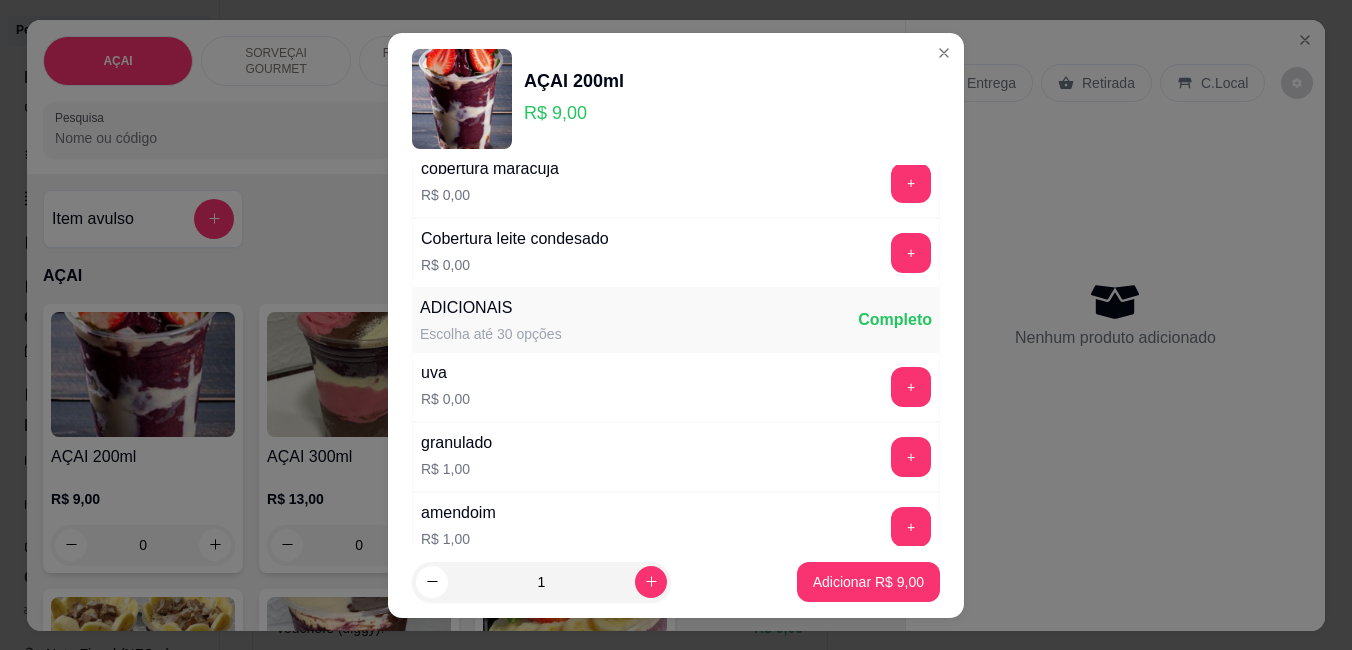 scroll, scrollTop: 2100, scrollLeft: 0, axis: vertical 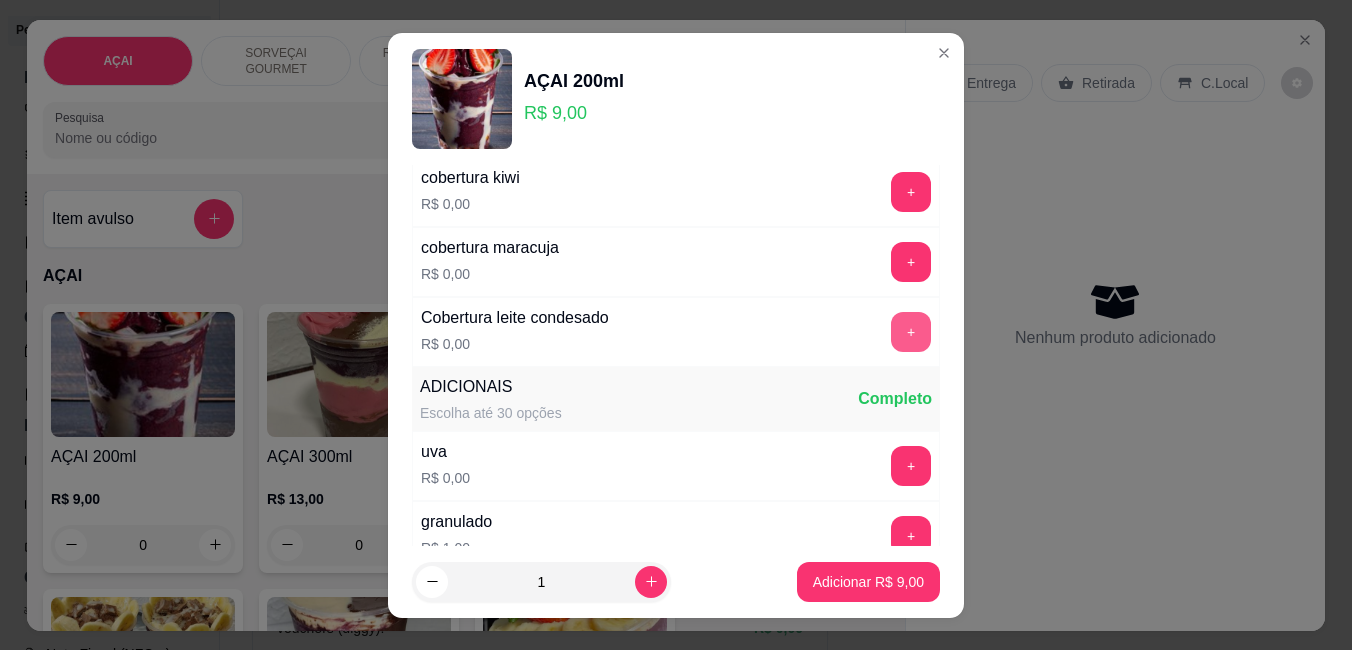 click on "+" at bounding box center [911, 332] 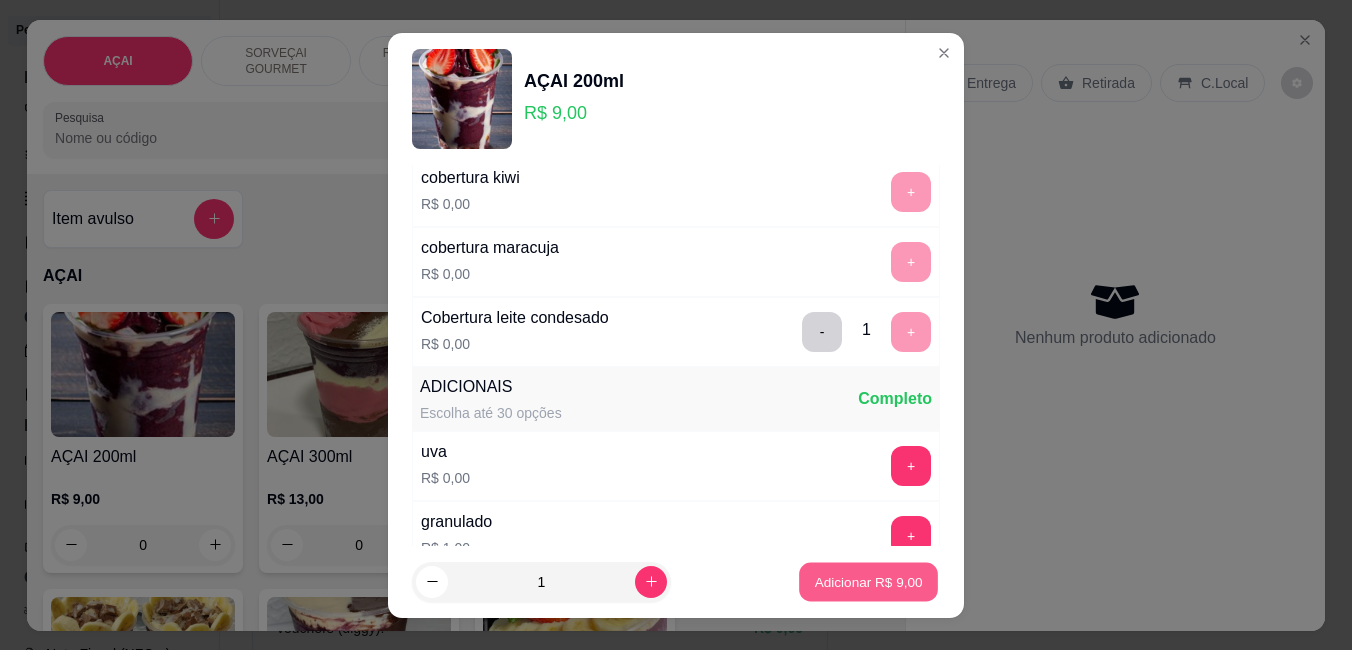 click on "Adicionar   R$ 9,00" at bounding box center [868, 581] 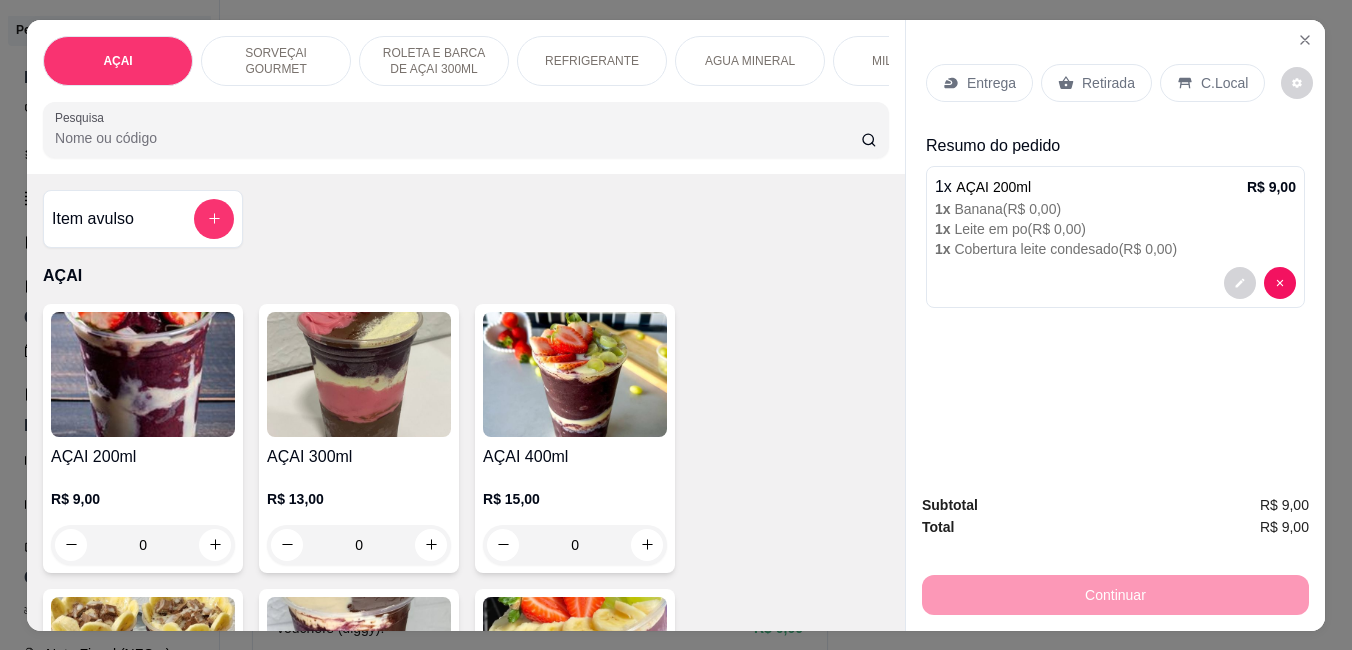 click 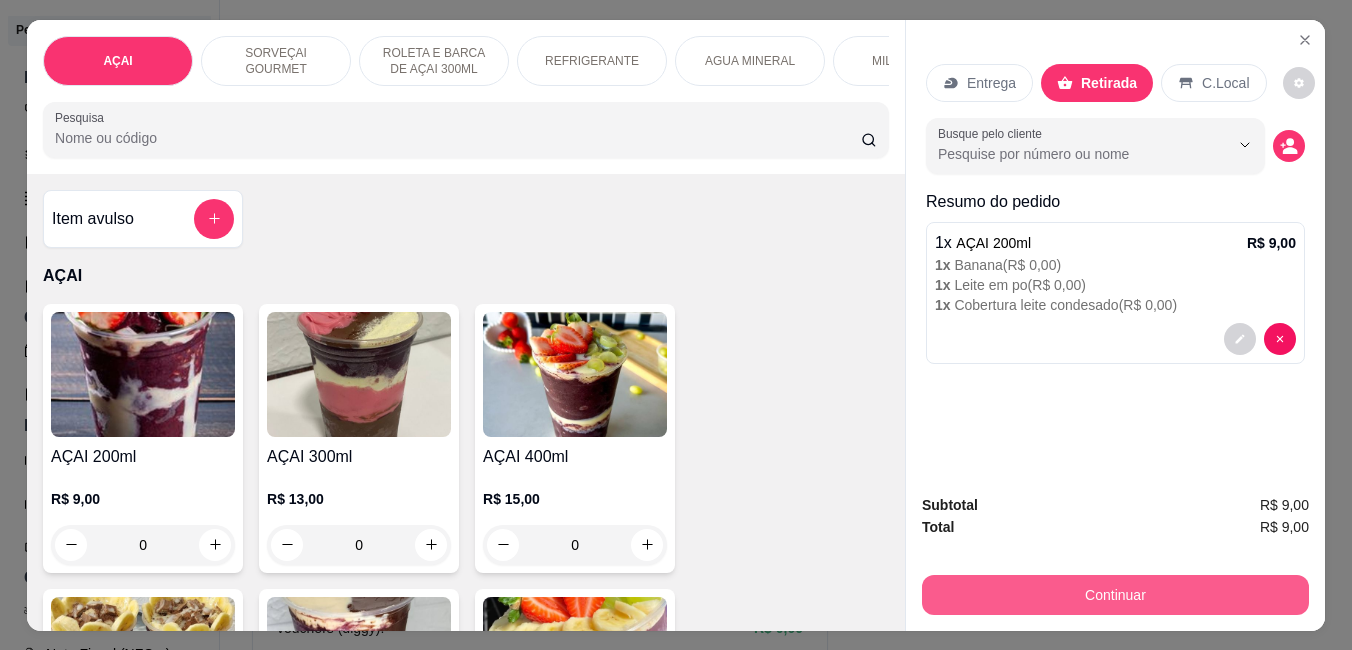 click on "Continuar" at bounding box center [1115, 595] 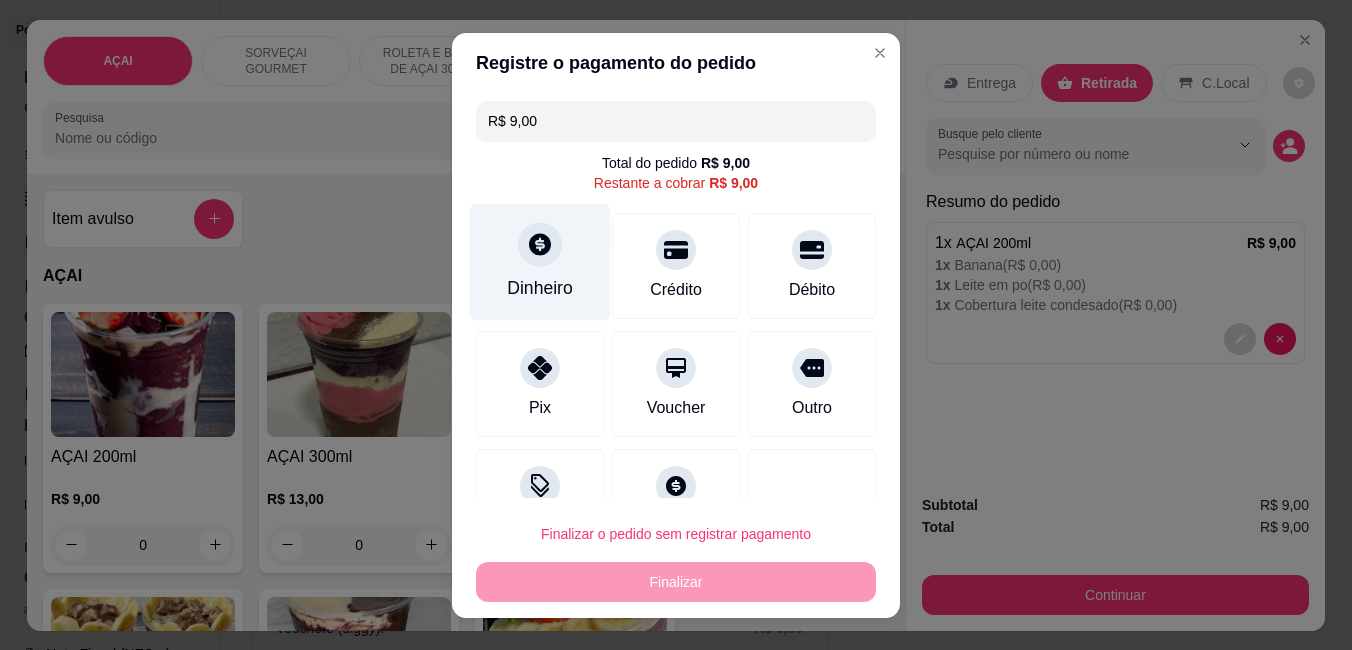 click on "Dinheiro" at bounding box center [540, 261] 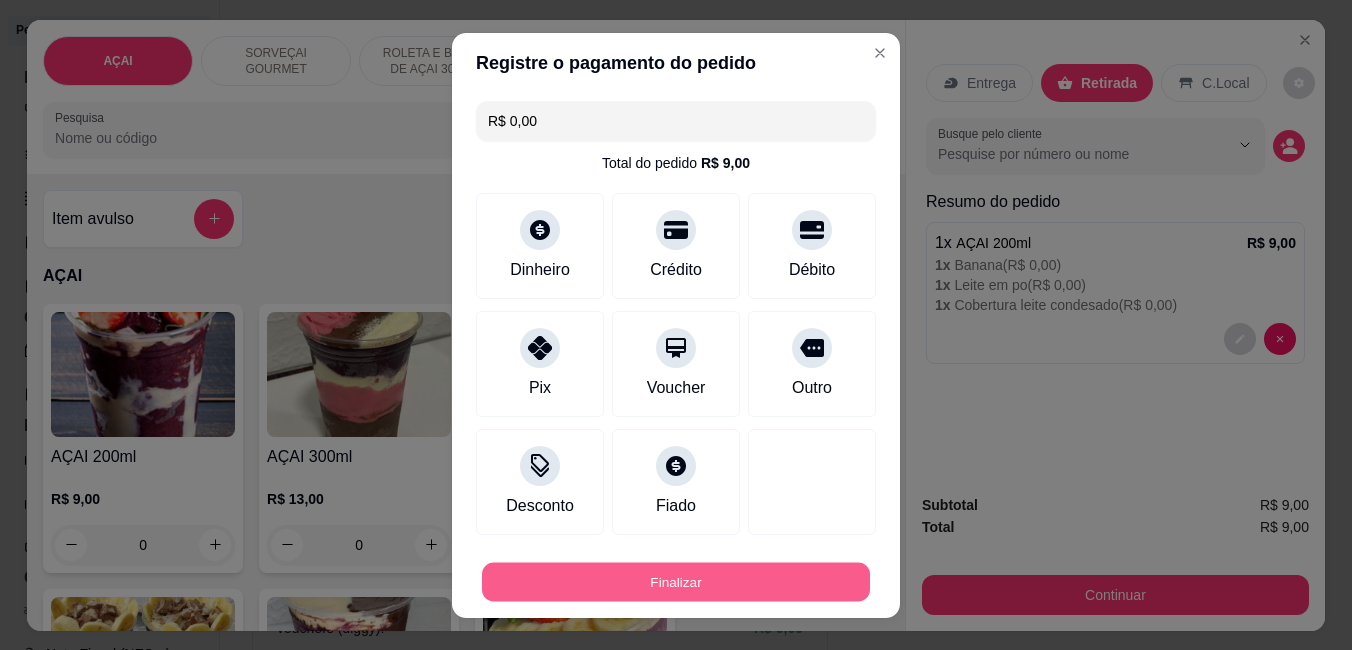 click on "Finalizar" at bounding box center [676, 581] 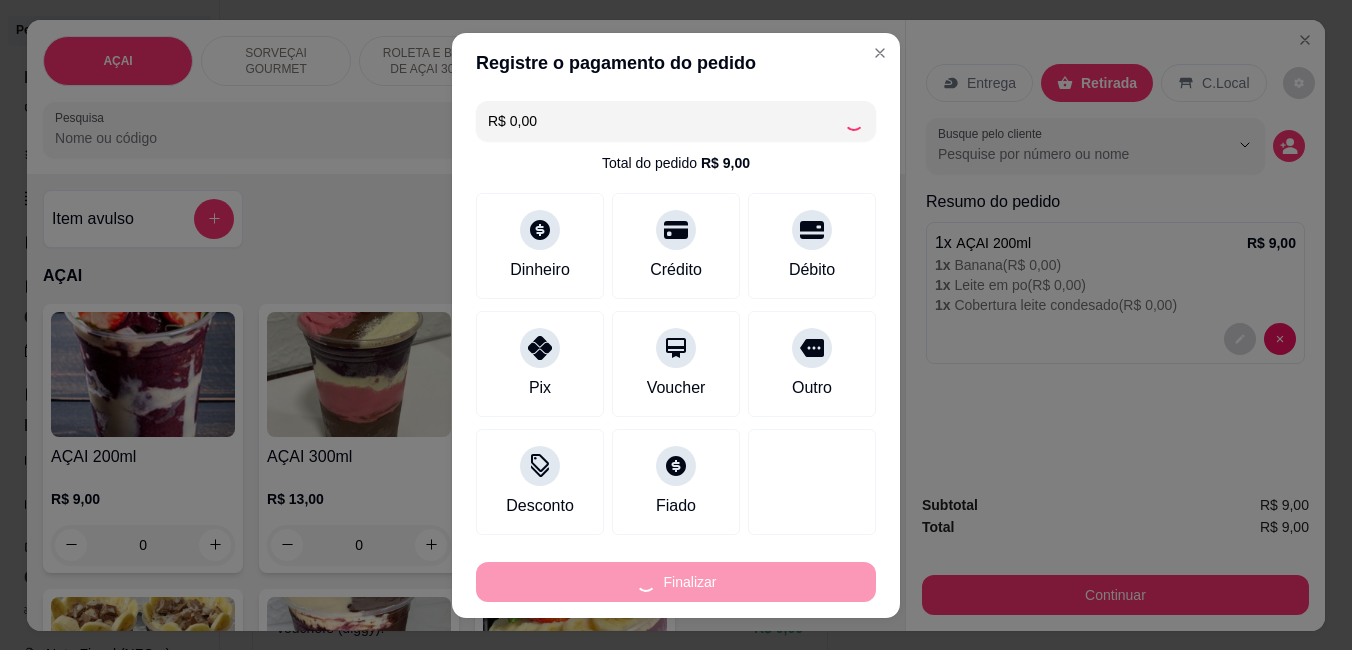 type on "-R$ 9,00" 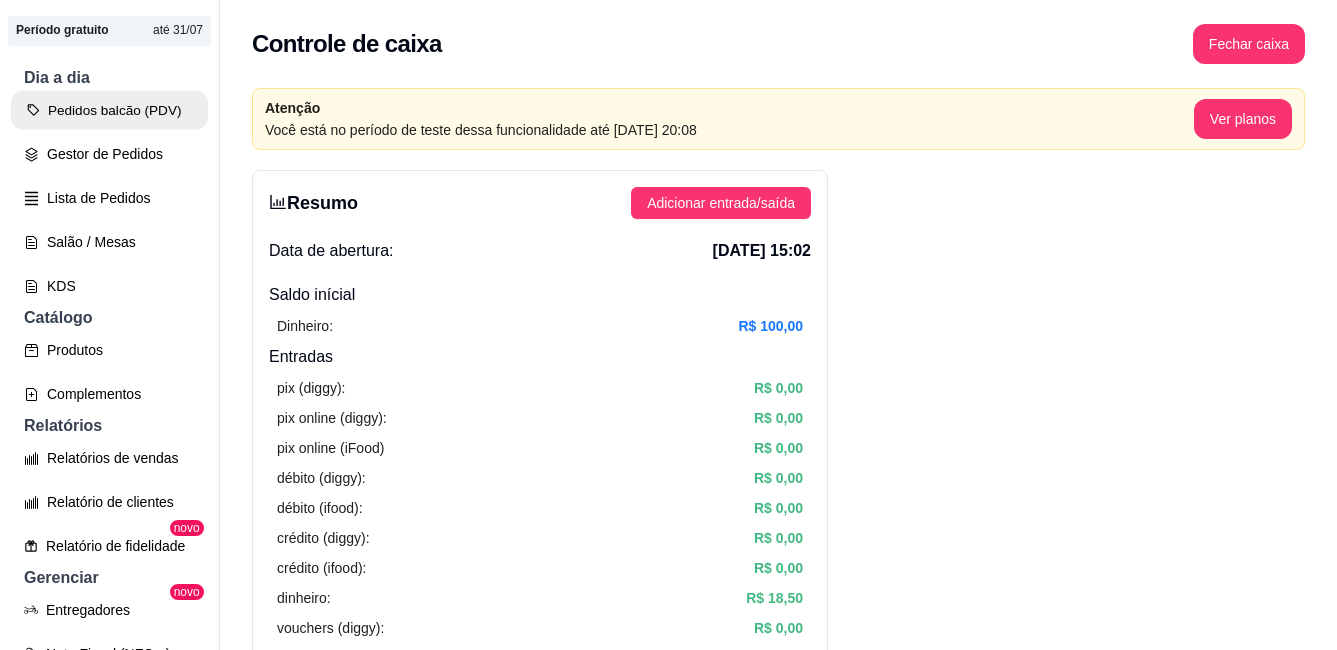 click on "Pedidos balcão (PDV)" at bounding box center (109, 110) 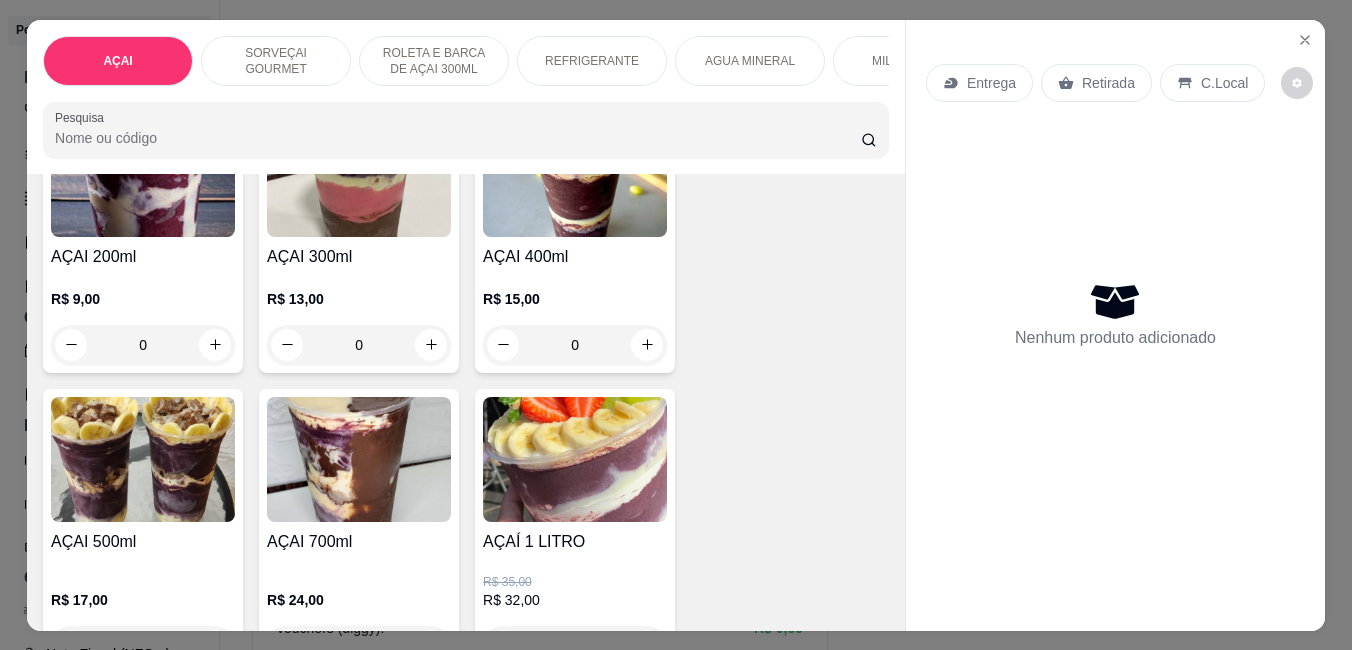 scroll, scrollTop: 300, scrollLeft: 0, axis: vertical 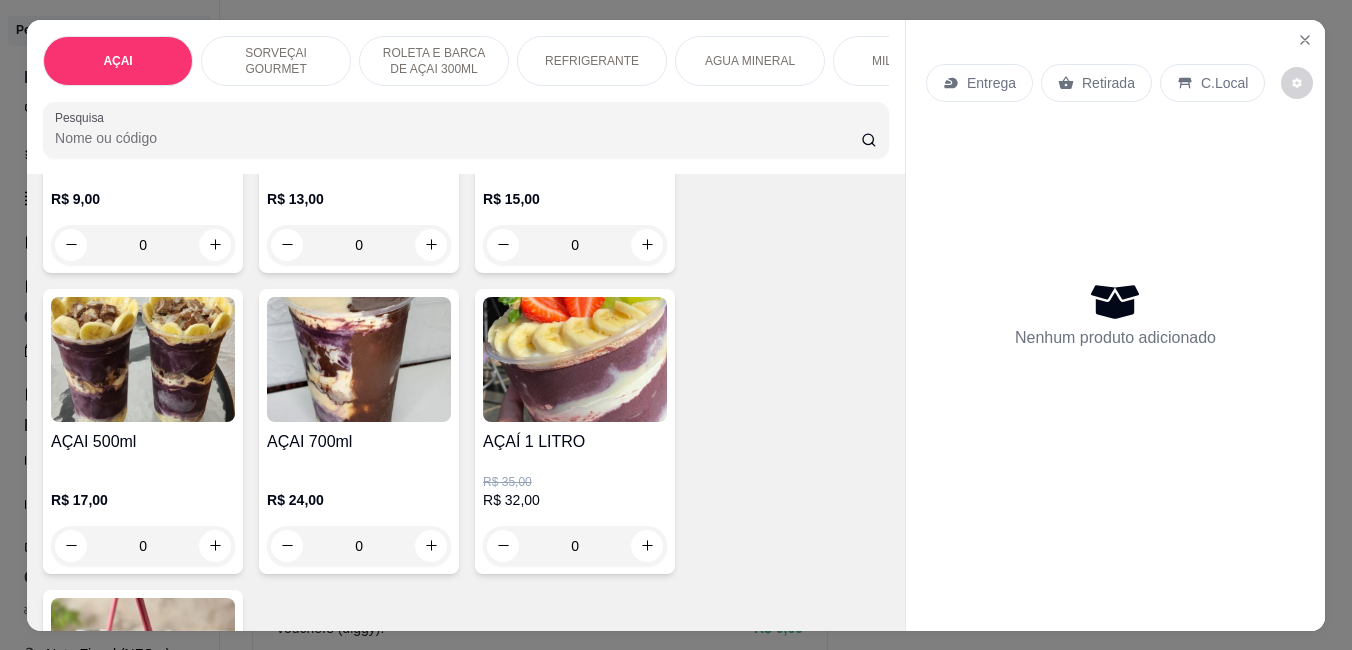 click at bounding box center [143, 359] 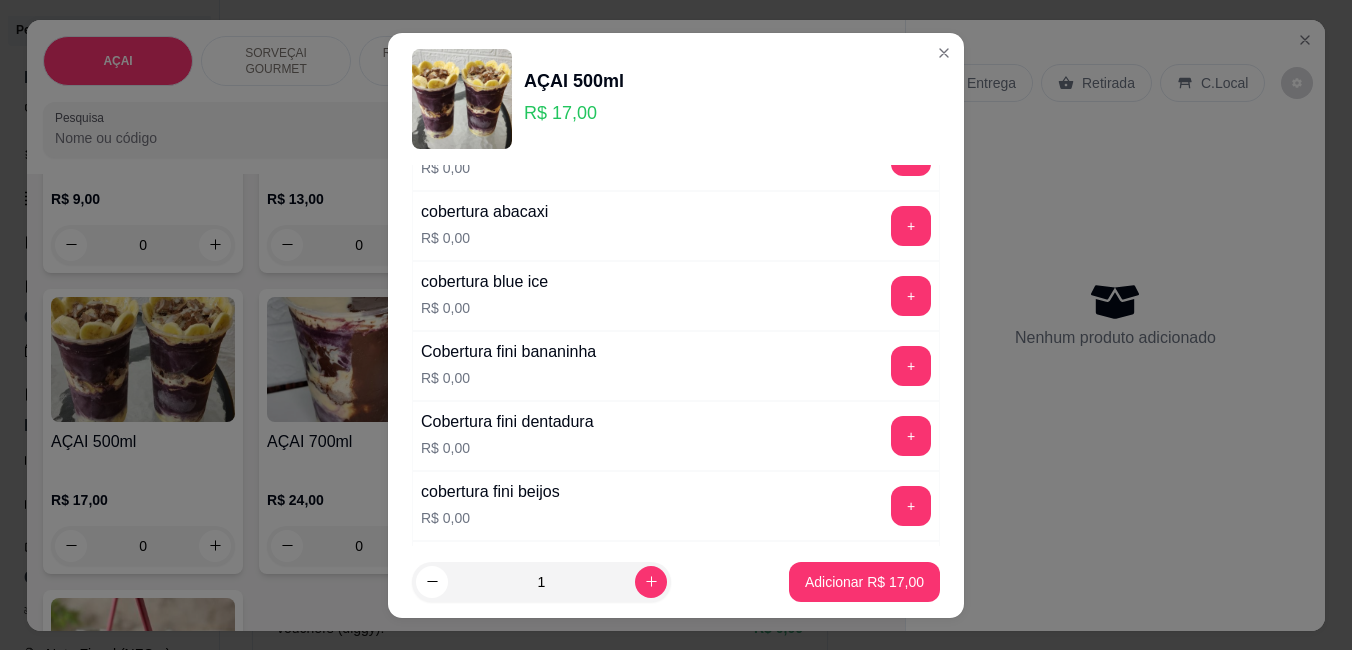 scroll, scrollTop: 1900, scrollLeft: 0, axis: vertical 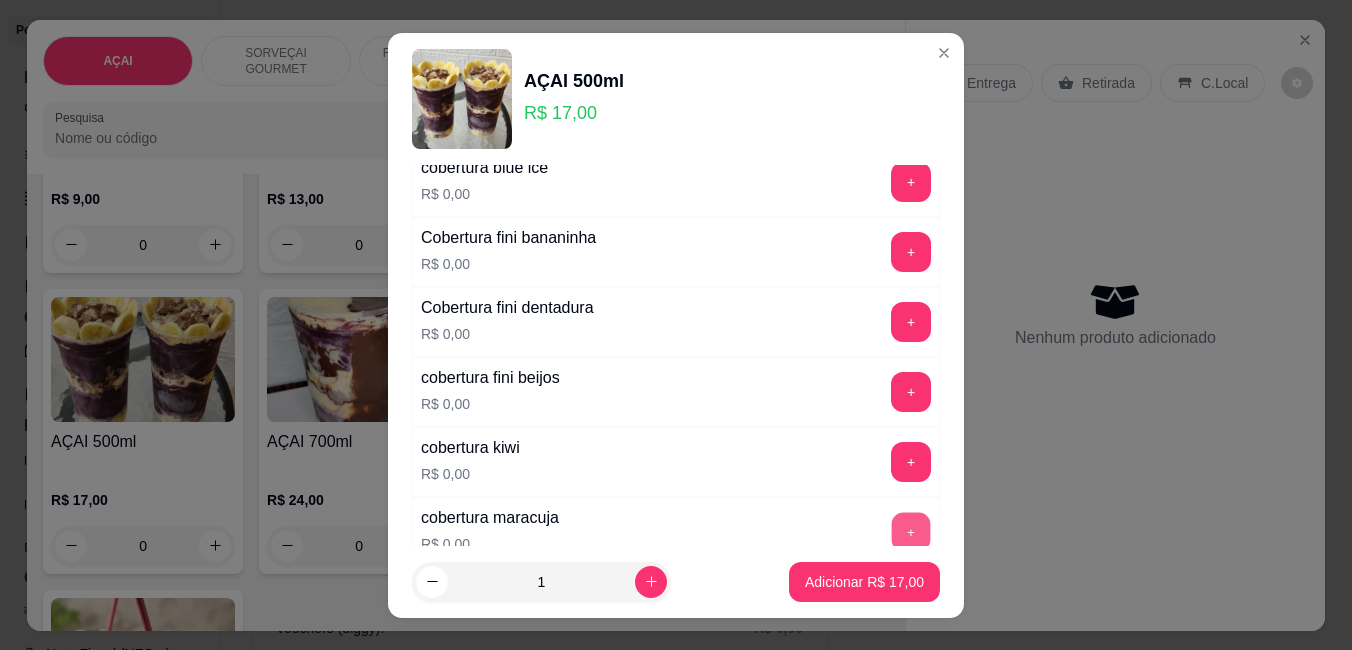 click on "+" at bounding box center (911, 531) 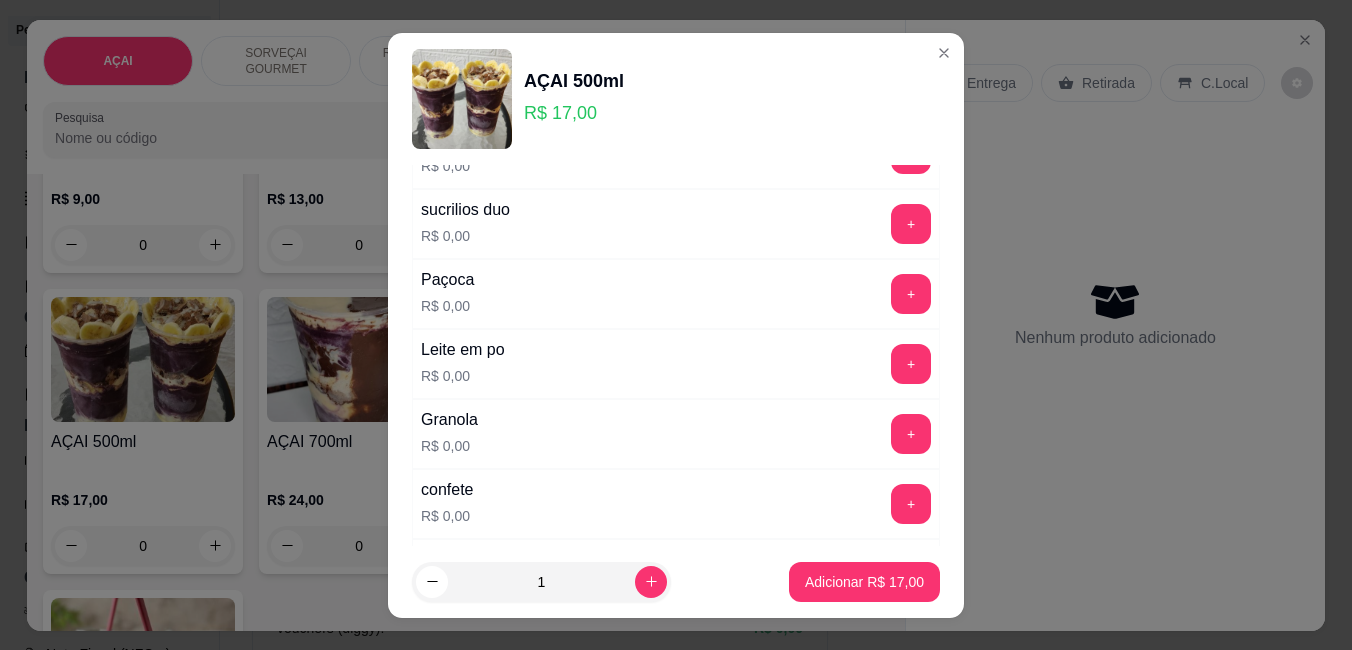 scroll, scrollTop: 500, scrollLeft: 0, axis: vertical 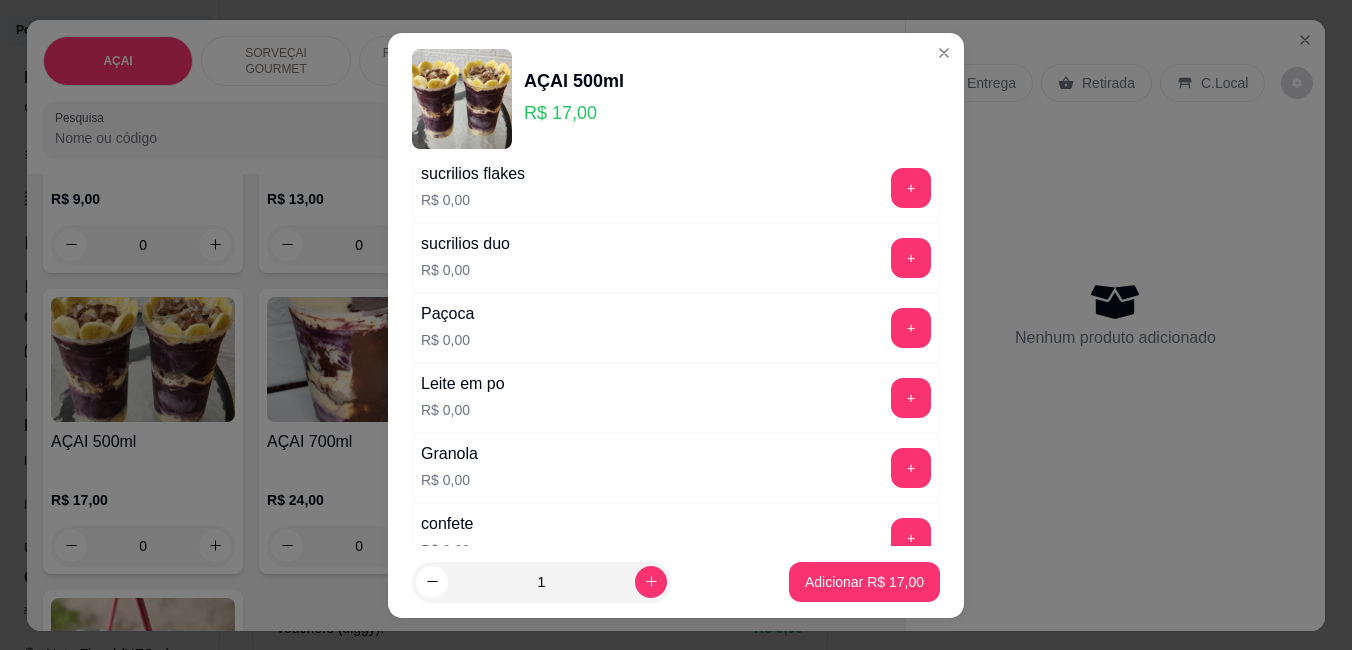 click on "+" at bounding box center (911, 328) 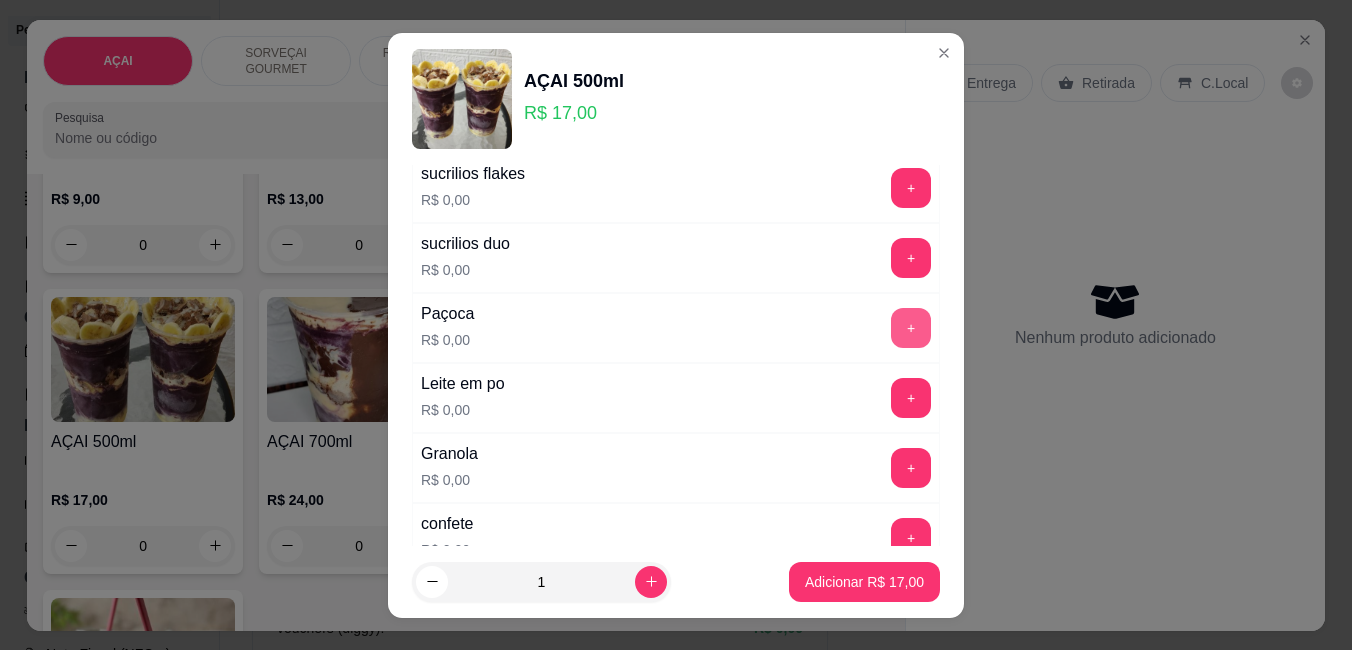 click on "+" at bounding box center [911, 328] 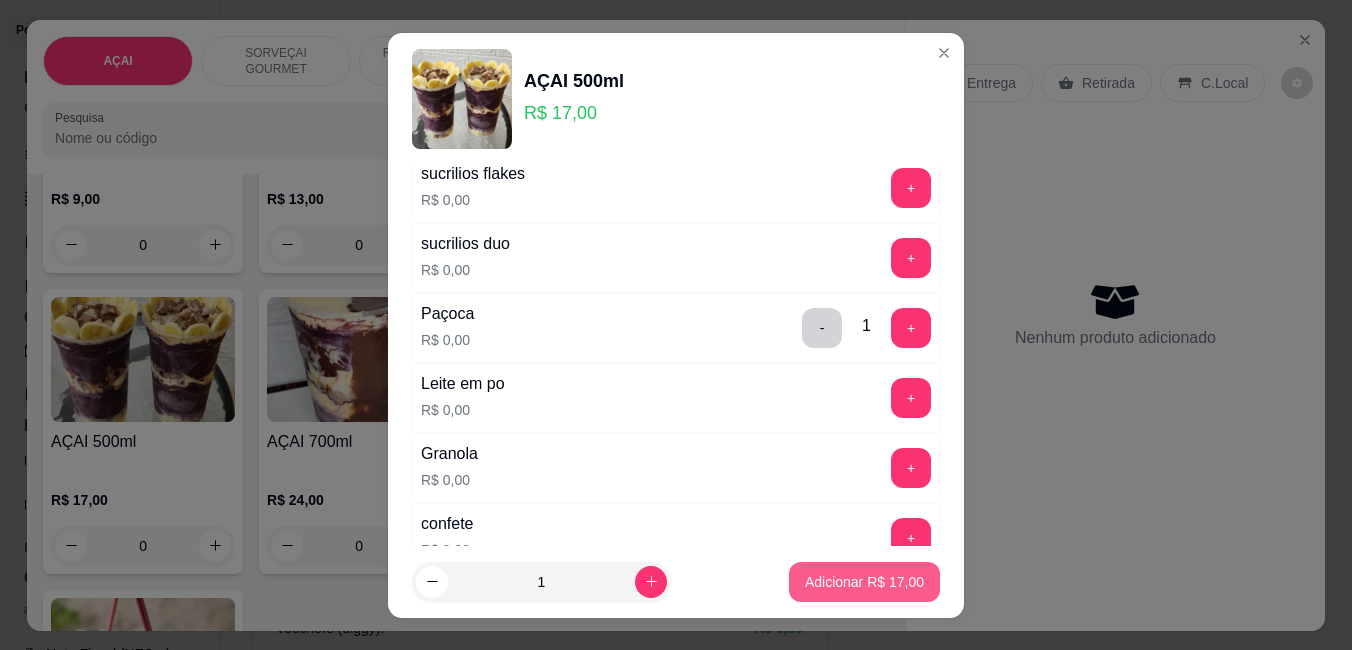 click on "Adicionar   R$ 17,00" at bounding box center [864, 582] 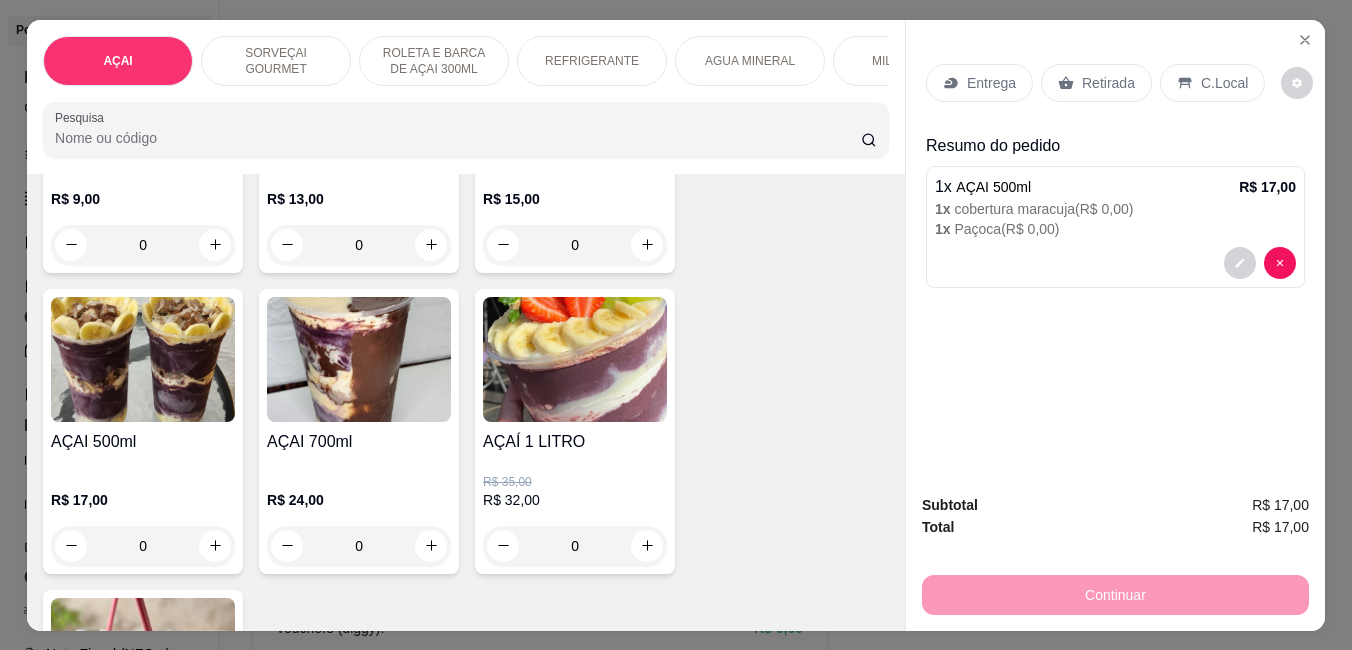 click on "Entrega" at bounding box center [979, 83] 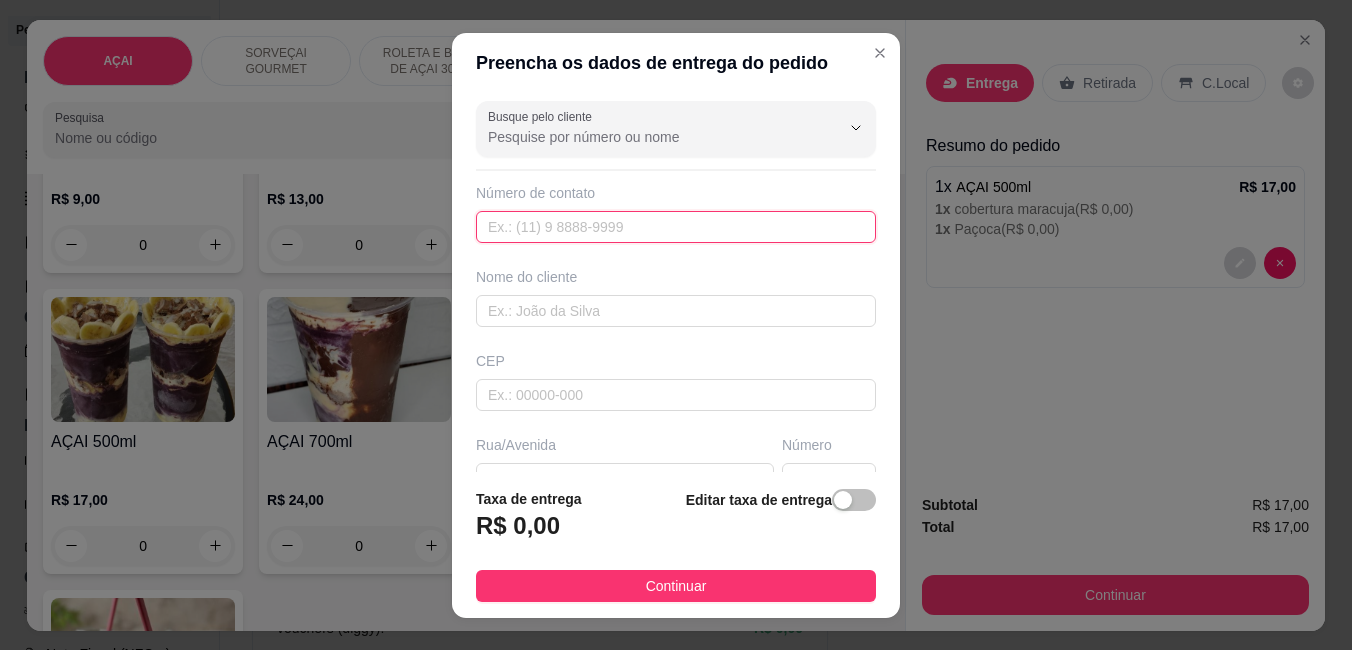 click at bounding box center [676, 227] 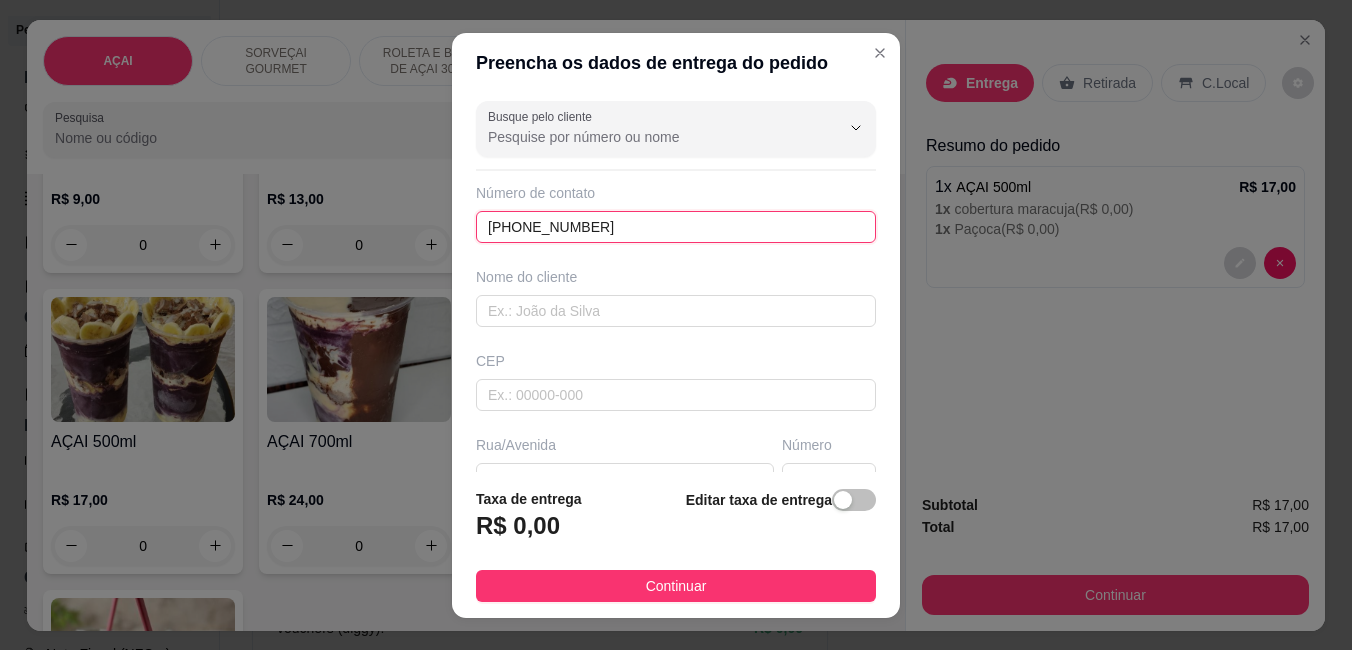 type on "[PHONE_NUMBER]" 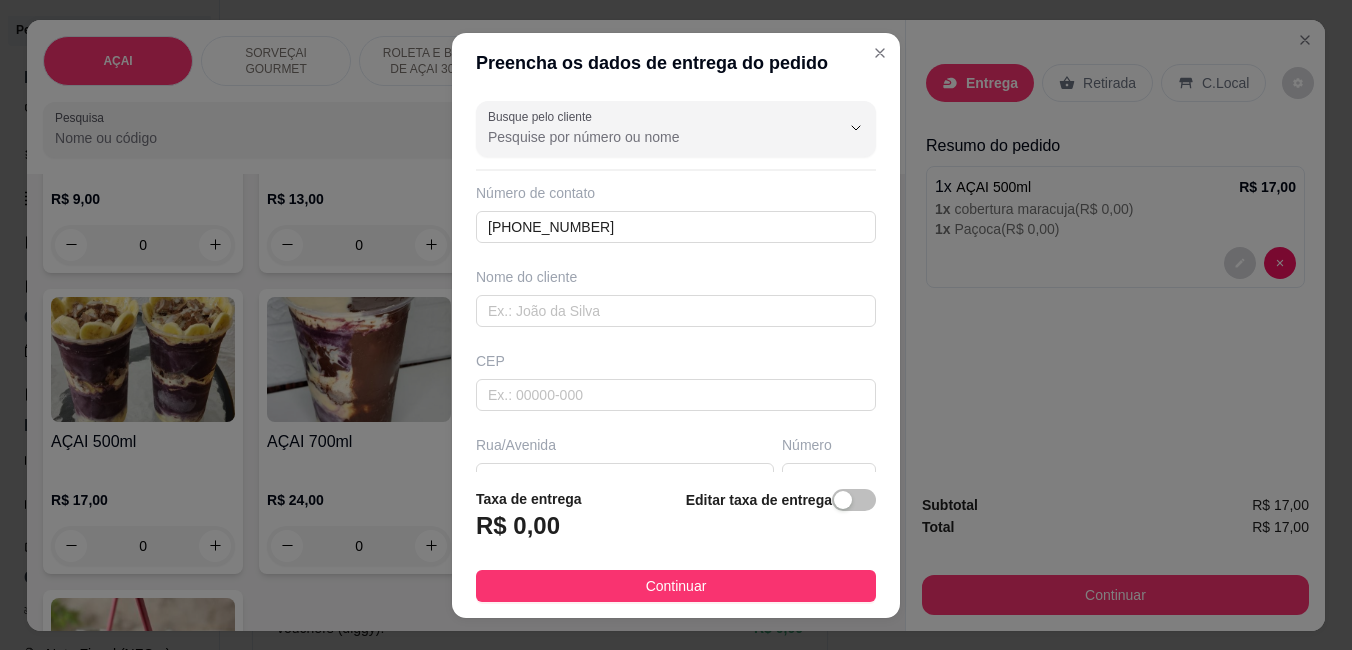 drag, startPoint x: 684, startPoint y: 268, endPoint x: 698, endPoint y: 288, distance: 24.41311 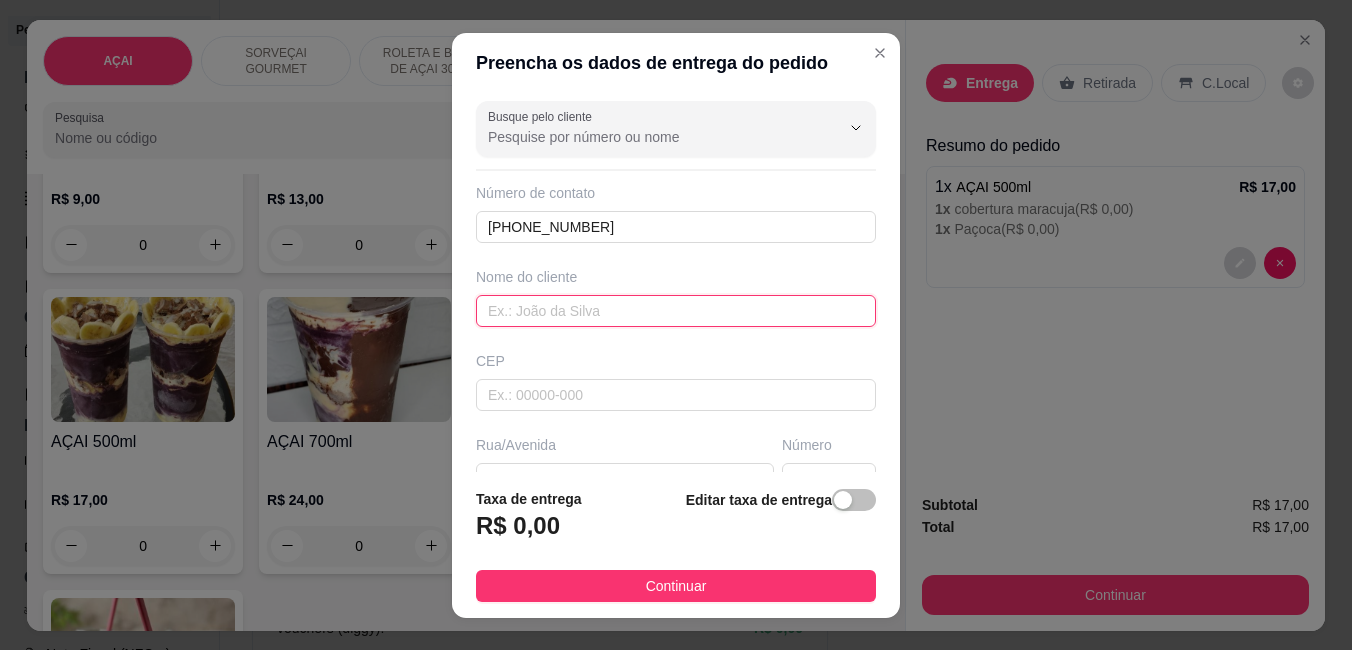 click at bounding box center (676, 311) 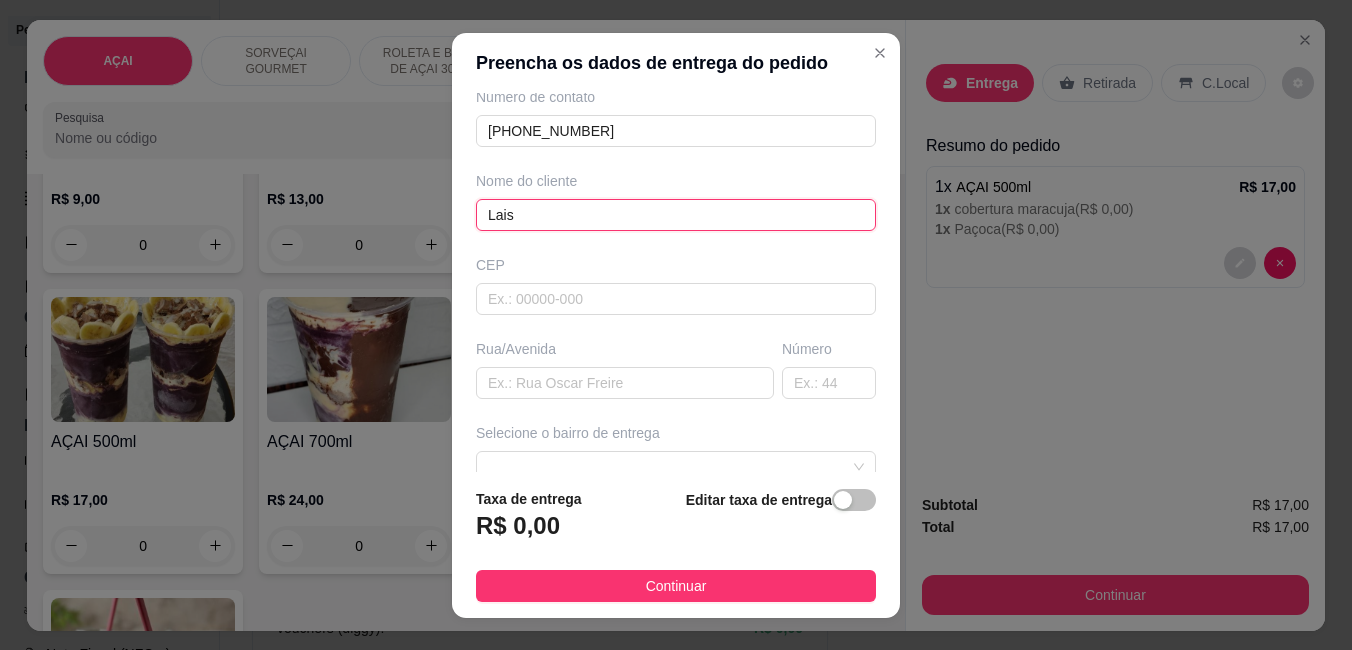 scroll, scrollTop: 100, scrollLeft: 0, axis: vertical 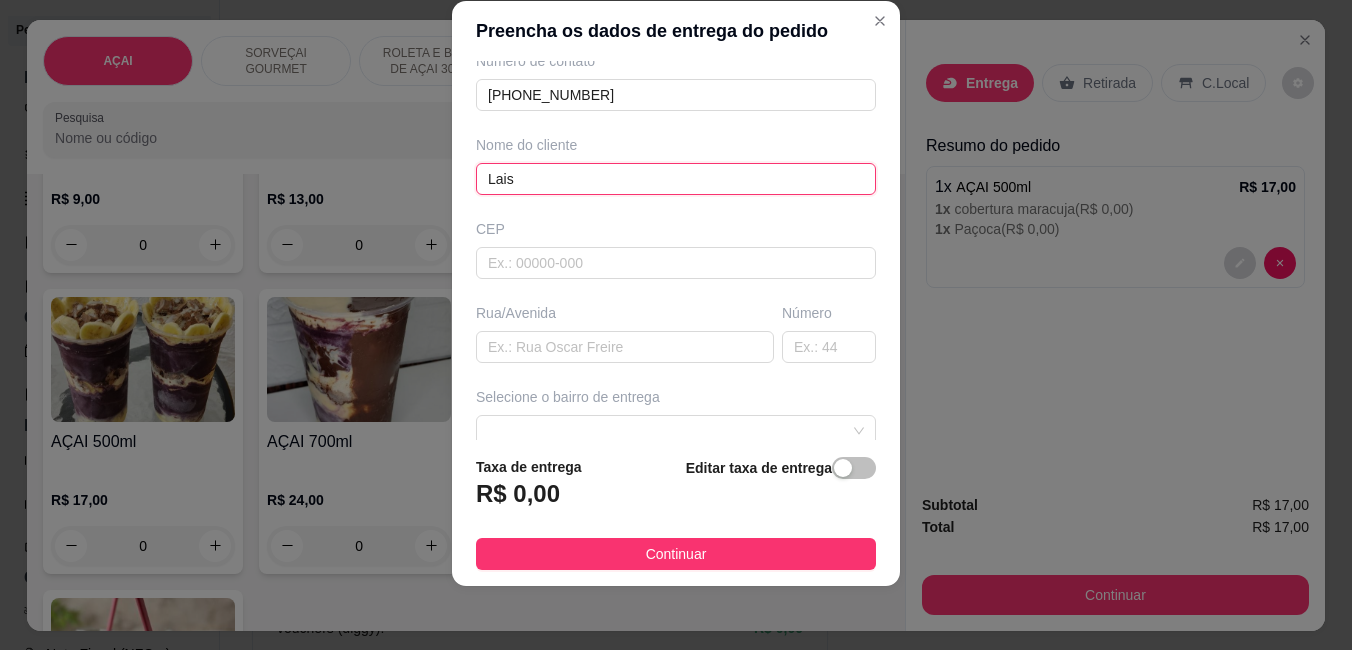 type on "Lais" 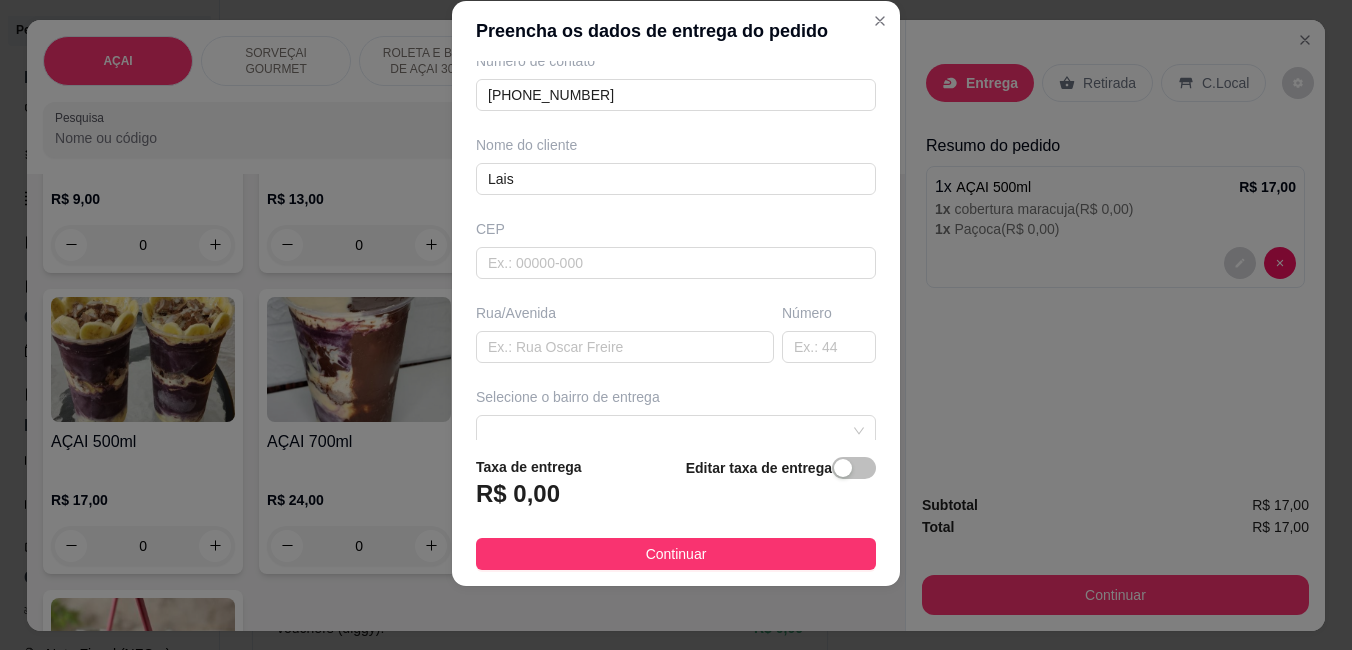 click on "Selecione o bairro de entrega" at bounding box center [676, 397] 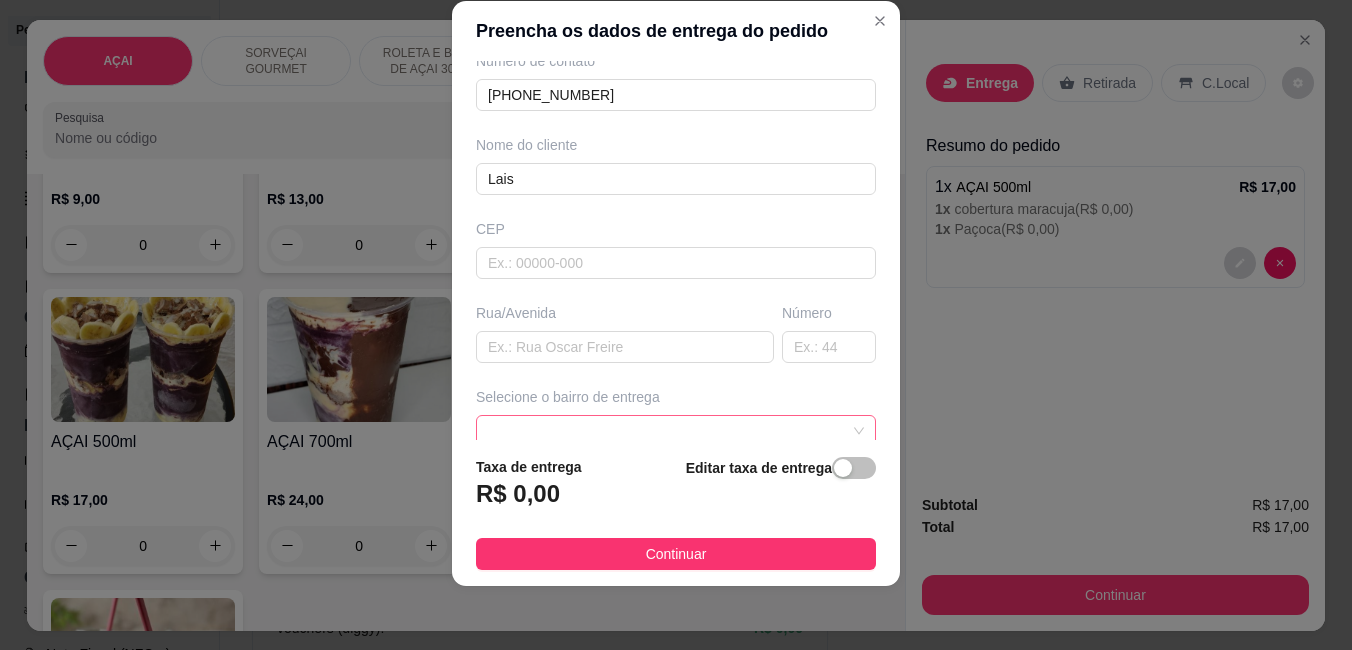 click at bounding box center (676, 431) 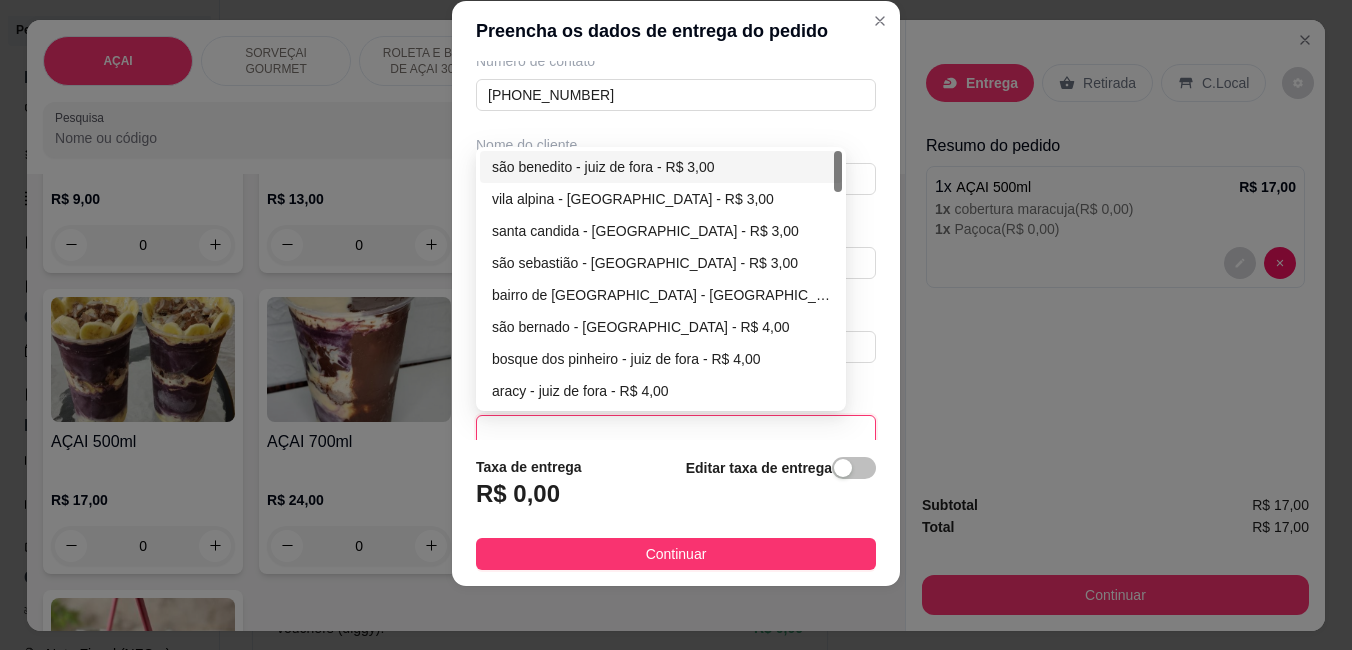 scroll, scrollTop: 106, scrollLeft: 0, axis: vertical 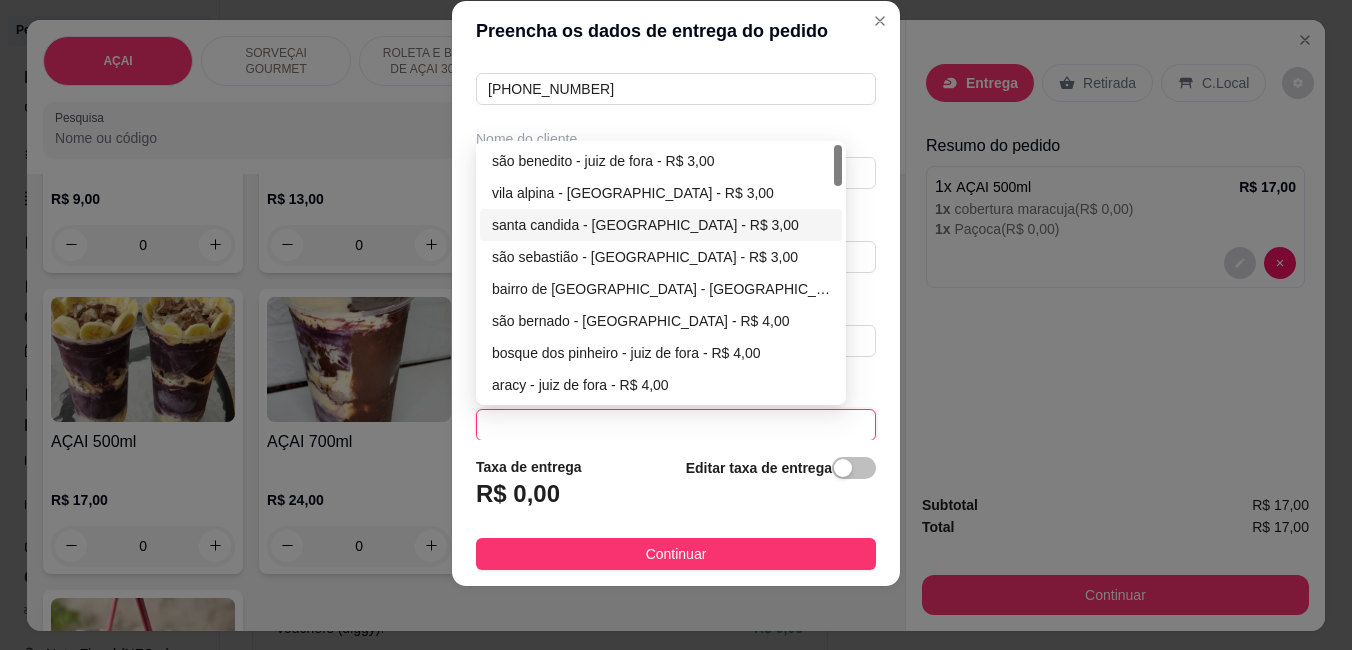 click on "santa candida - [GEOGRAPHIC_DATA] -  R$ 3,00" at bounding box center [661, 225] 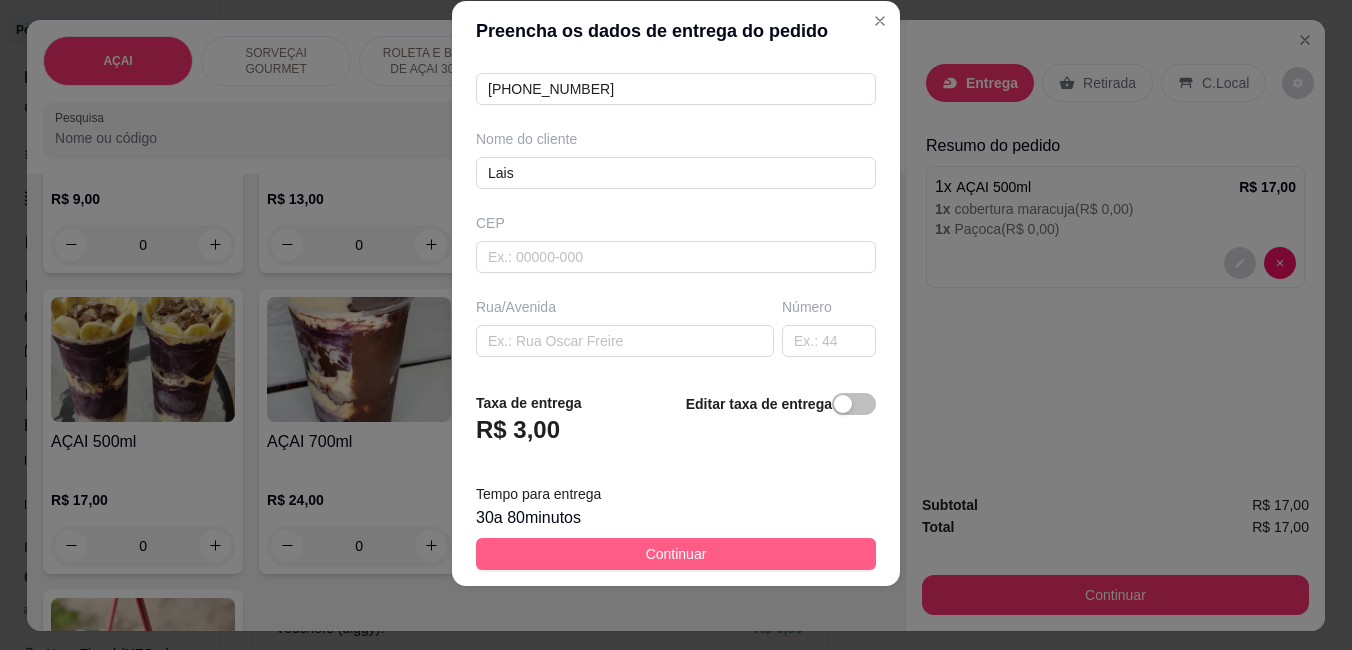 click on "Continuar" at bounding box center (676, 554) 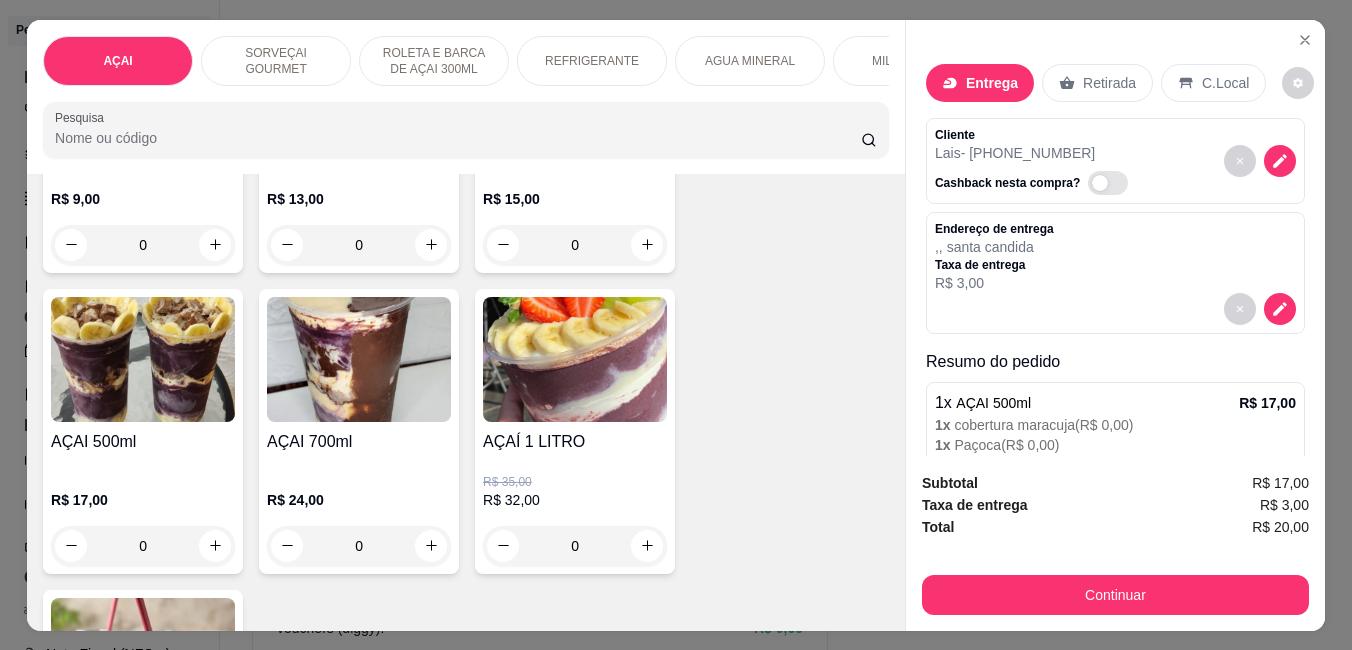 scroll, scrollTop: 76, scrollLeft: 0, axis: vertical 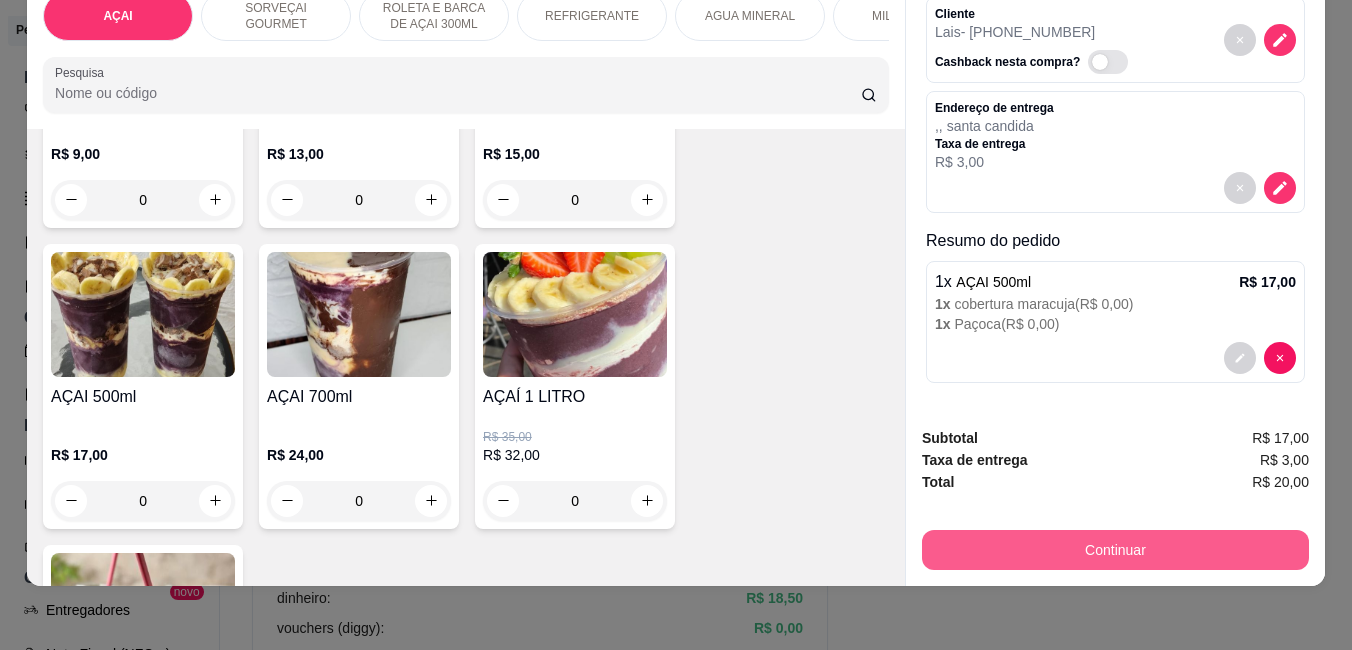 click on "Continuar" at bounding box center (1115, 550) 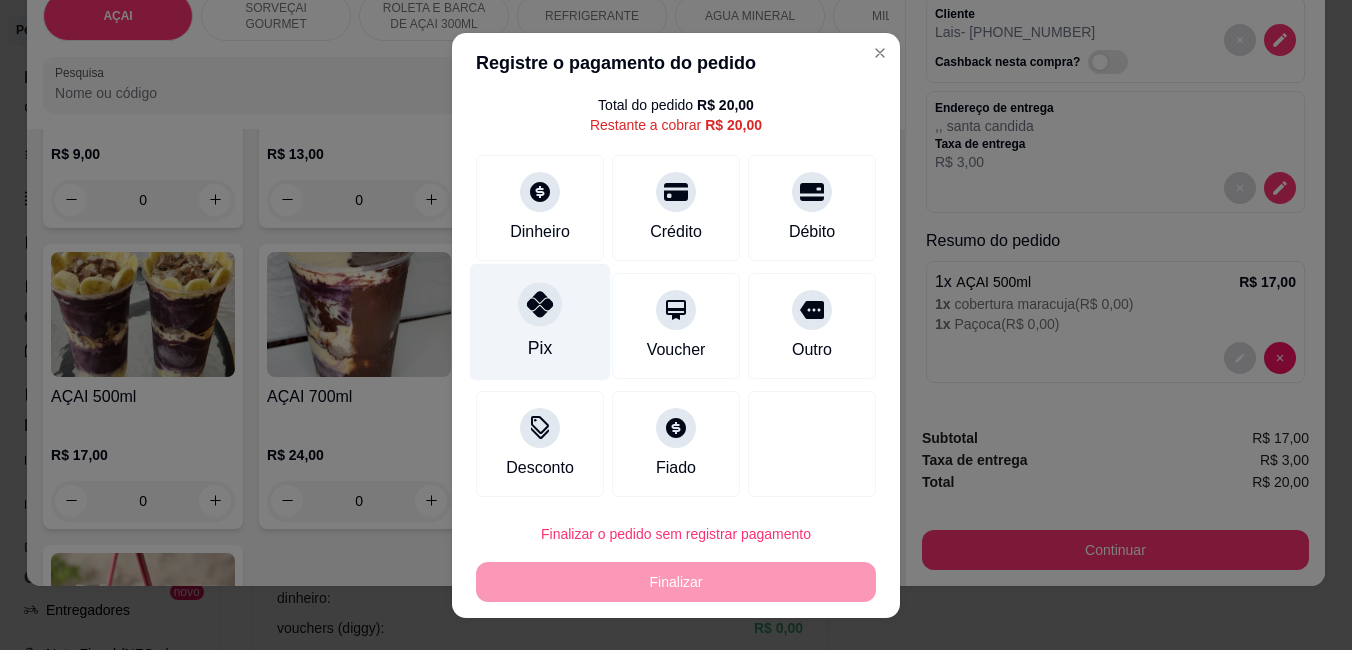 scroll, scrollTop: 65, scrollLeft: 0, axis: vertical 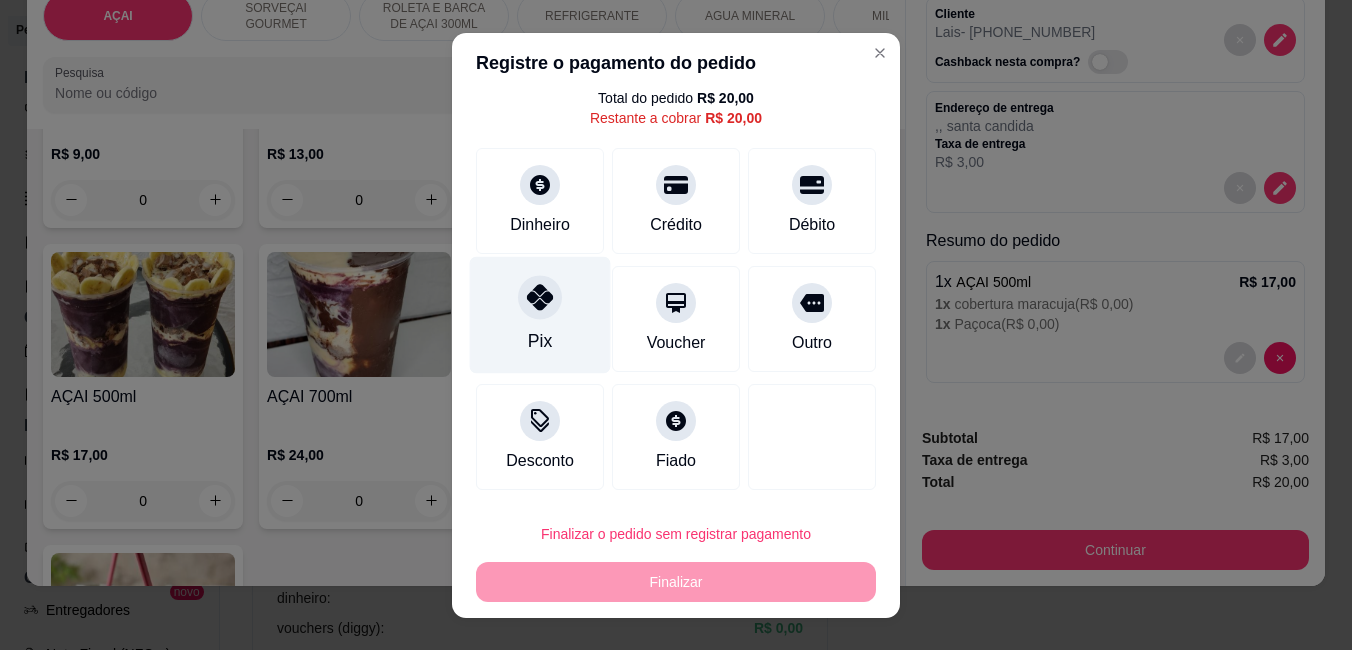click on "Pix" at bounding box center [540, 314] 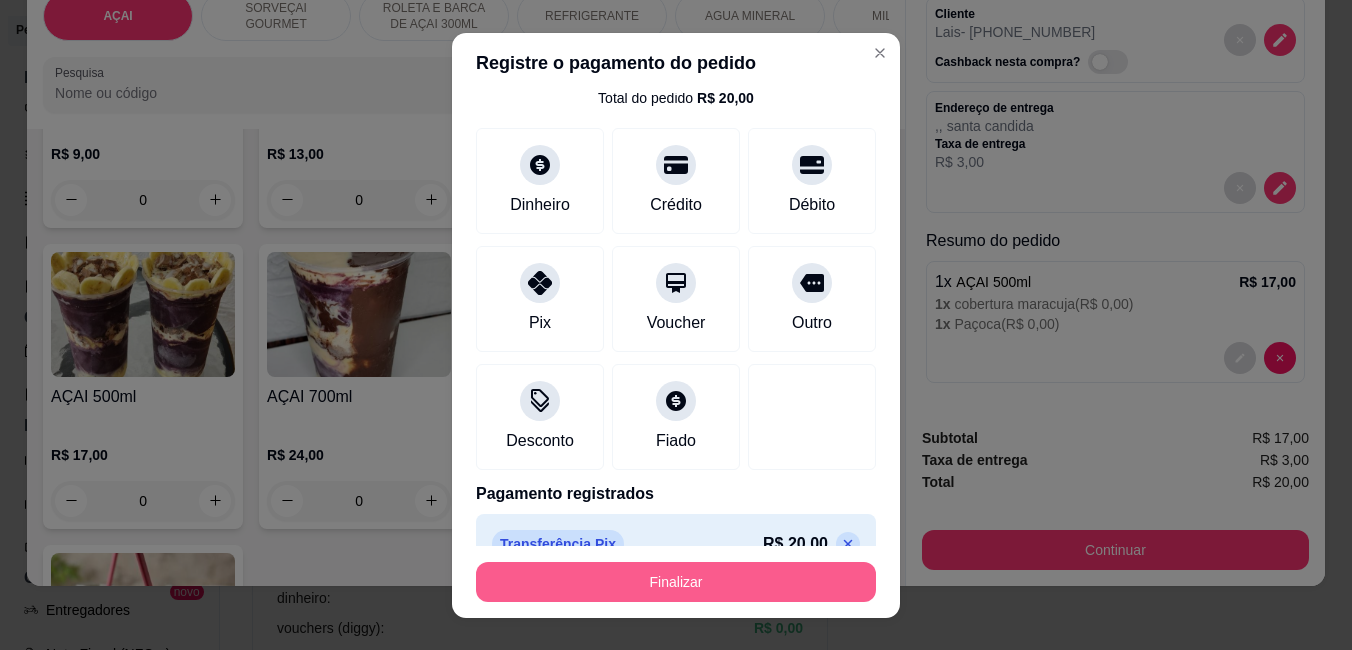 scroll, scrollTop: 32, scrollLeft: 0, axis: vertical 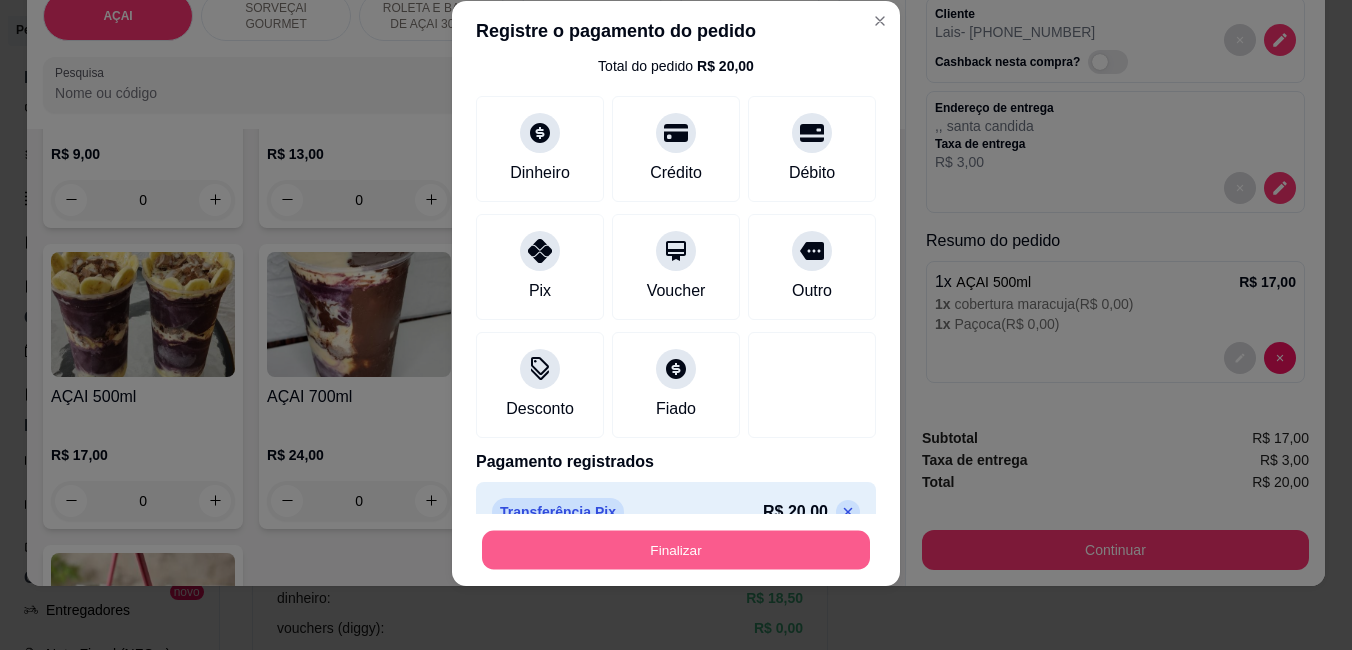 click on "Finalizar" at bounding box center [676, 549] 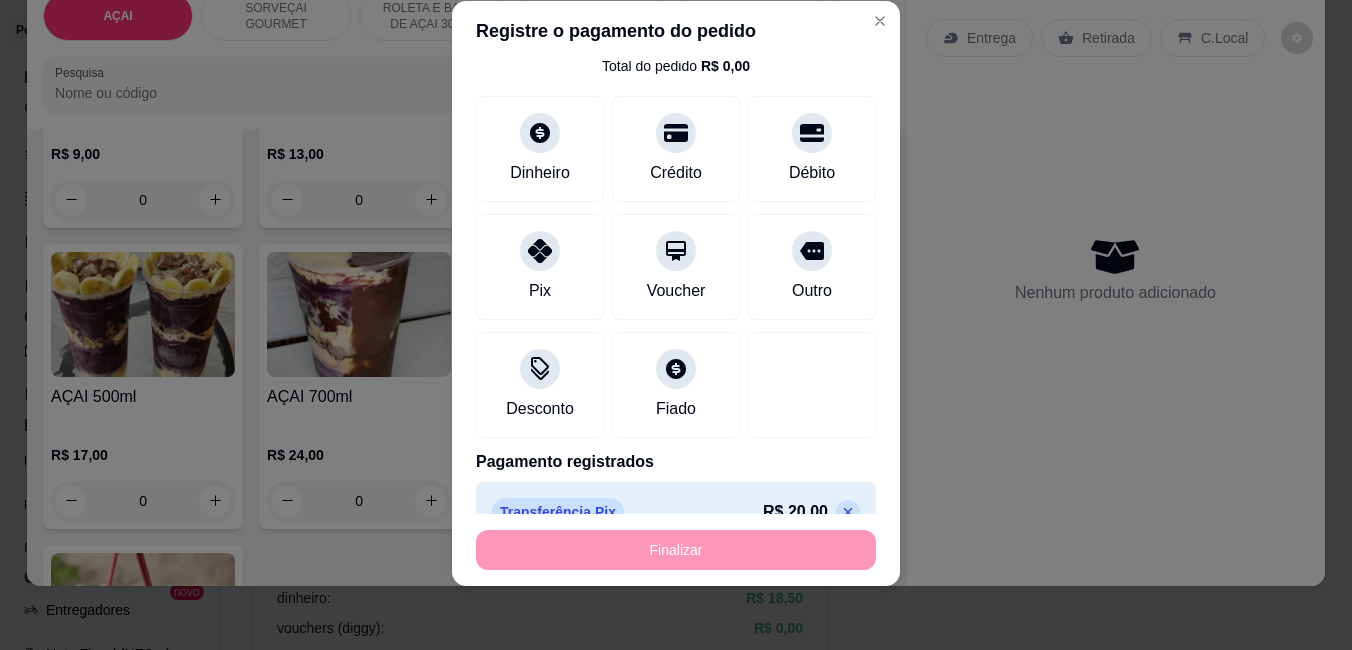 type on "-R$ 20,00" 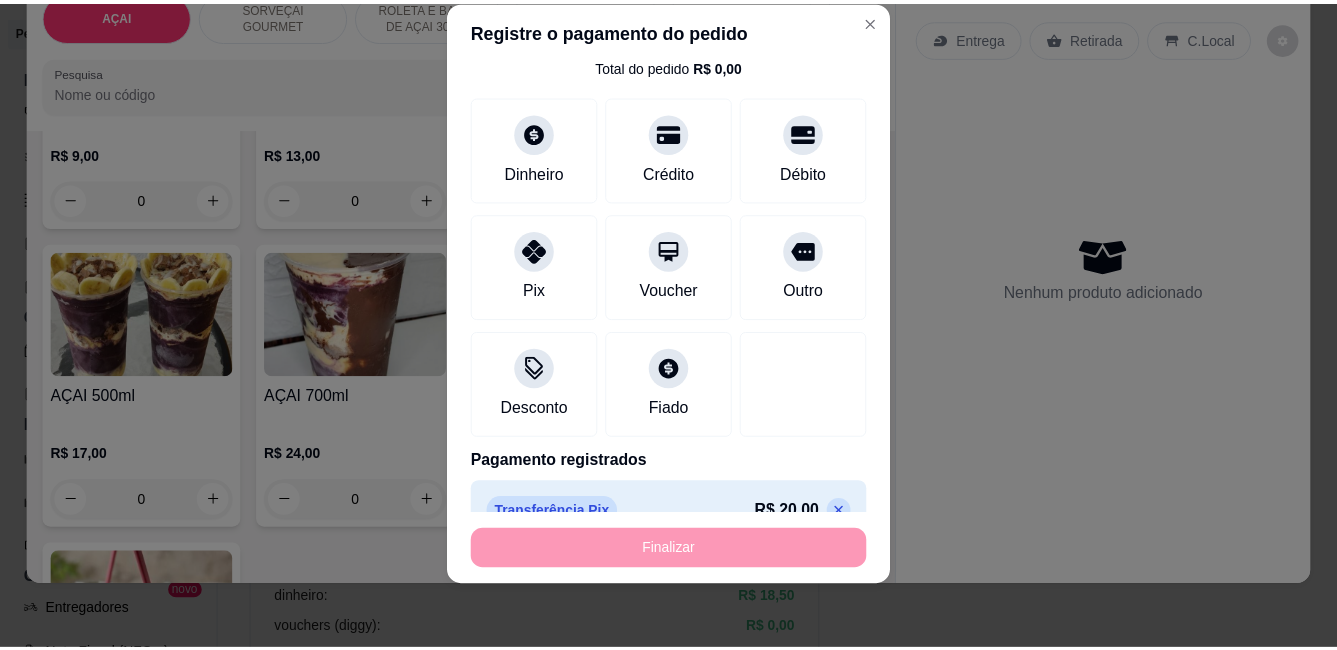 scroll, scrollTop: 0, scrollLeft: 0, axis: both 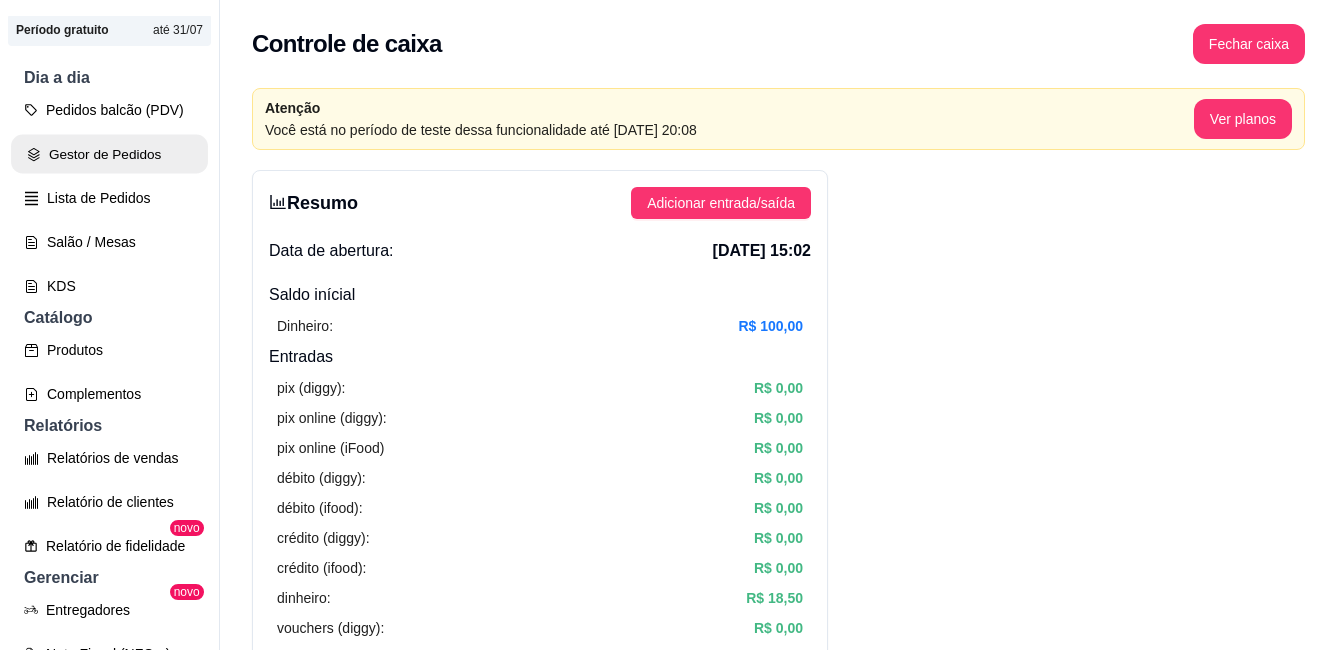 click on "Gestor de Pedidos" at bounding box center [109, 154] 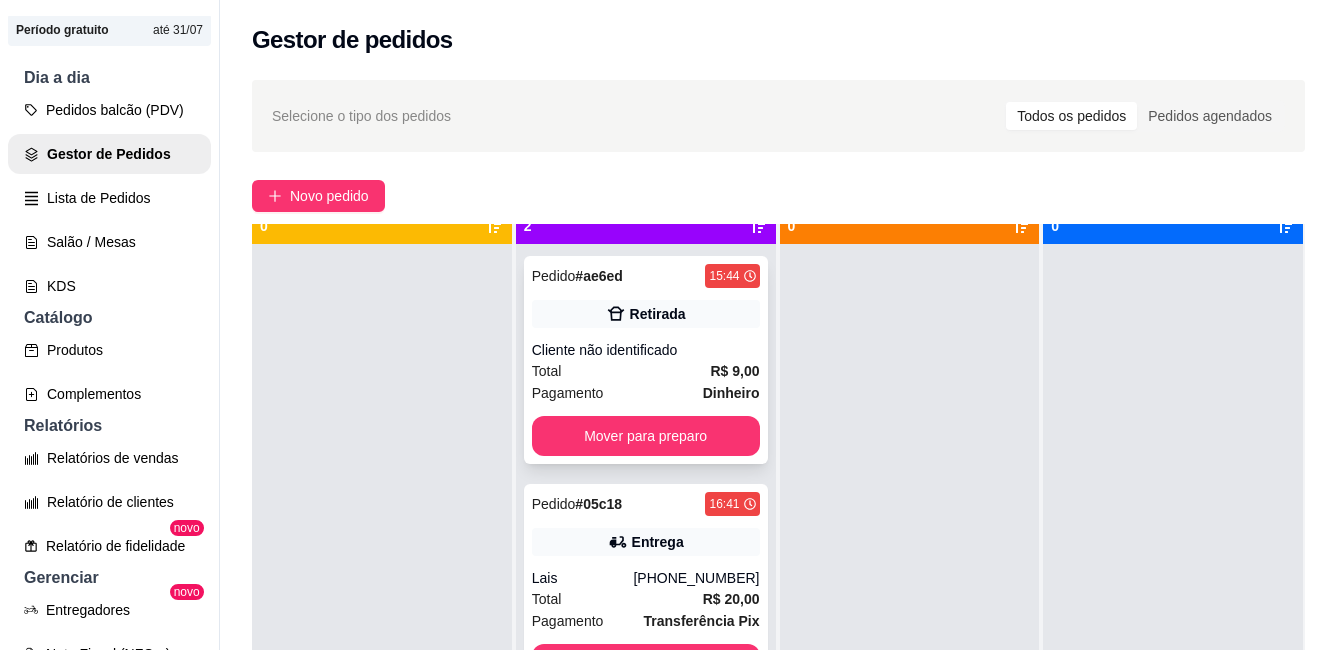 scroll, scrollTop: 56, scrollLeft: 0, axis: vertical 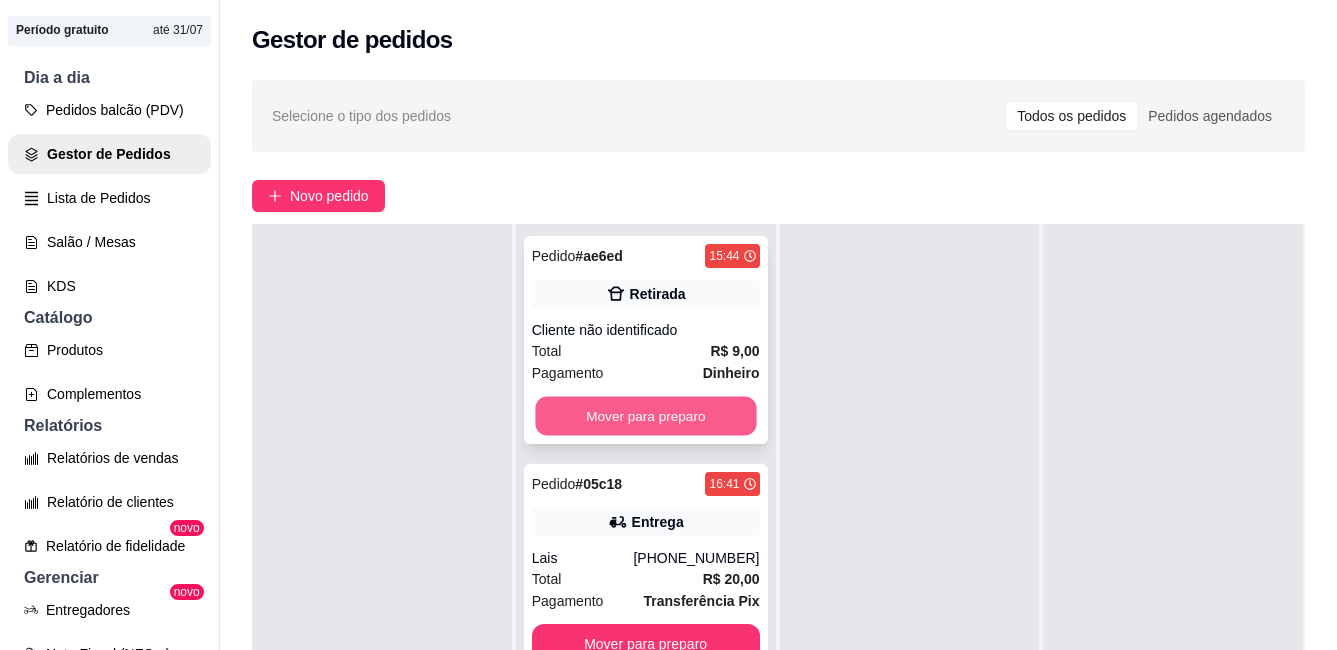 click on "Mover para preparo" at bounding box center (645, 416) 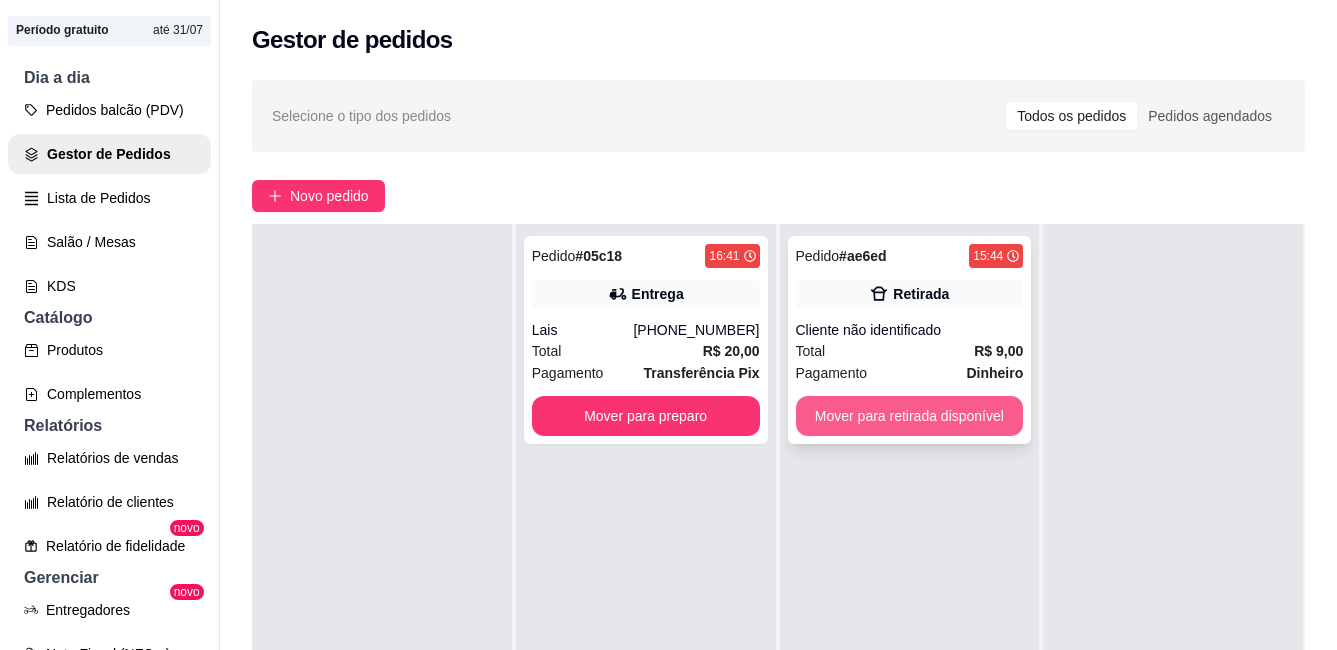 click on "Mover para retirada disponível" at bounding box center (910, 416) 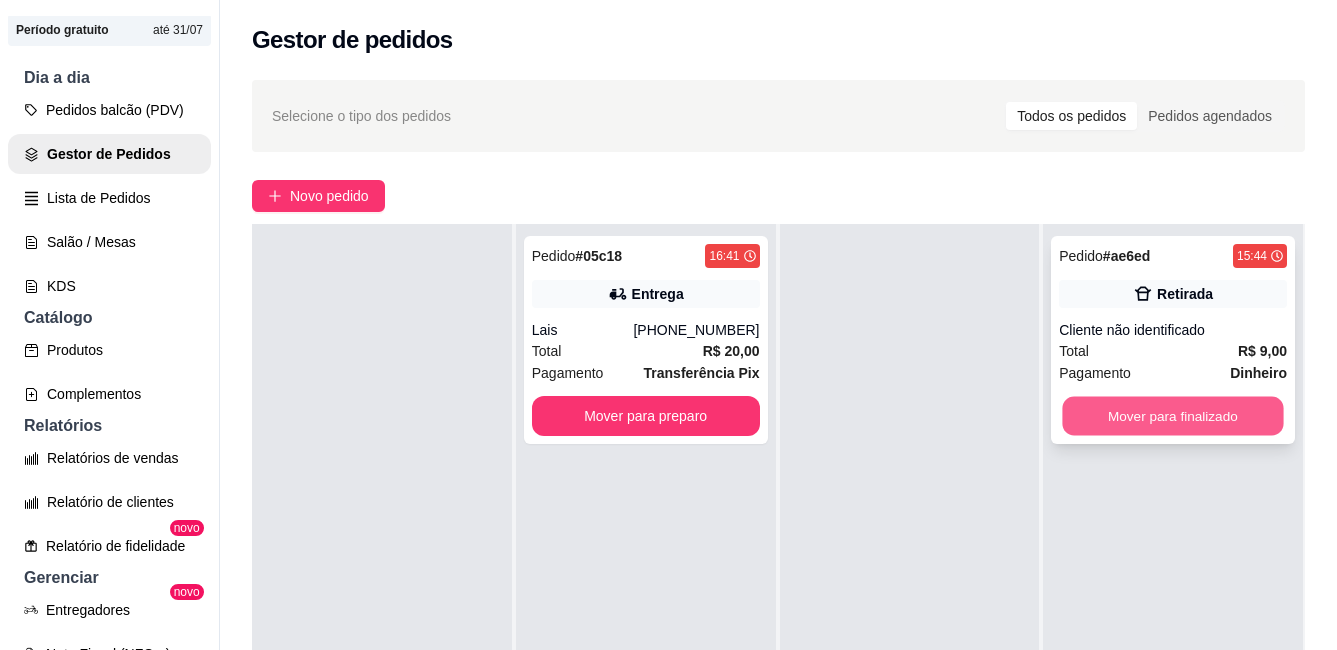 click on "Mover para finalizado" at bounding box center [1173, 416] 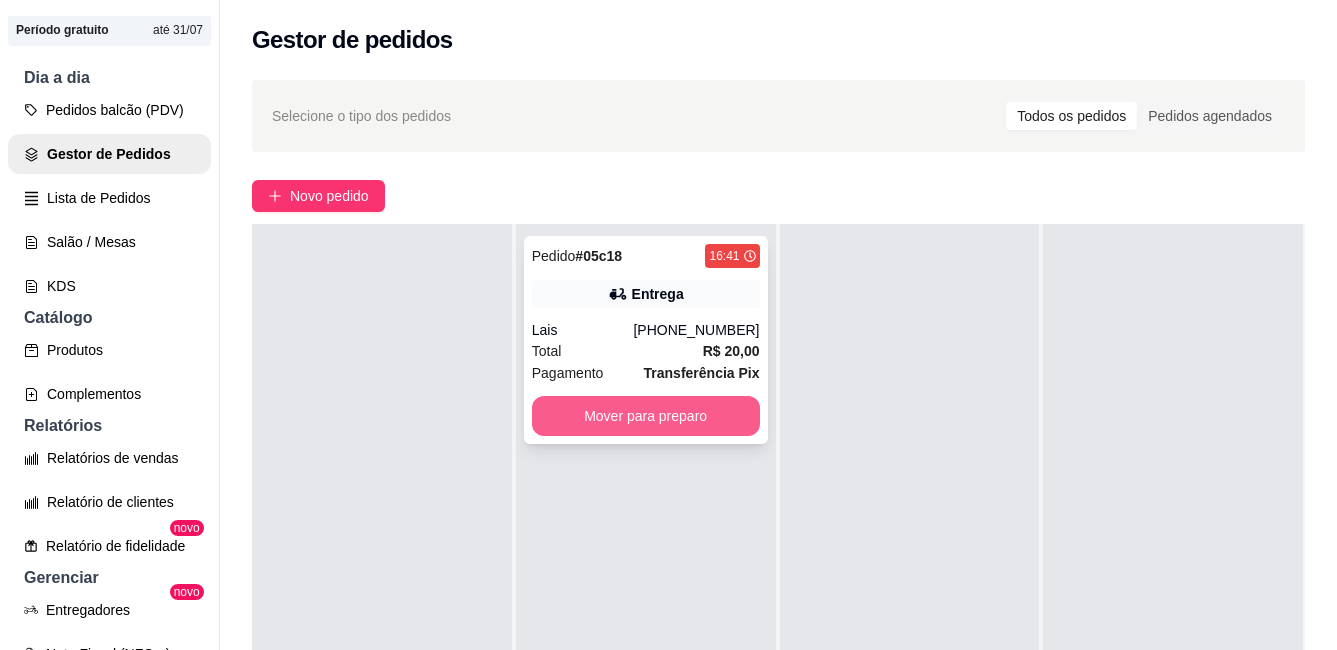 click on "Mover para preparo" at bounding box center (646, 416) 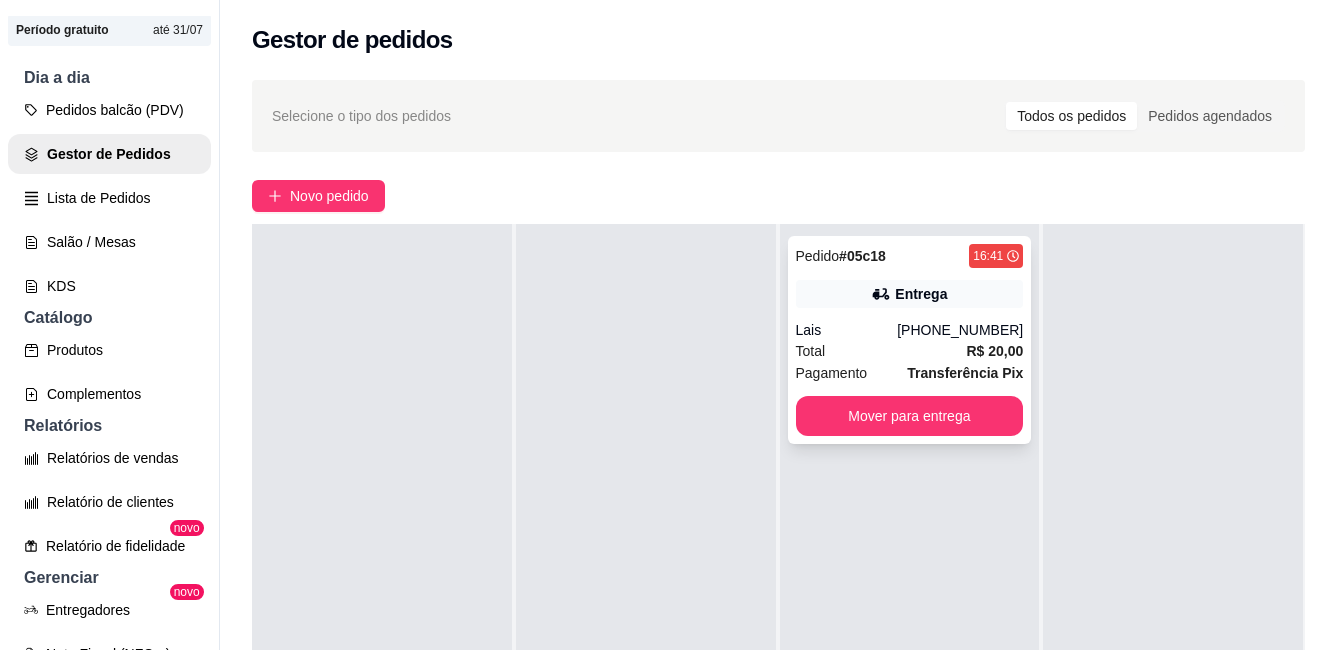 click on "Pedido  # 05c18 16:41 Entrega Lais [PHONE_NUMBER] Total R$ 20,00 Pagamento Transferência Pix Mover para entrega" at bounding box center [910, 340] 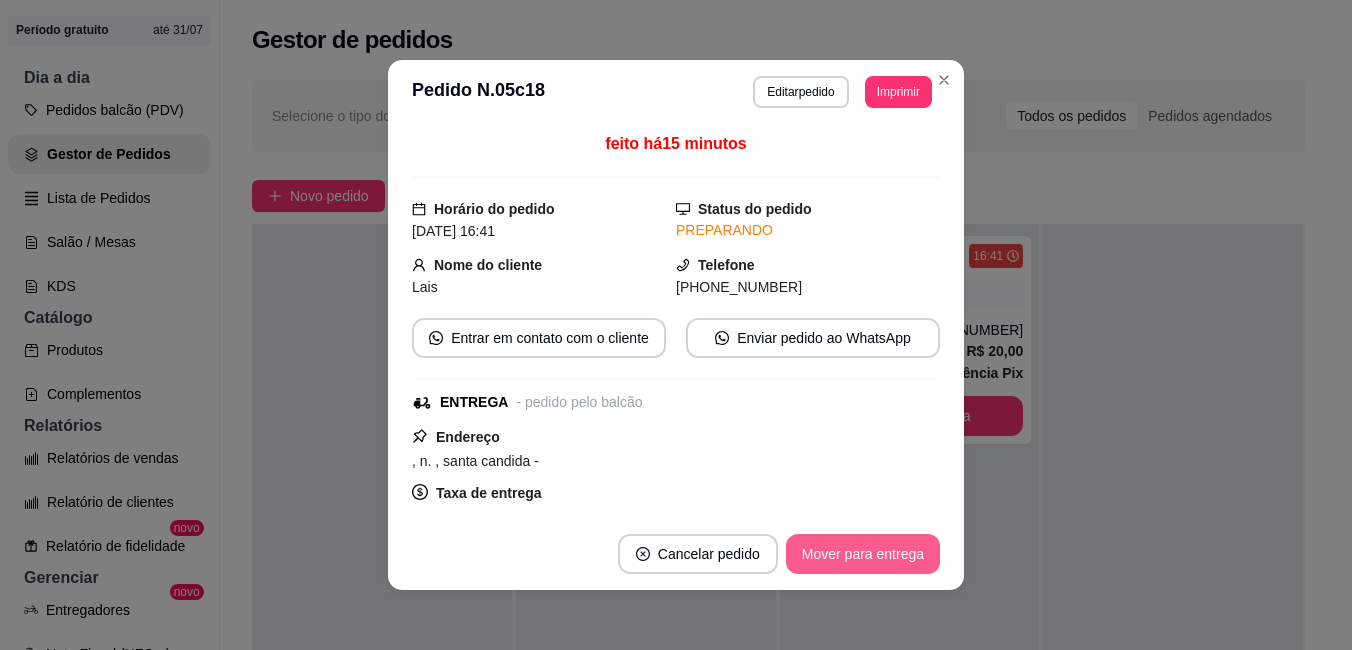click on "Mover para entrega" at bounding box center [863, 554] 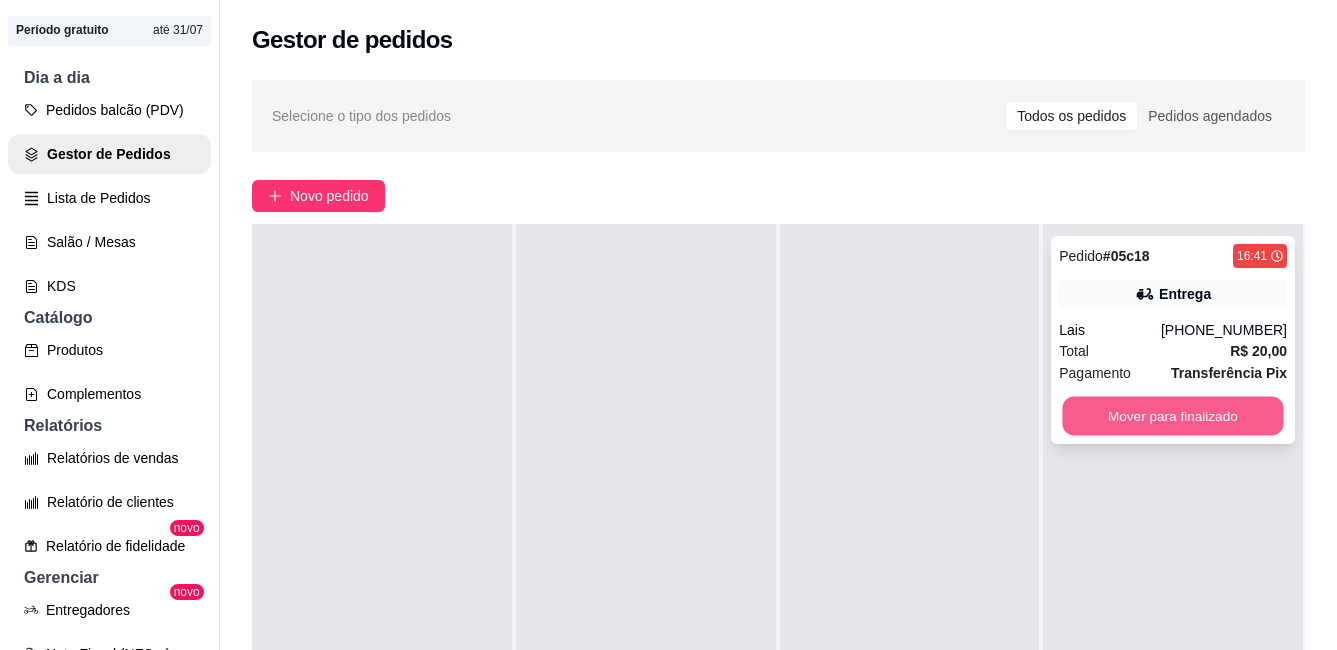 click on "Mover para finalizado" at bounding box center (1173, 416) 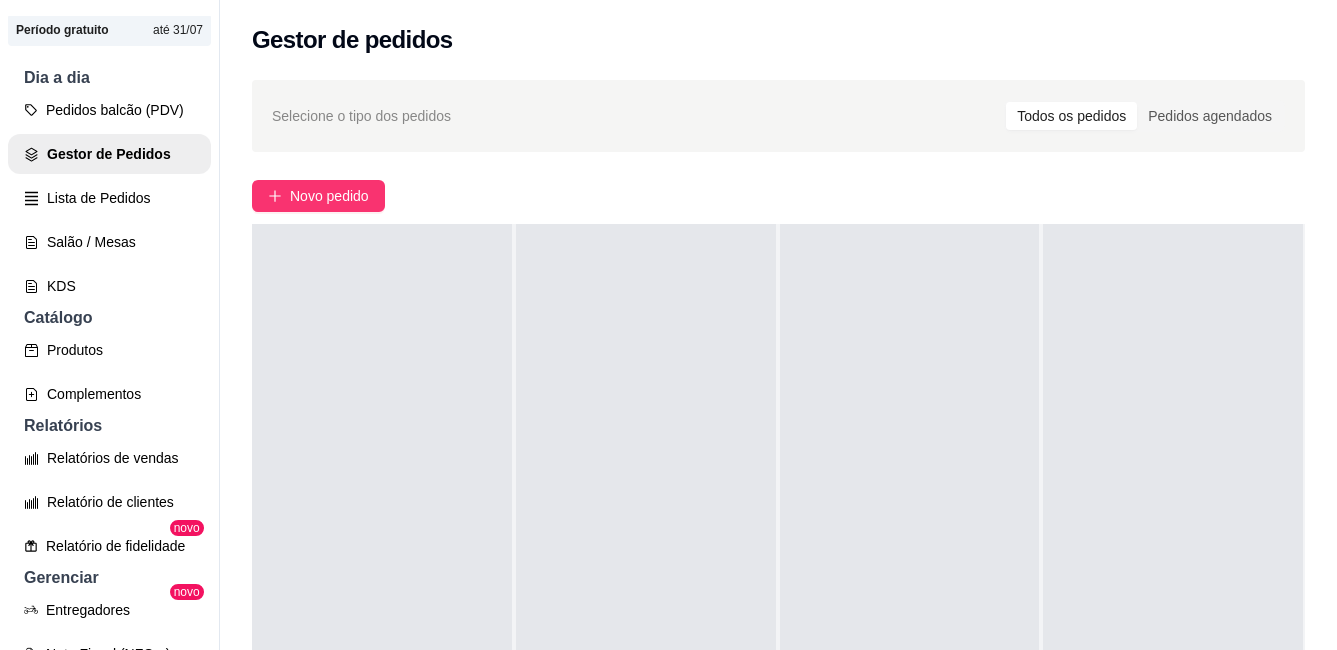 scroll, scrollTop: 0, scrollLeft: 0, axis: both 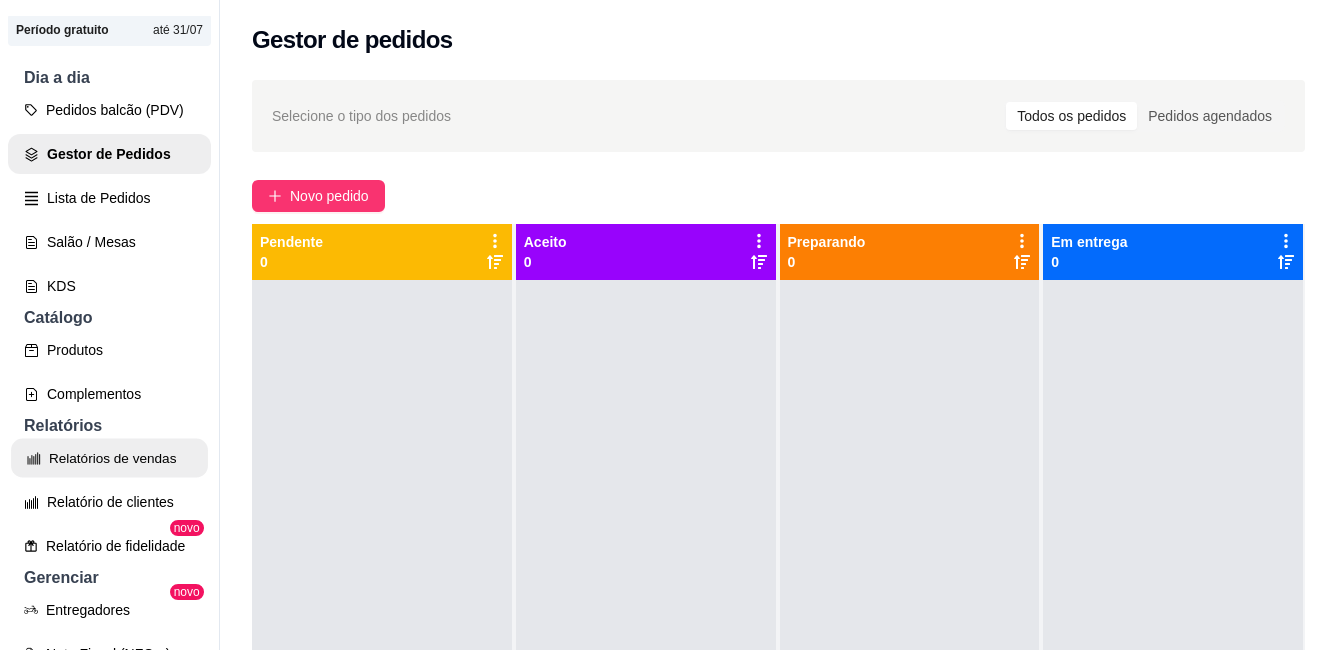 click on "Relatórios de vendas" at bounding box center (109, 458) 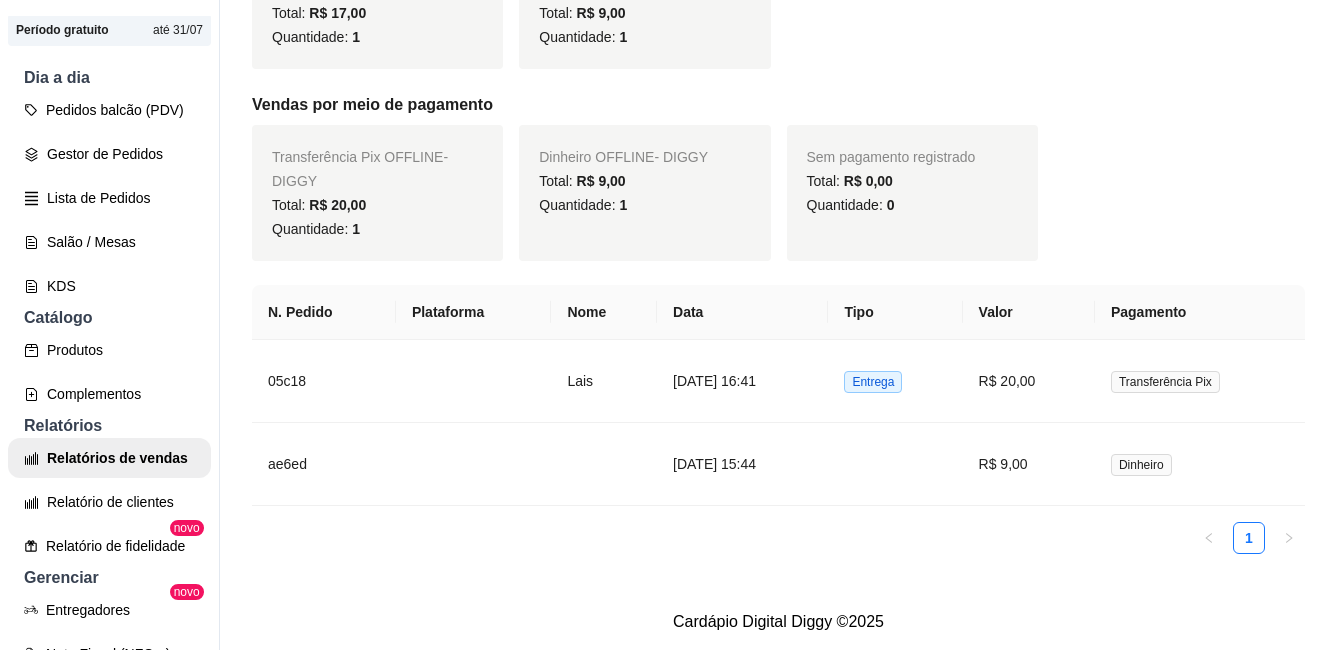scroll, scrollTop: 526, scrollLeft: 0, axis: vertical 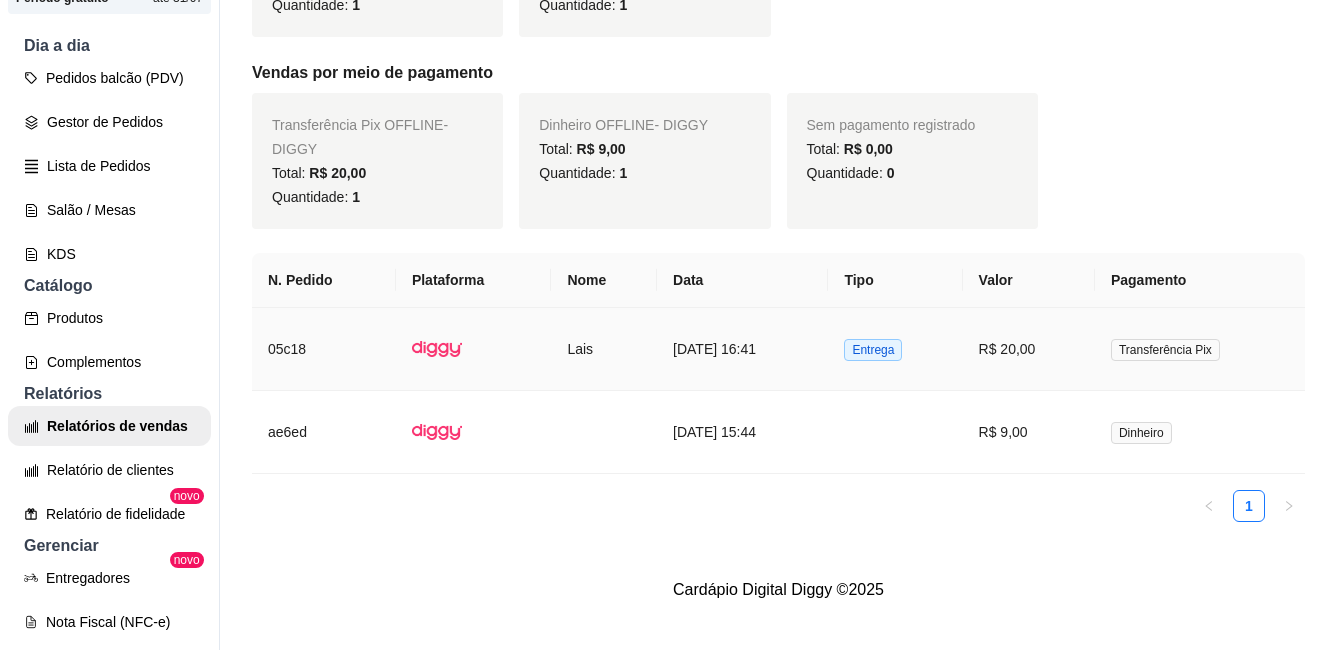 click on "05c18" at bounding box center [324, 349] 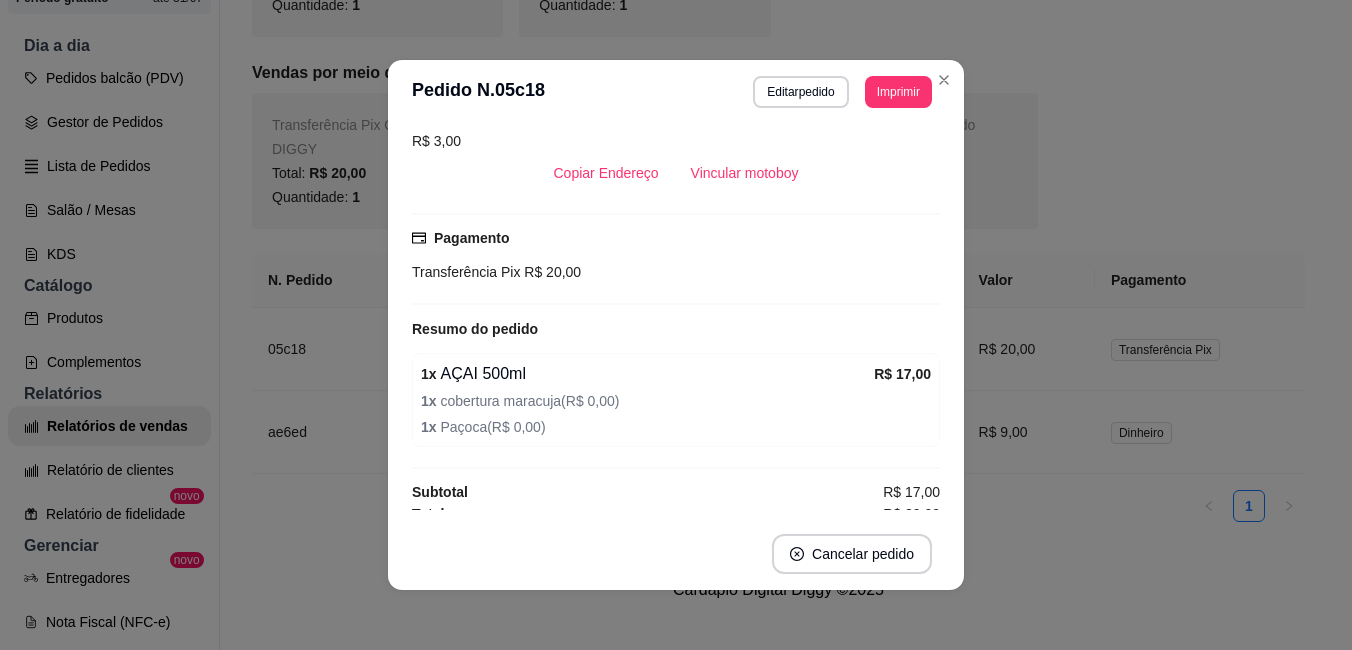 scroll, scrollTop: 345, scrollLeft: 0, axis: vertical 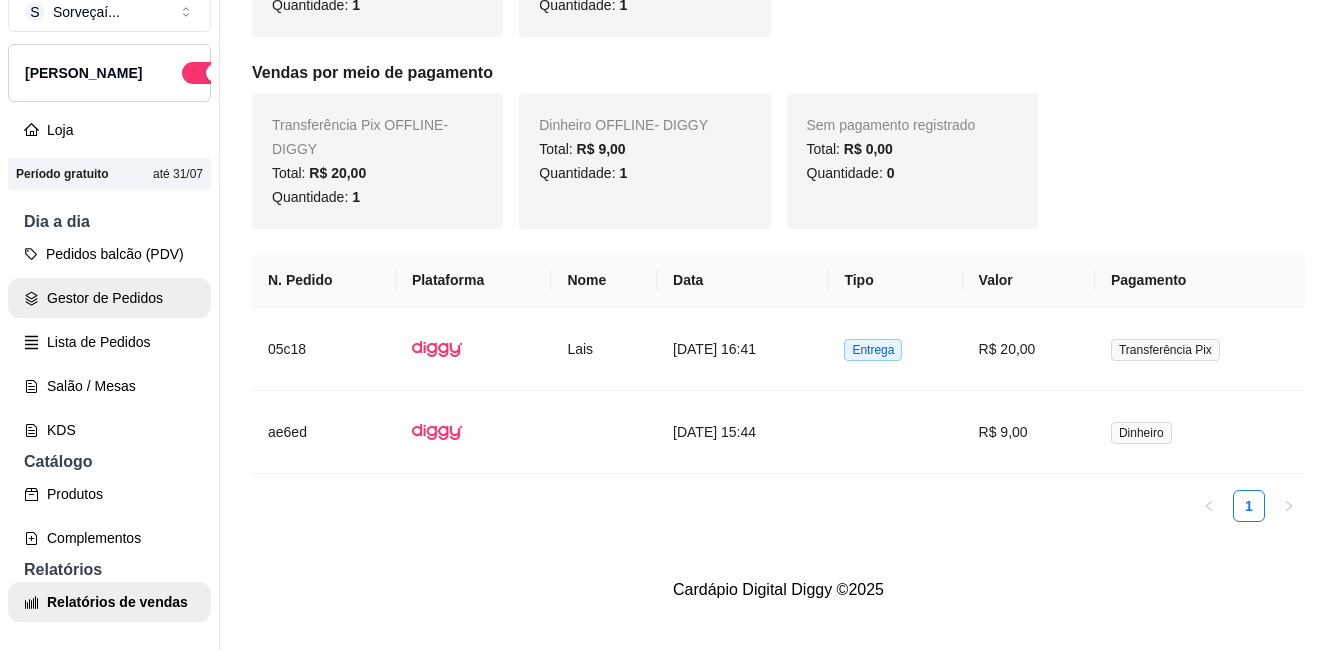 click on "Gestor de Pedidos" at bounding box center (109, 298) 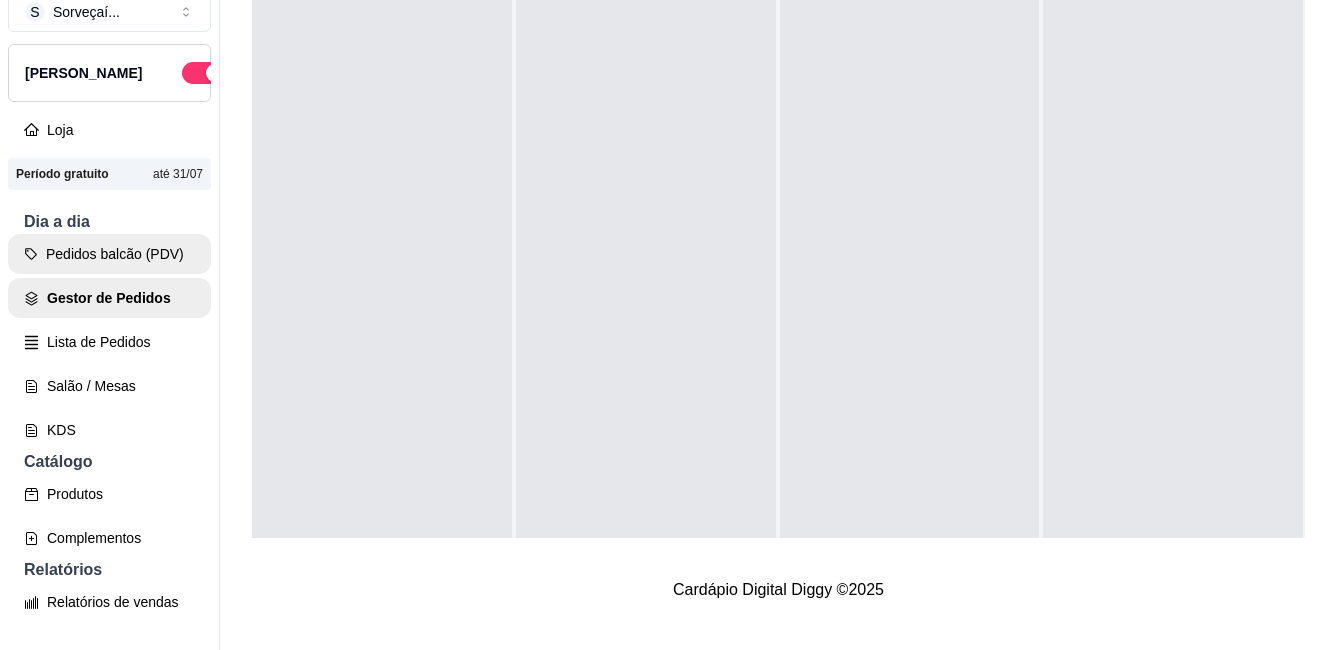 scroll, scrollTop: 0, scrollLeft: 0, axis: both 